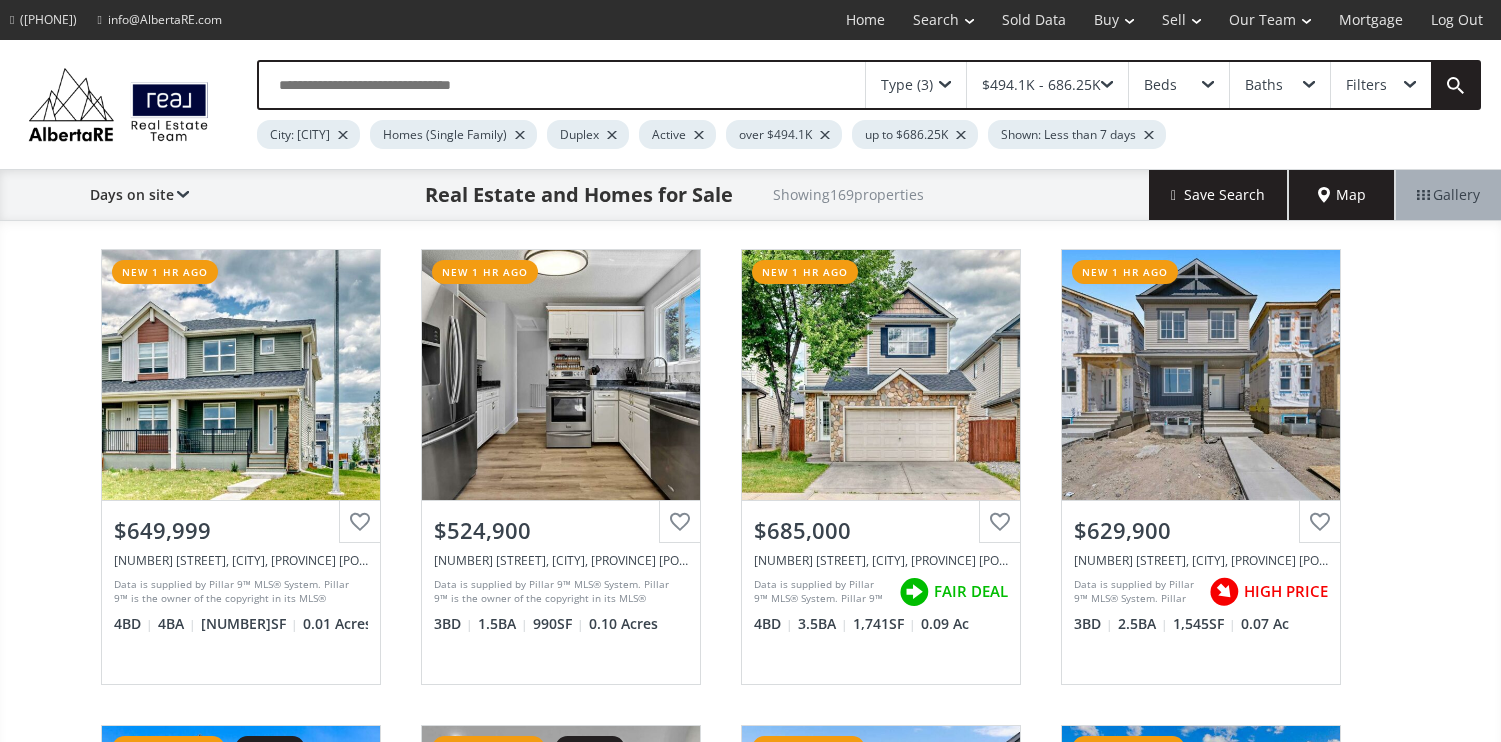 scroll, scrollTop: 0, scrollLeft: 0, axis: both 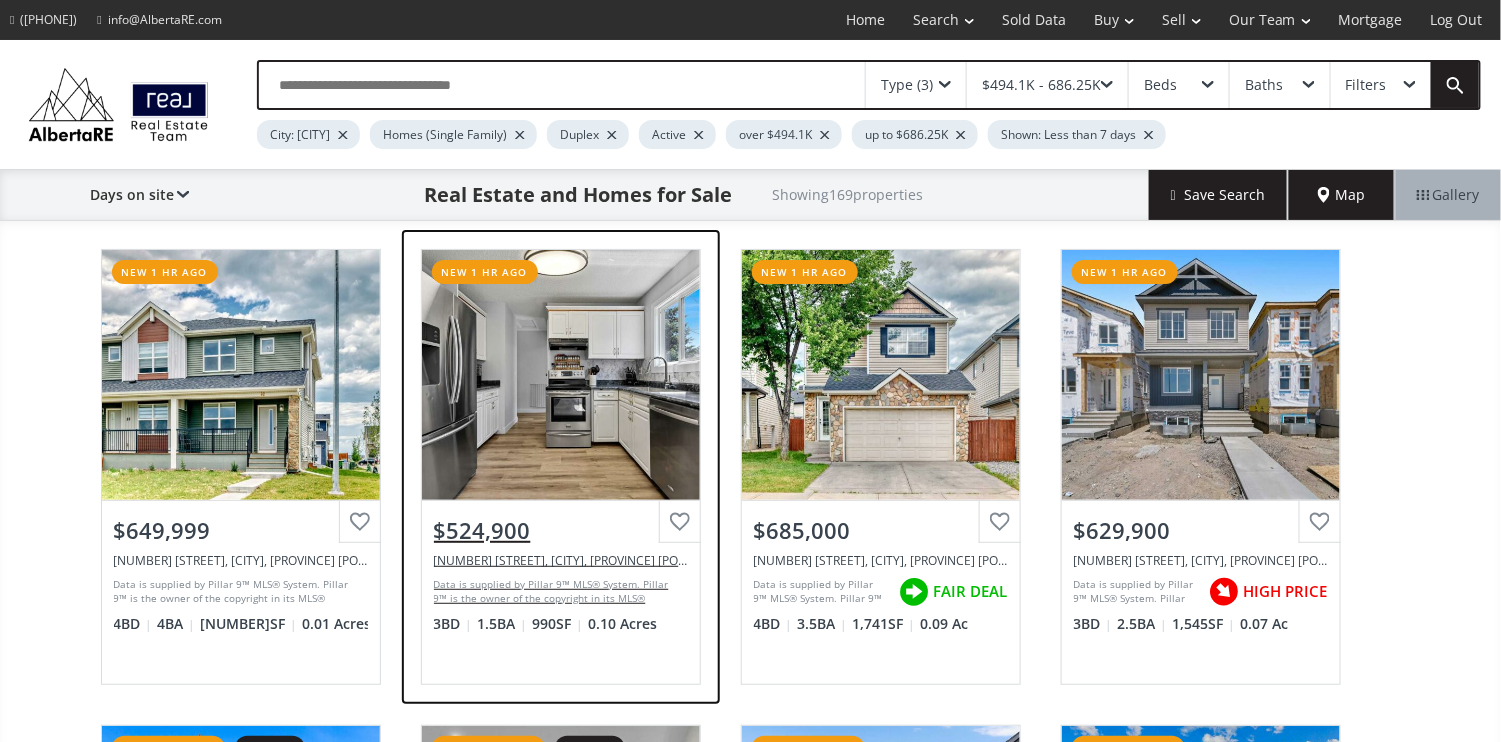 click on "View Photos & Details" at bounding box center (561, 375) 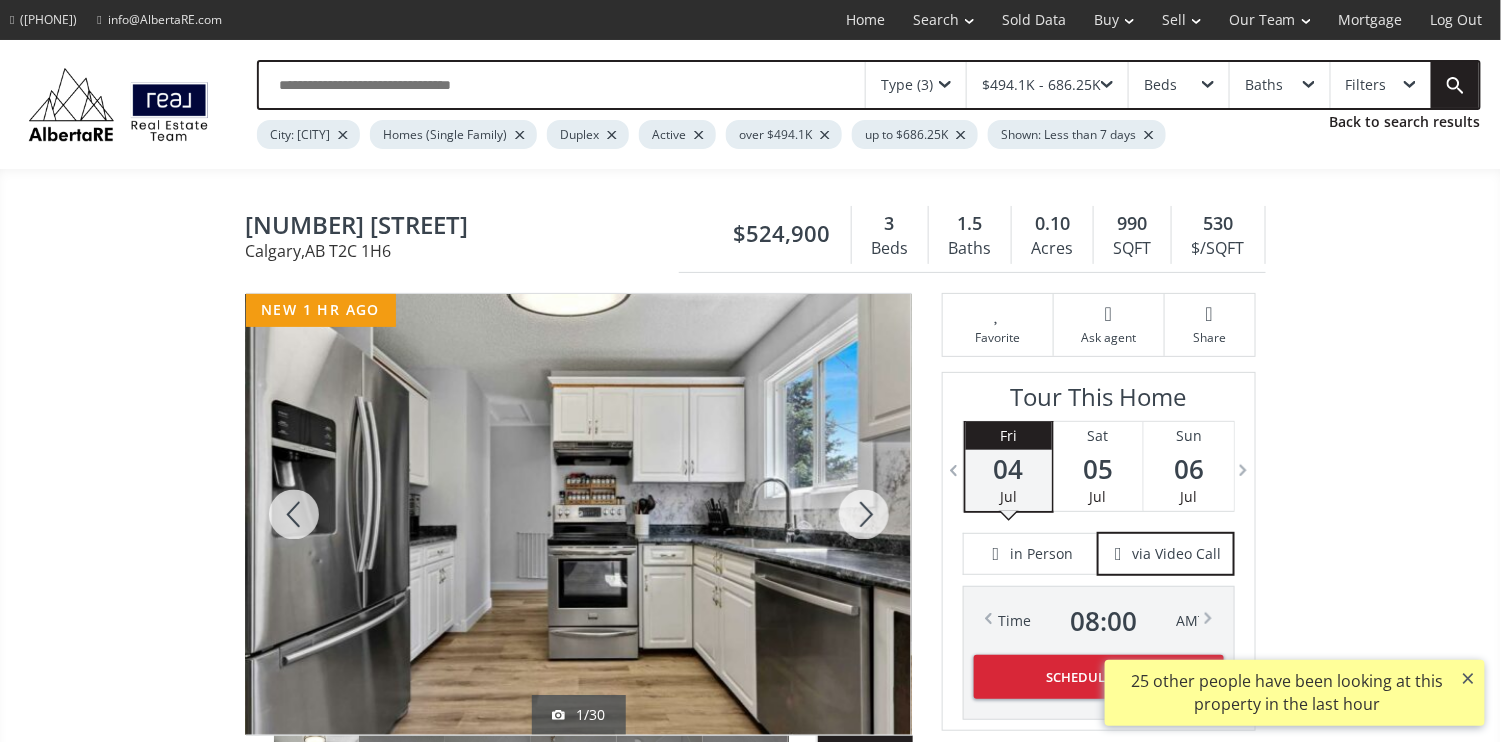 click at bounding box center (864, 514) 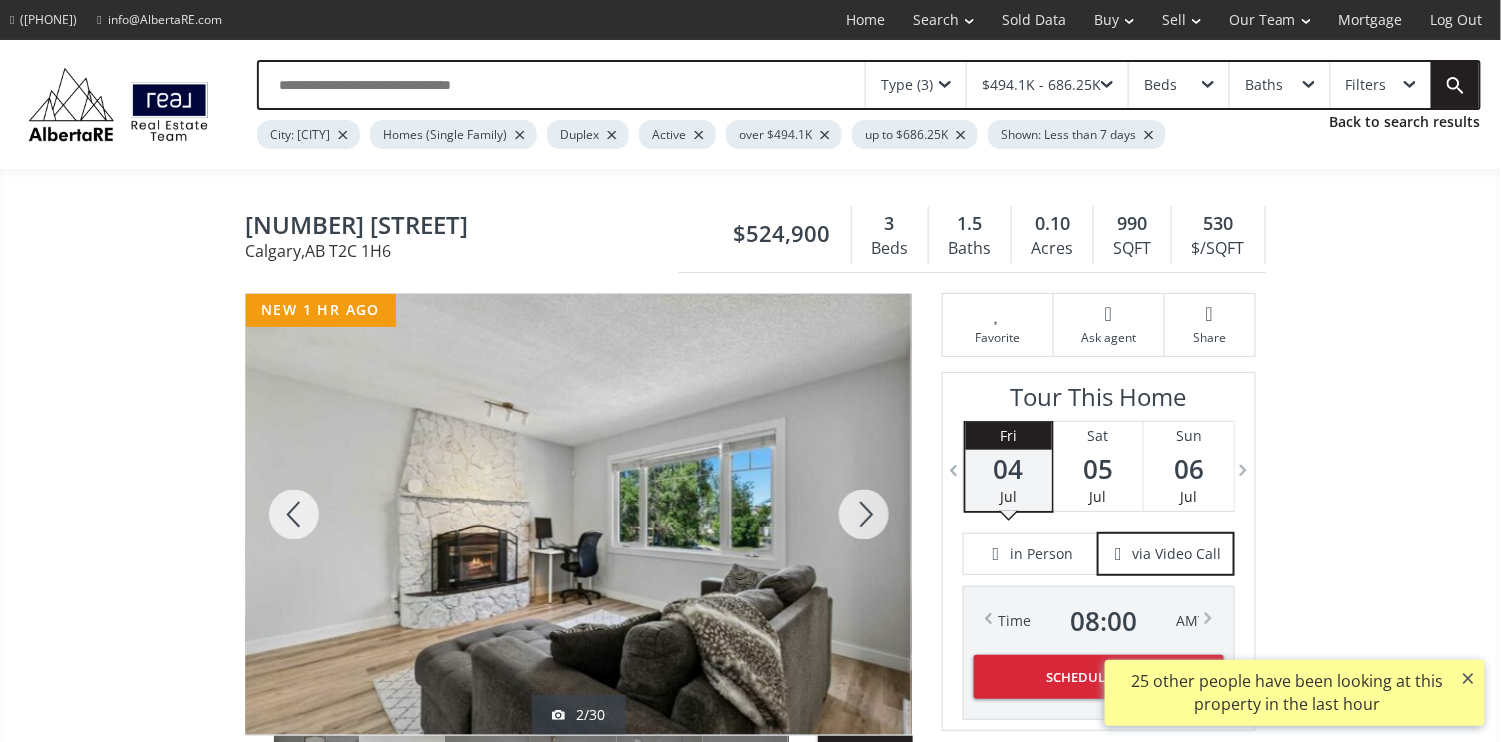 click at bounding box center (864, 514) 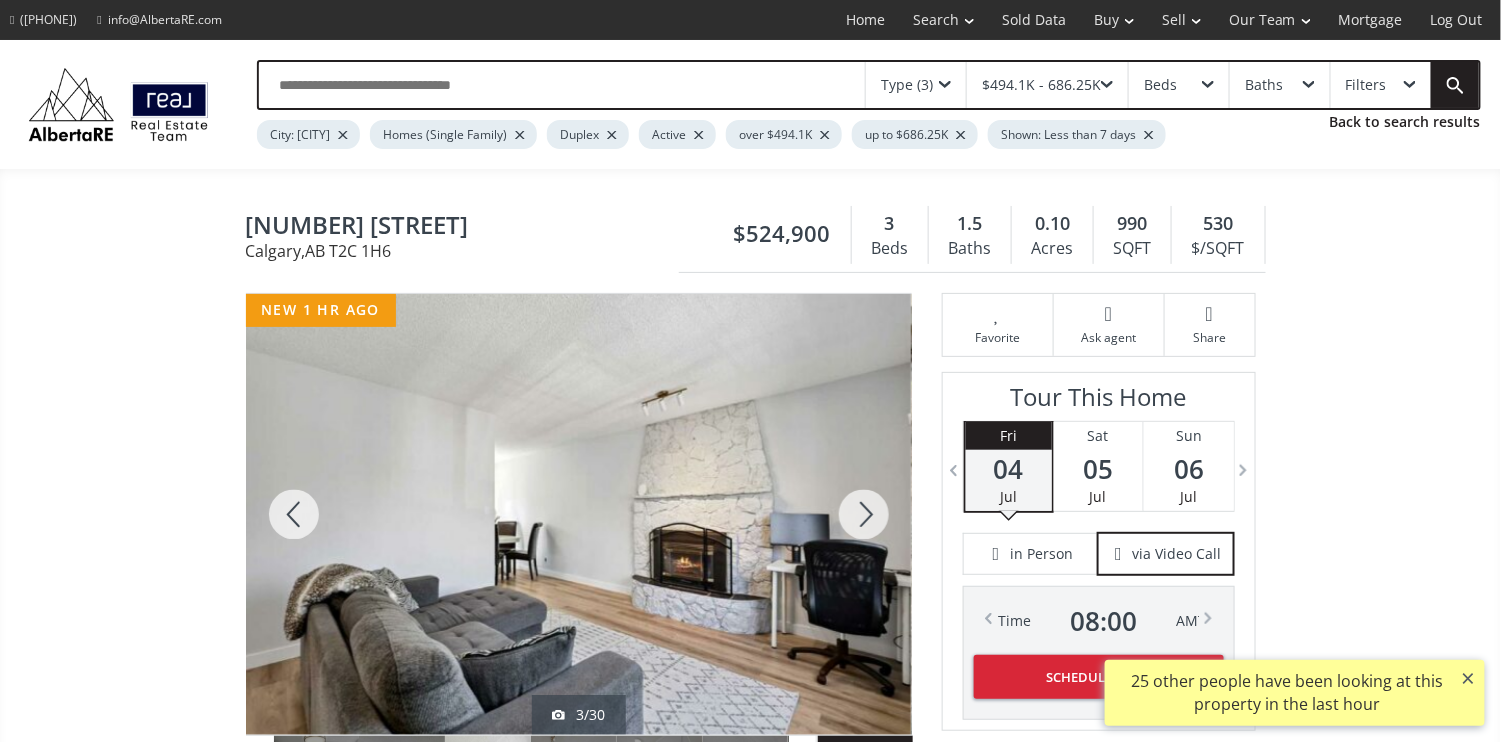 click at bounding box center (864, 514) 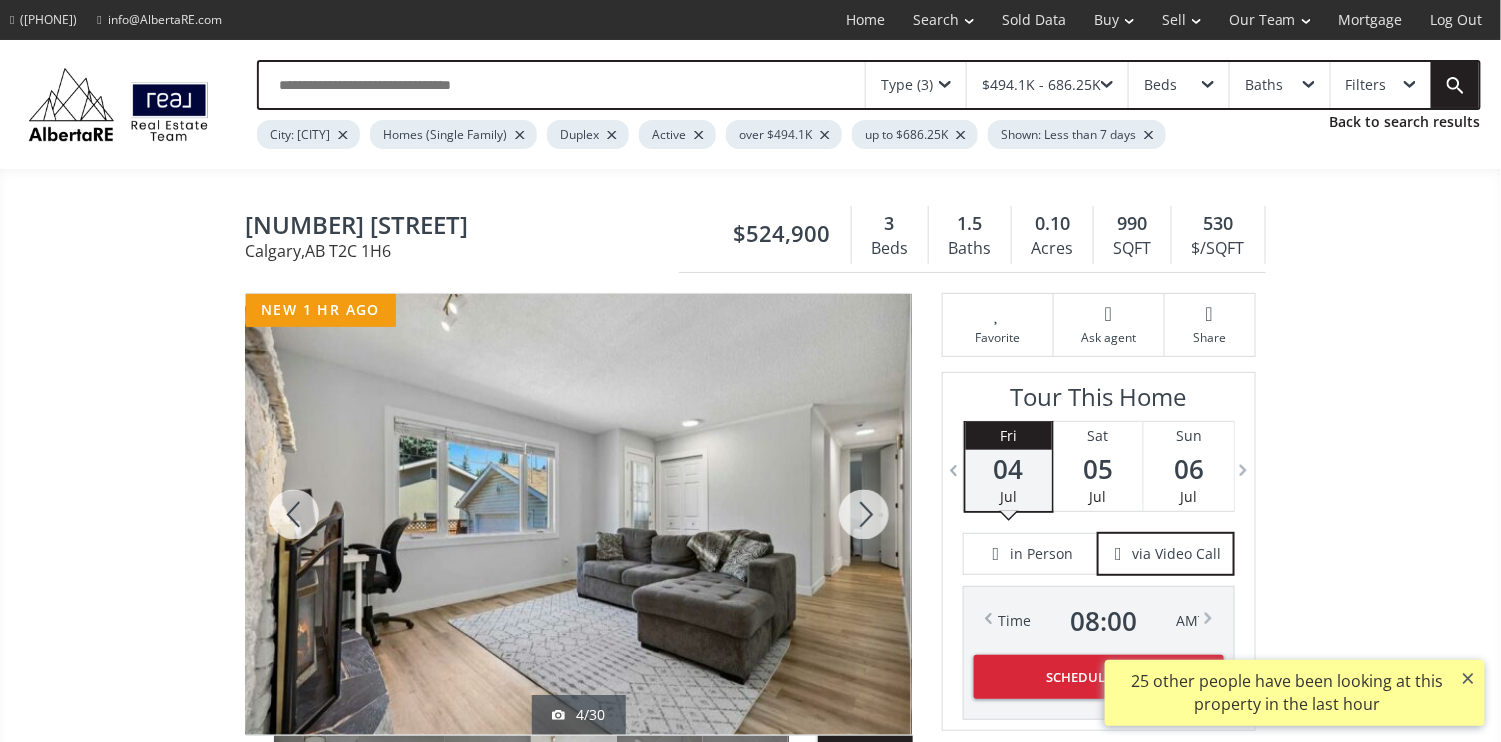 click at bounding box center [864, 514] 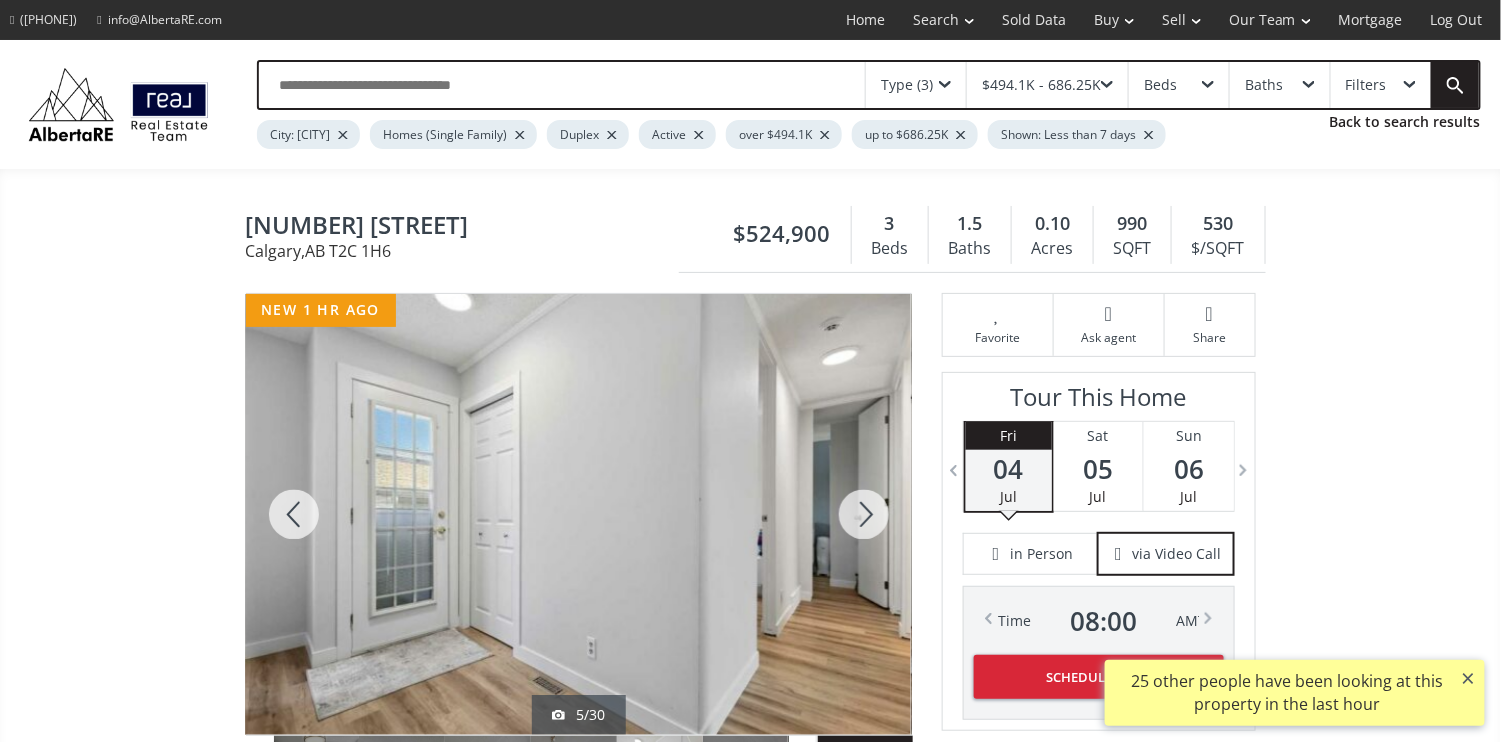 click at bounding box center (864, 514) 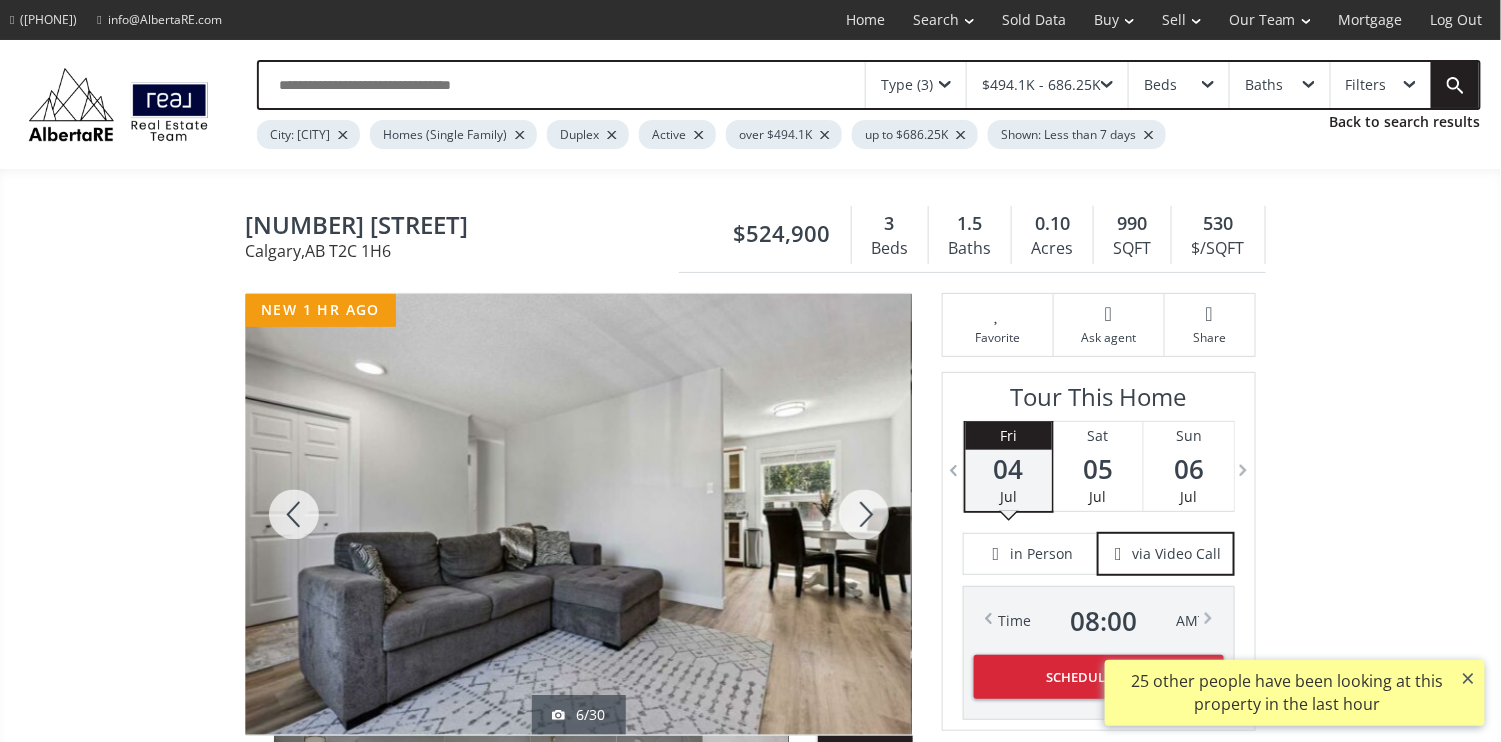 click at bounding box center [864, 514] 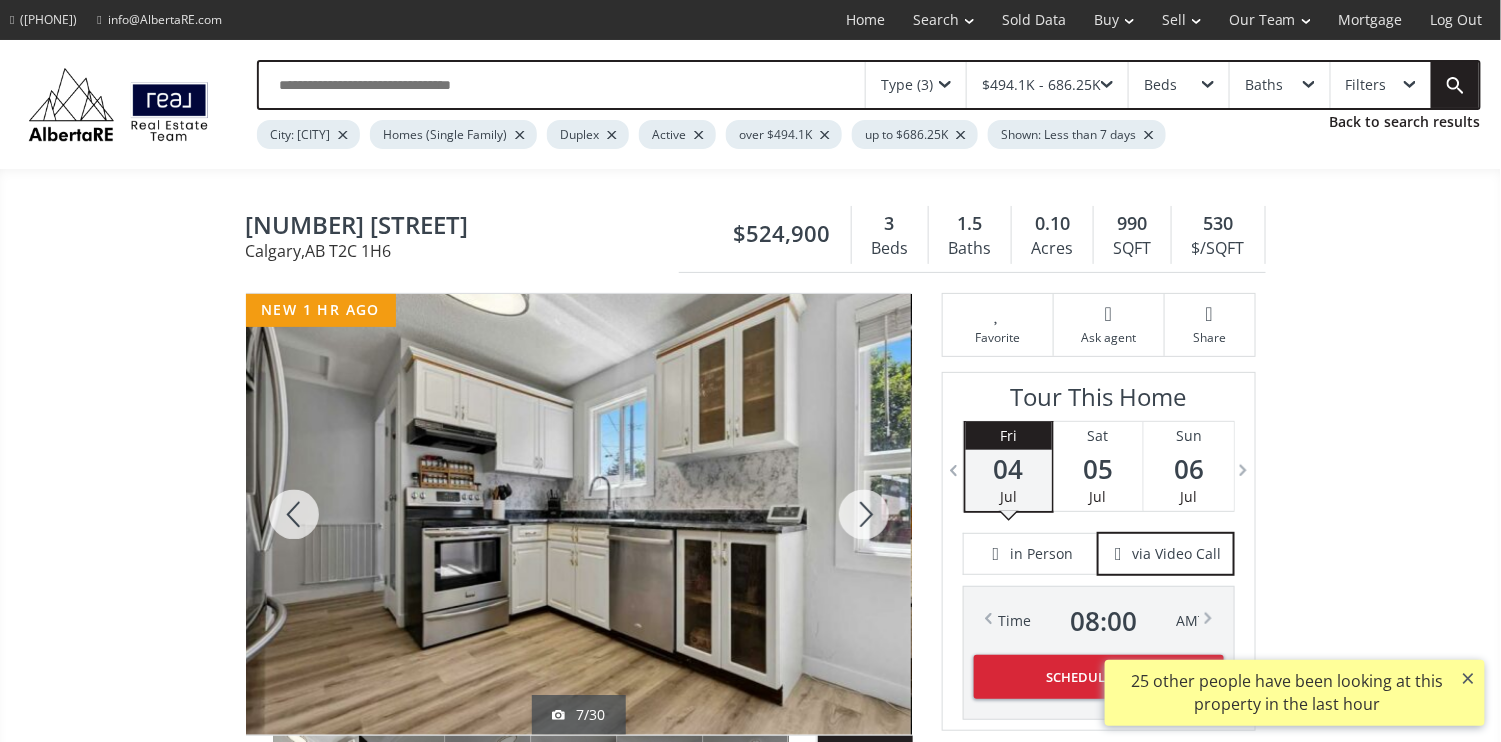 click at bounding box center [864, 514] 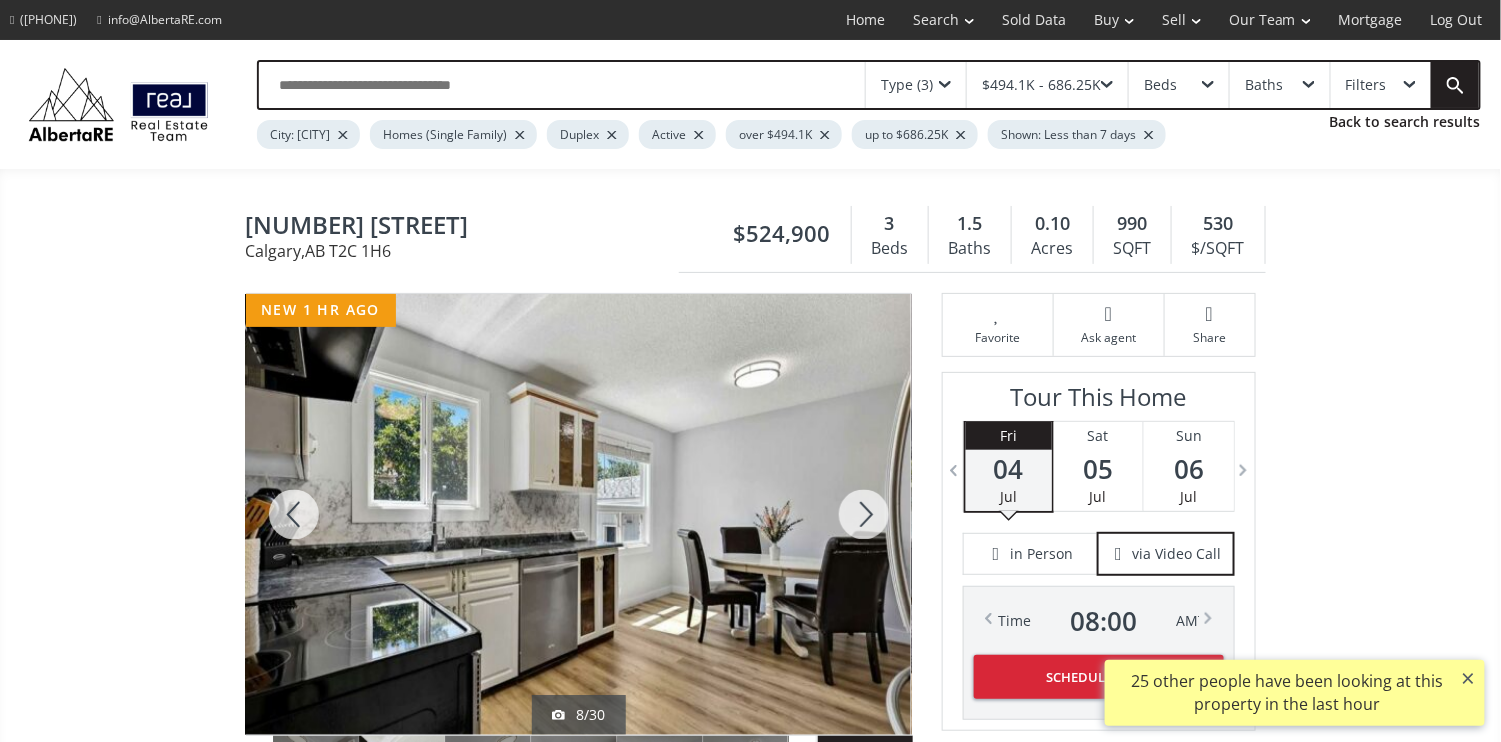 click at bounding box center (864, 514) 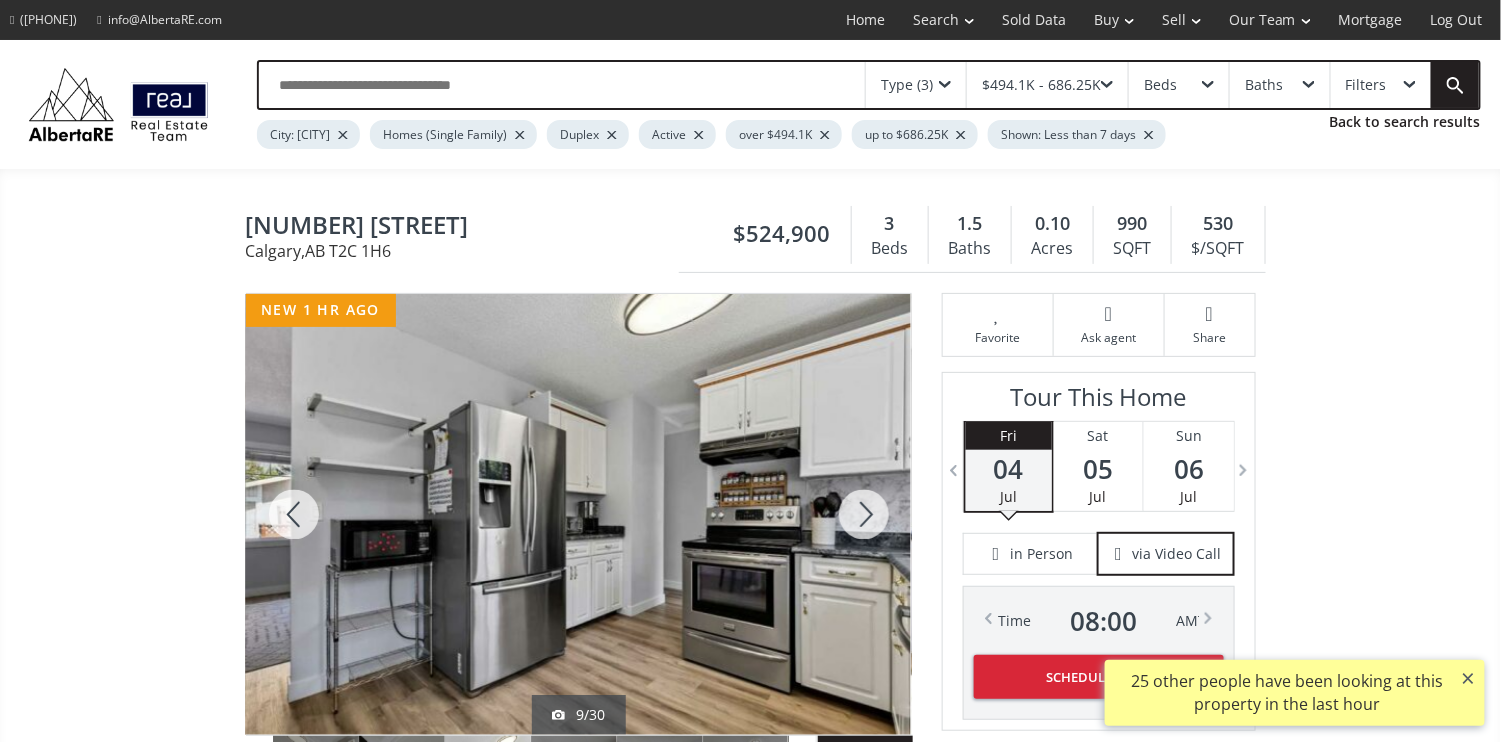 click at bounding box center [864, 514] 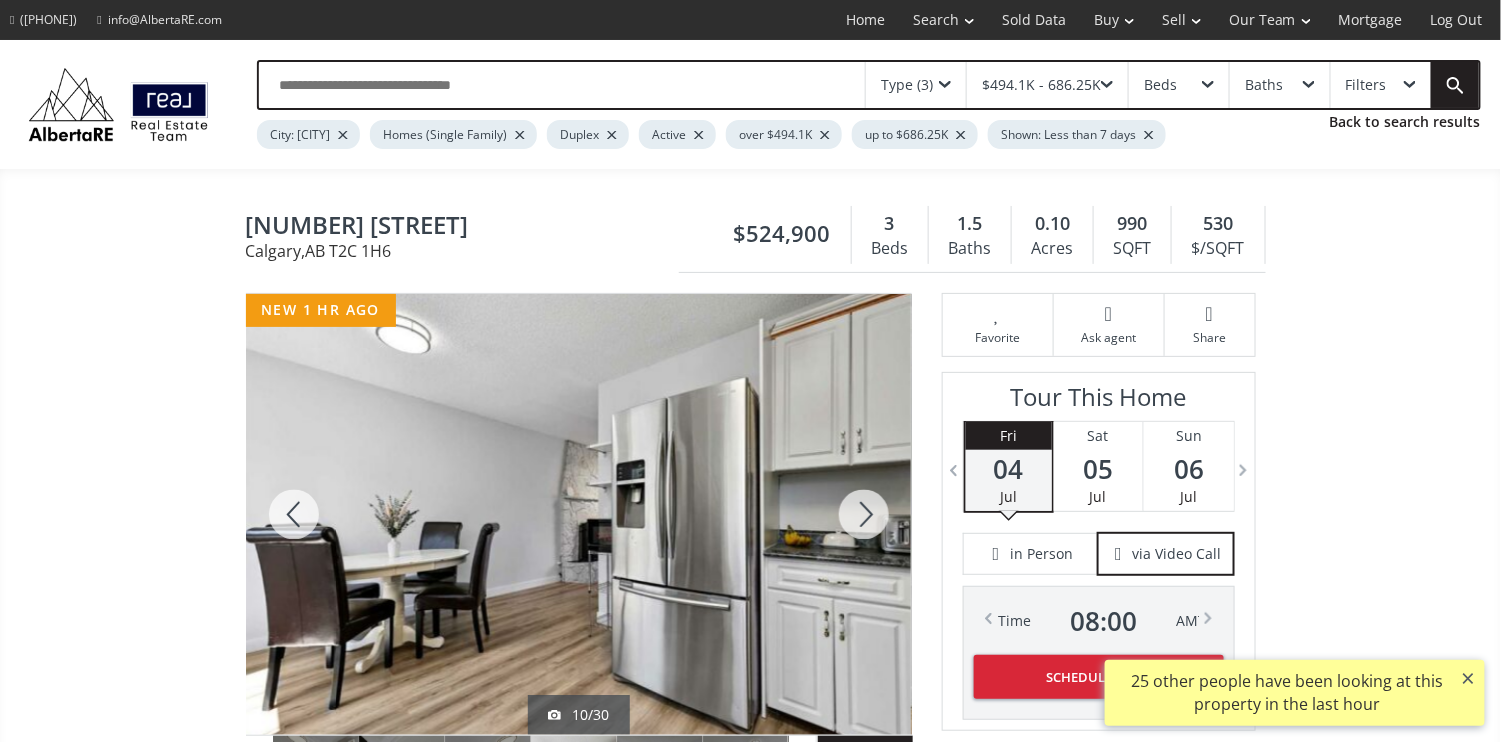 click at bounding box center [864, 514] 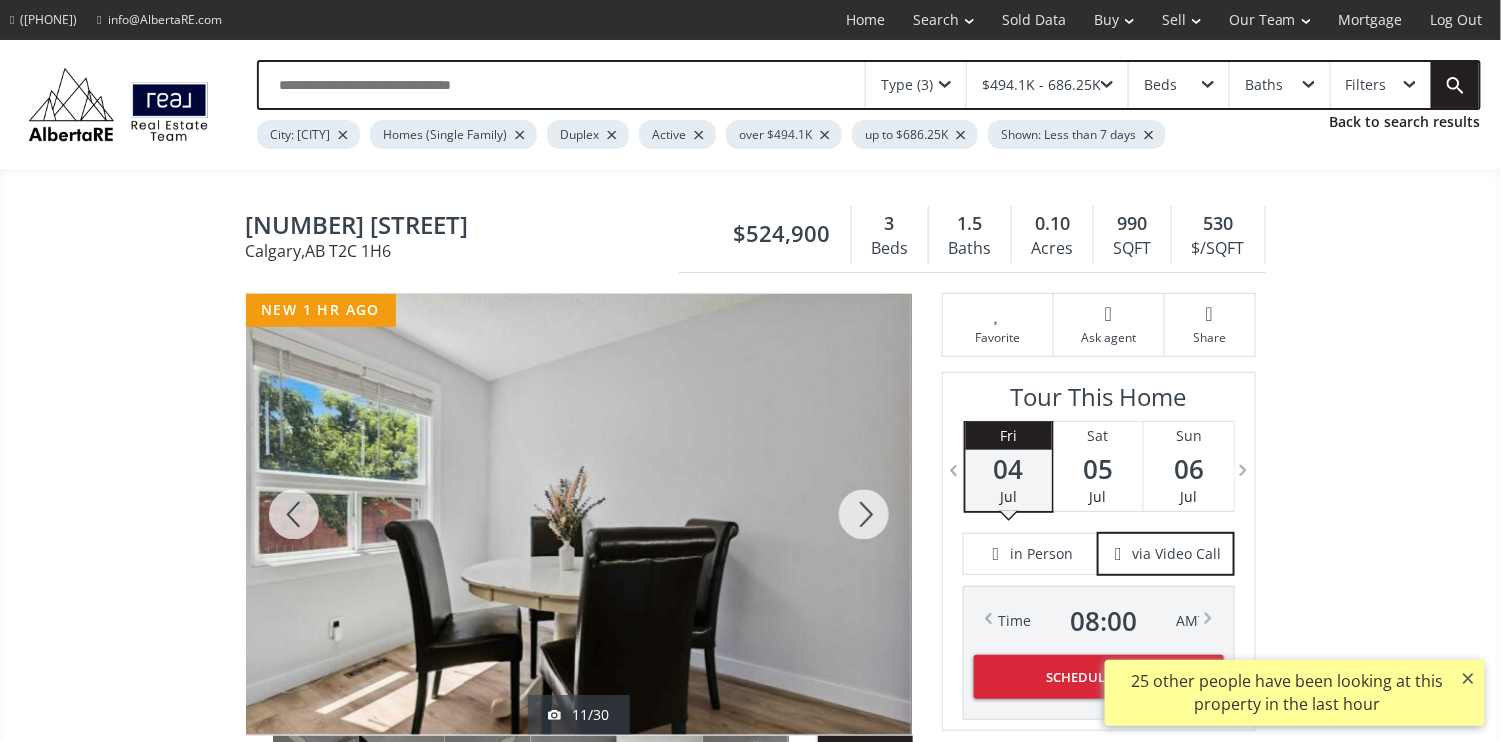 click at bounding box center (864, 514) 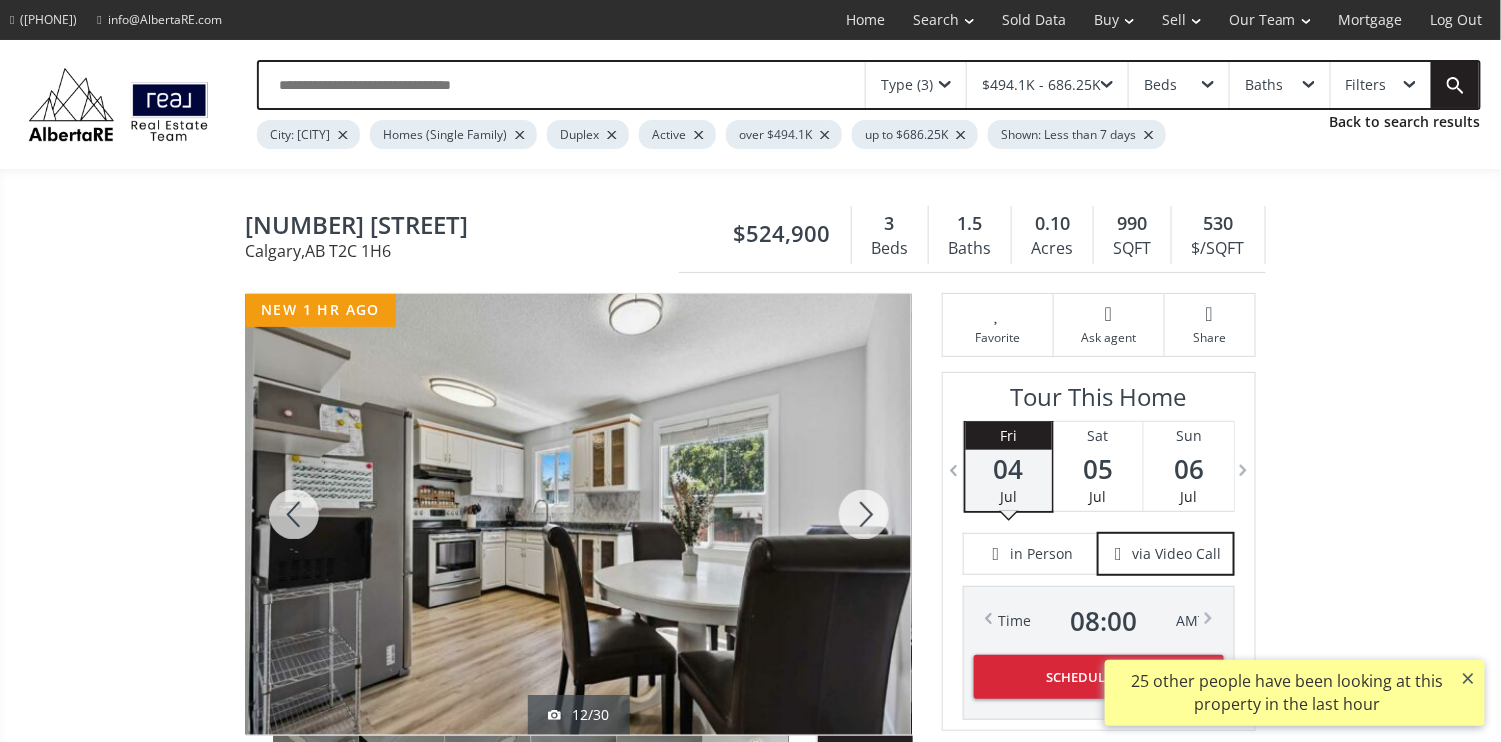 click at bounding box center (864, 514) 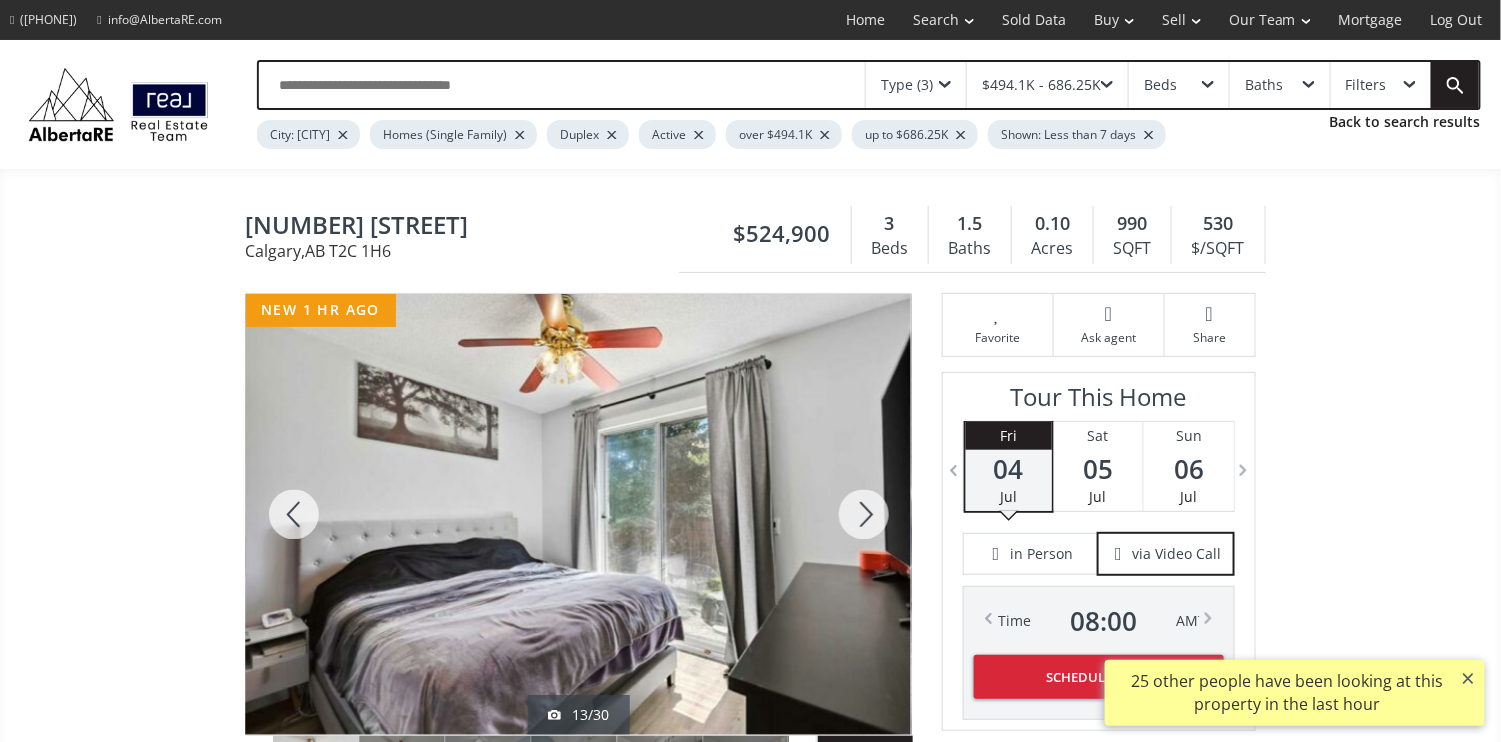 click at bounding box center [864, 514] 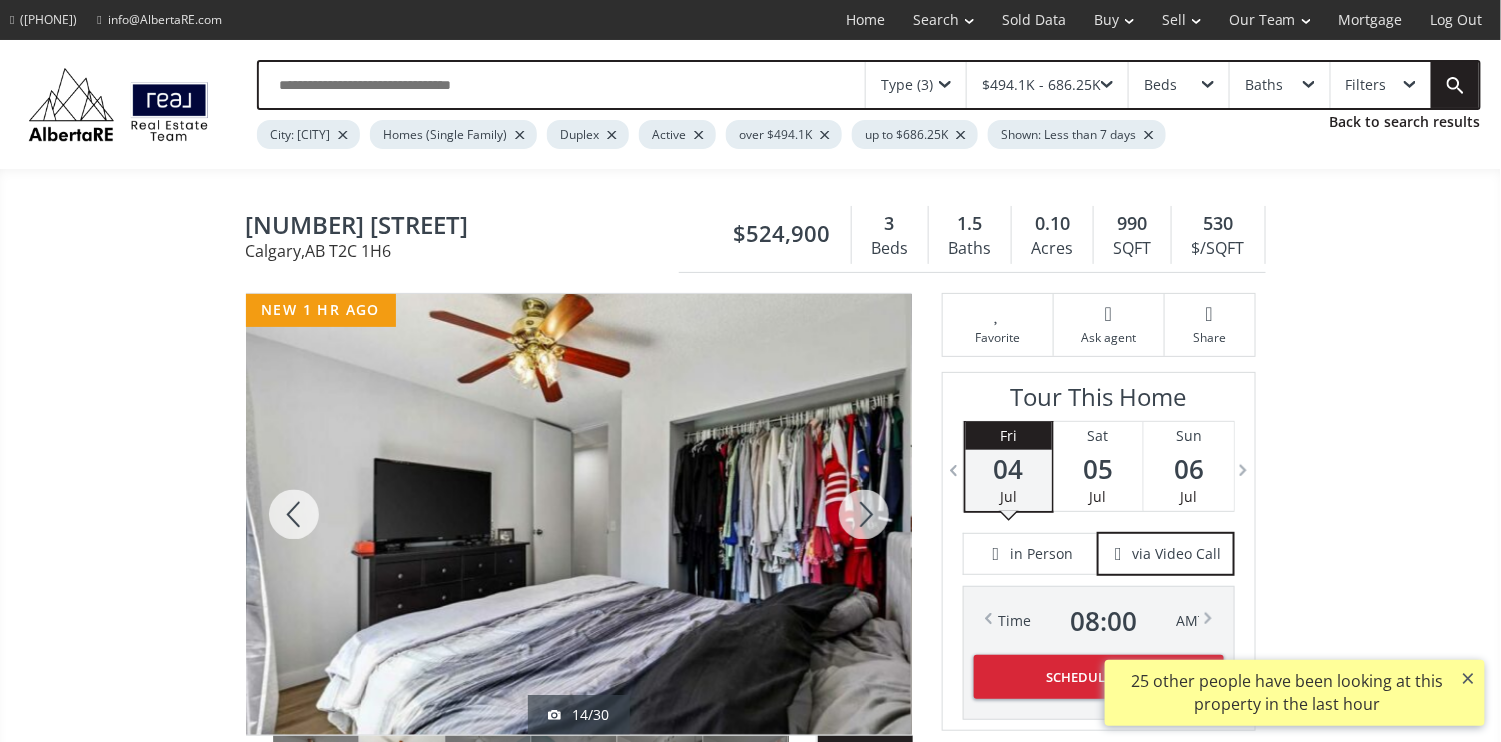 click at bounding box center (864, 514) 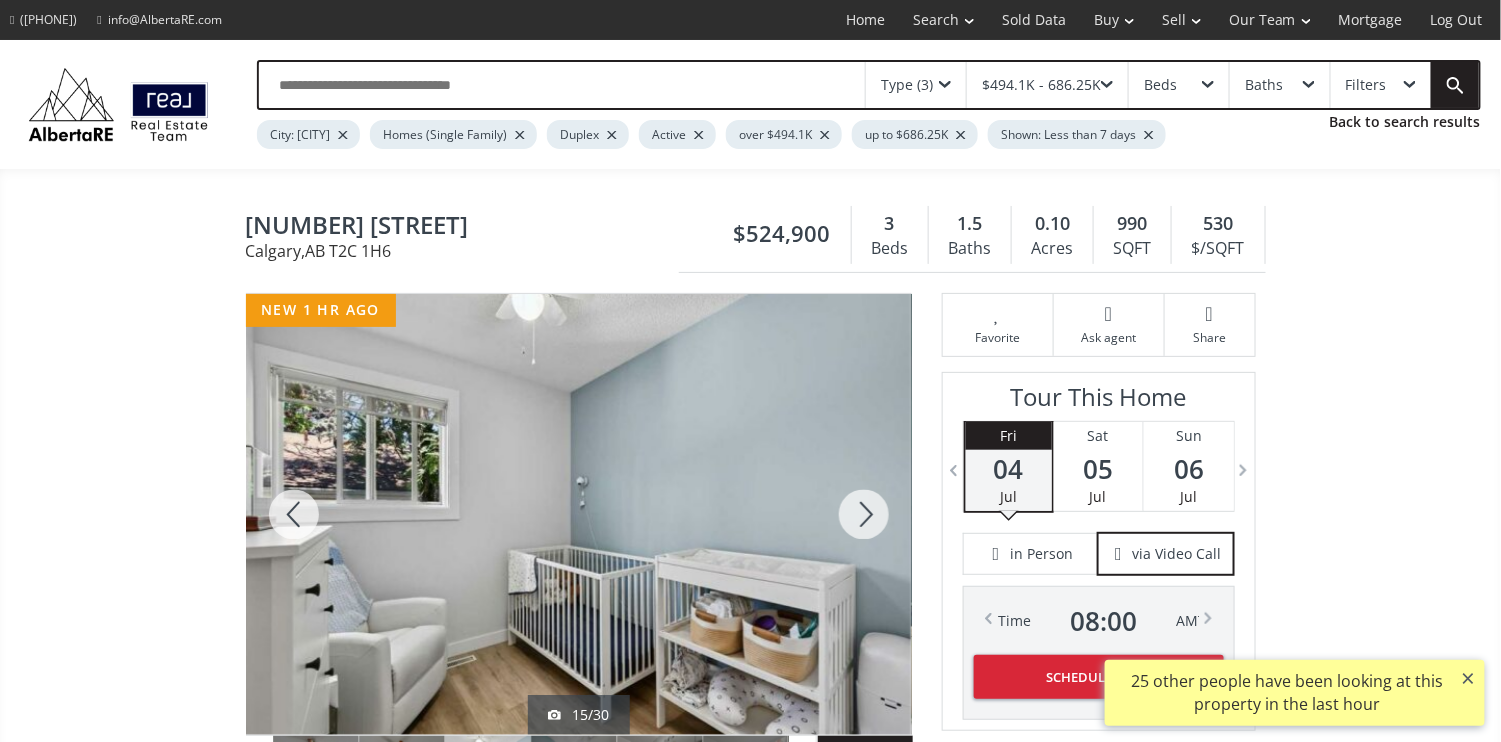 click at bounding box center [864, 514] 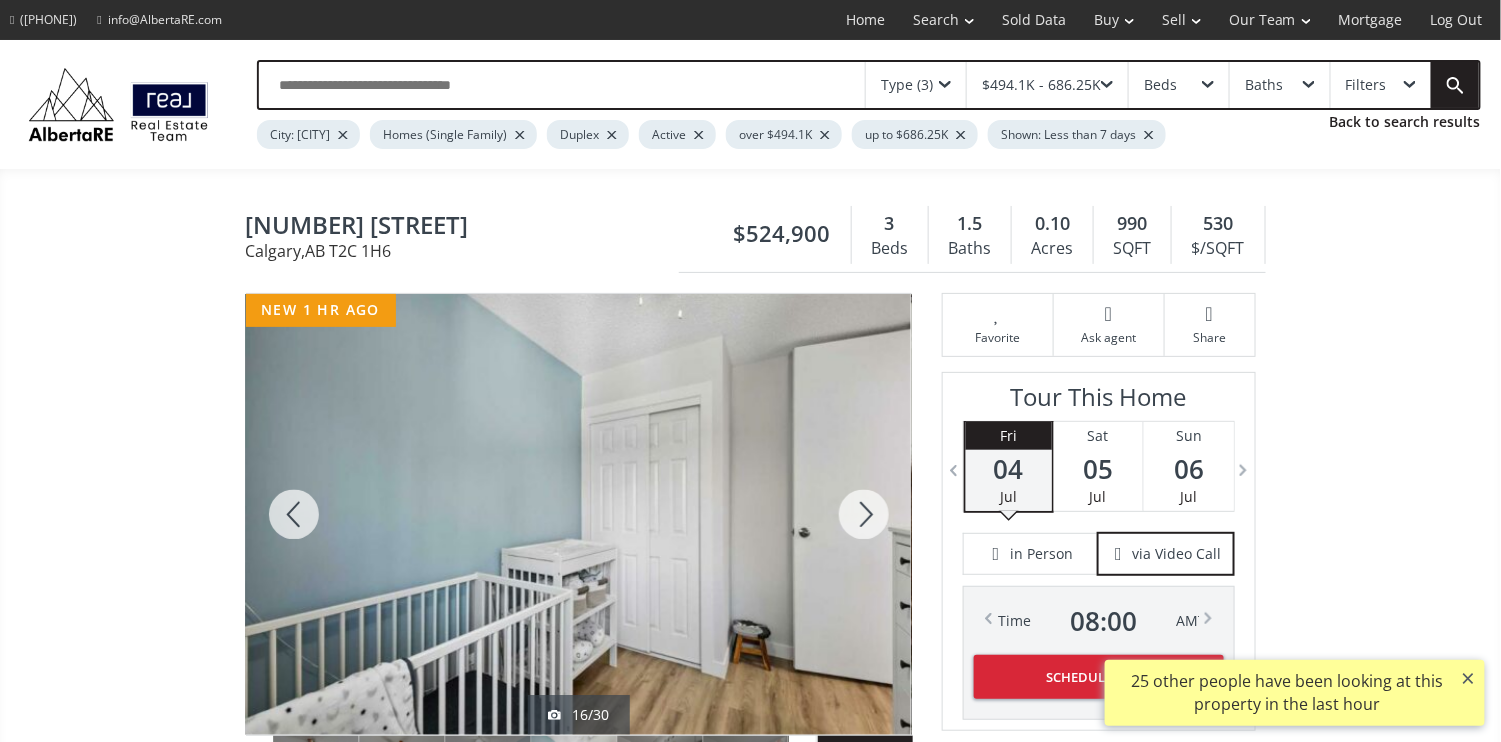 click at bounding box center (864, 514) 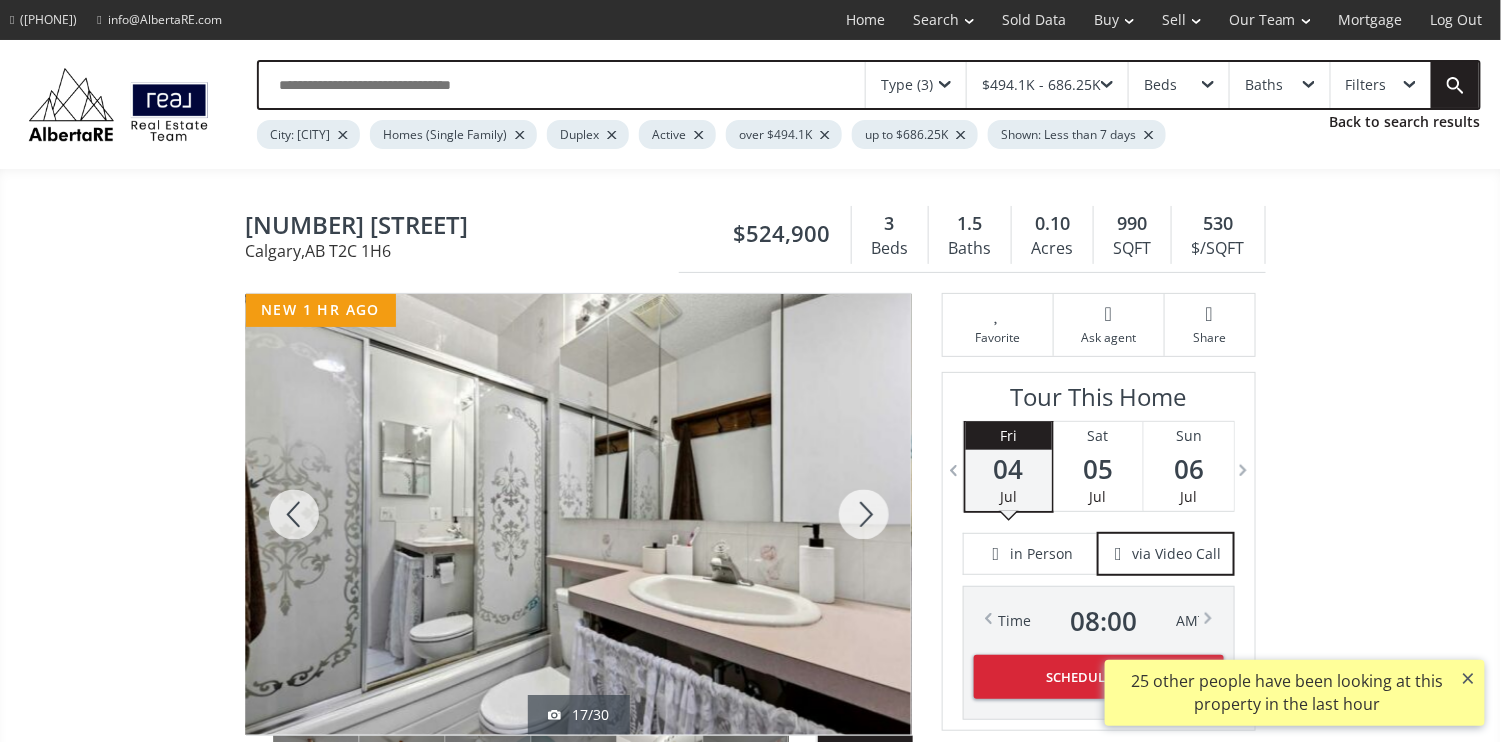 click at bounding box center [864, 514] 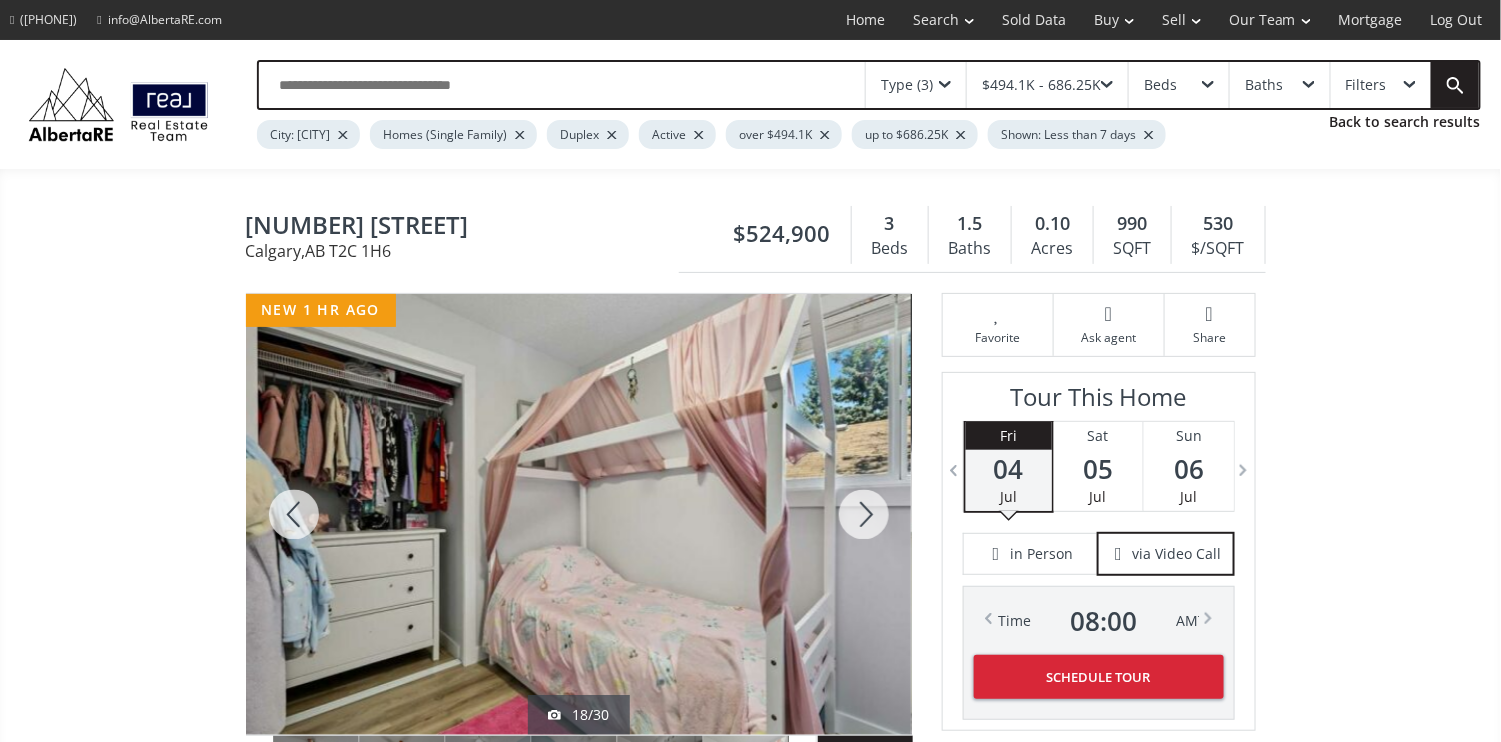 click at bounding box center [864, 514] 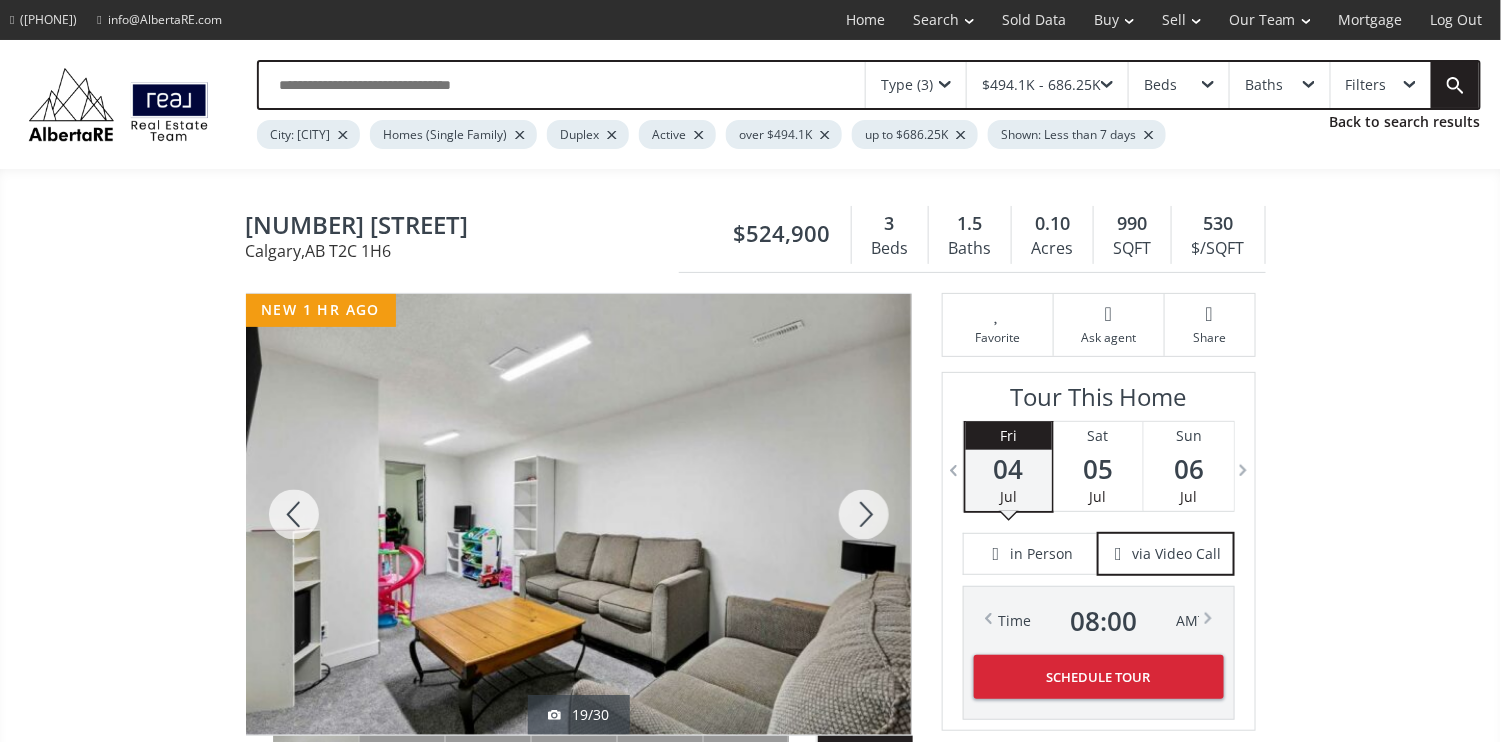 click at bounding box center [864, 514] 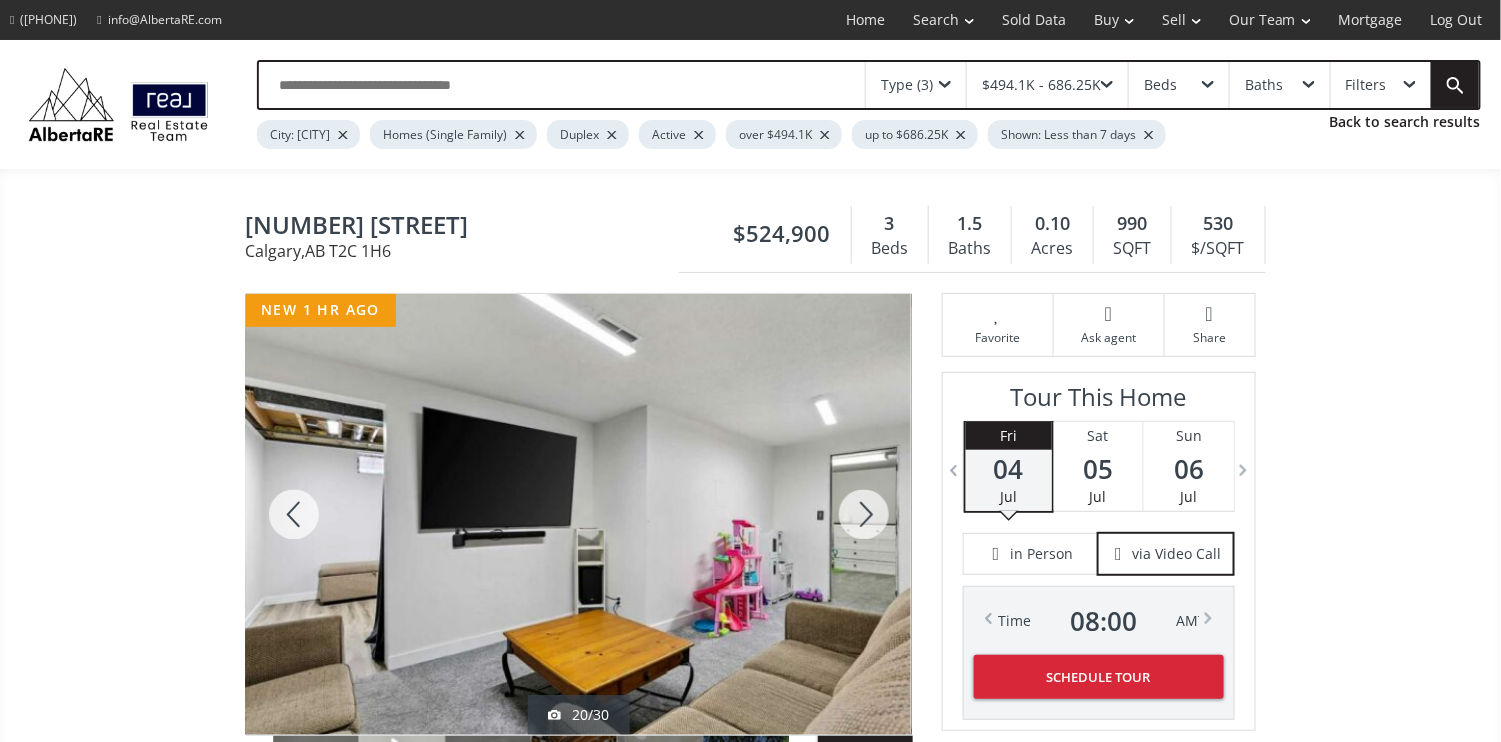 click at bounding box center [864, 514] 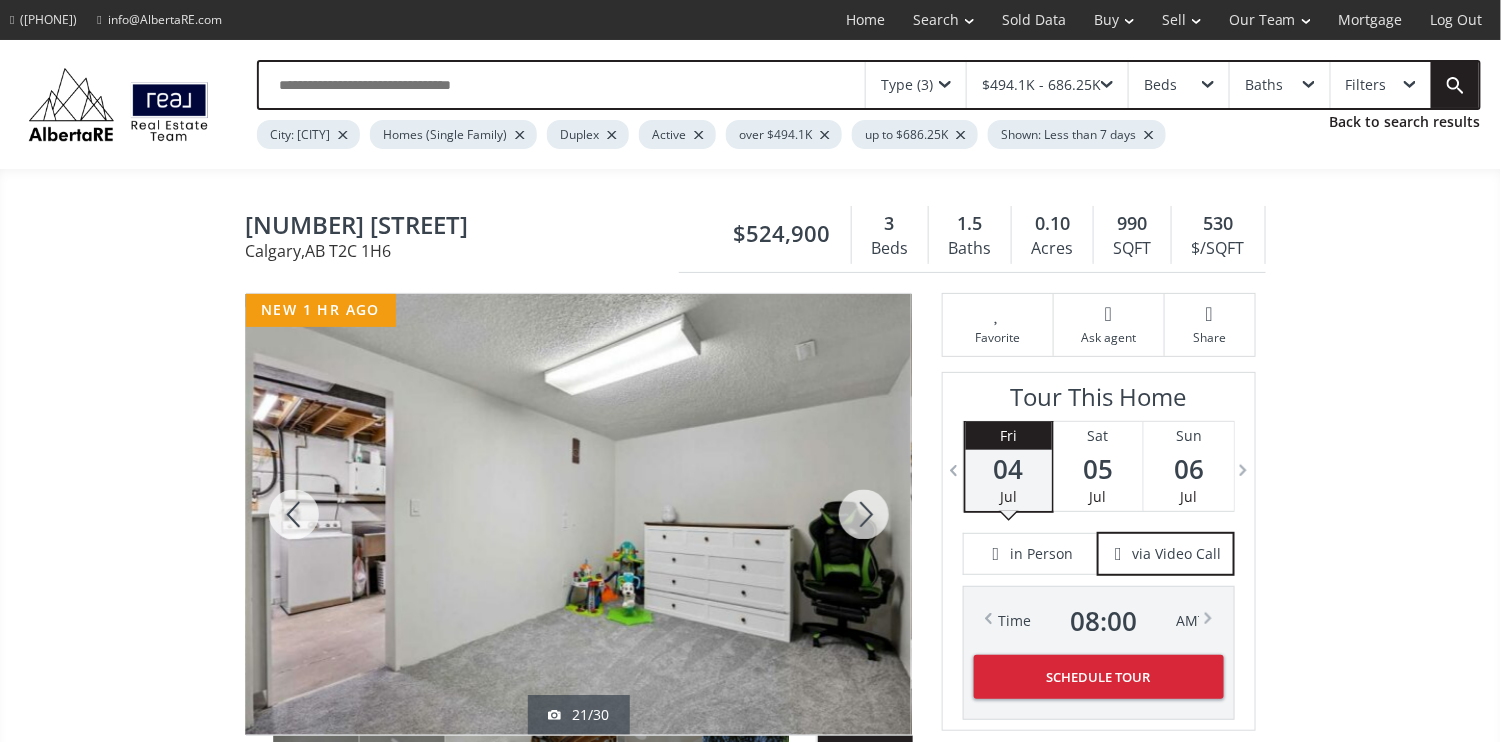 click at bounding box center (864, 514) 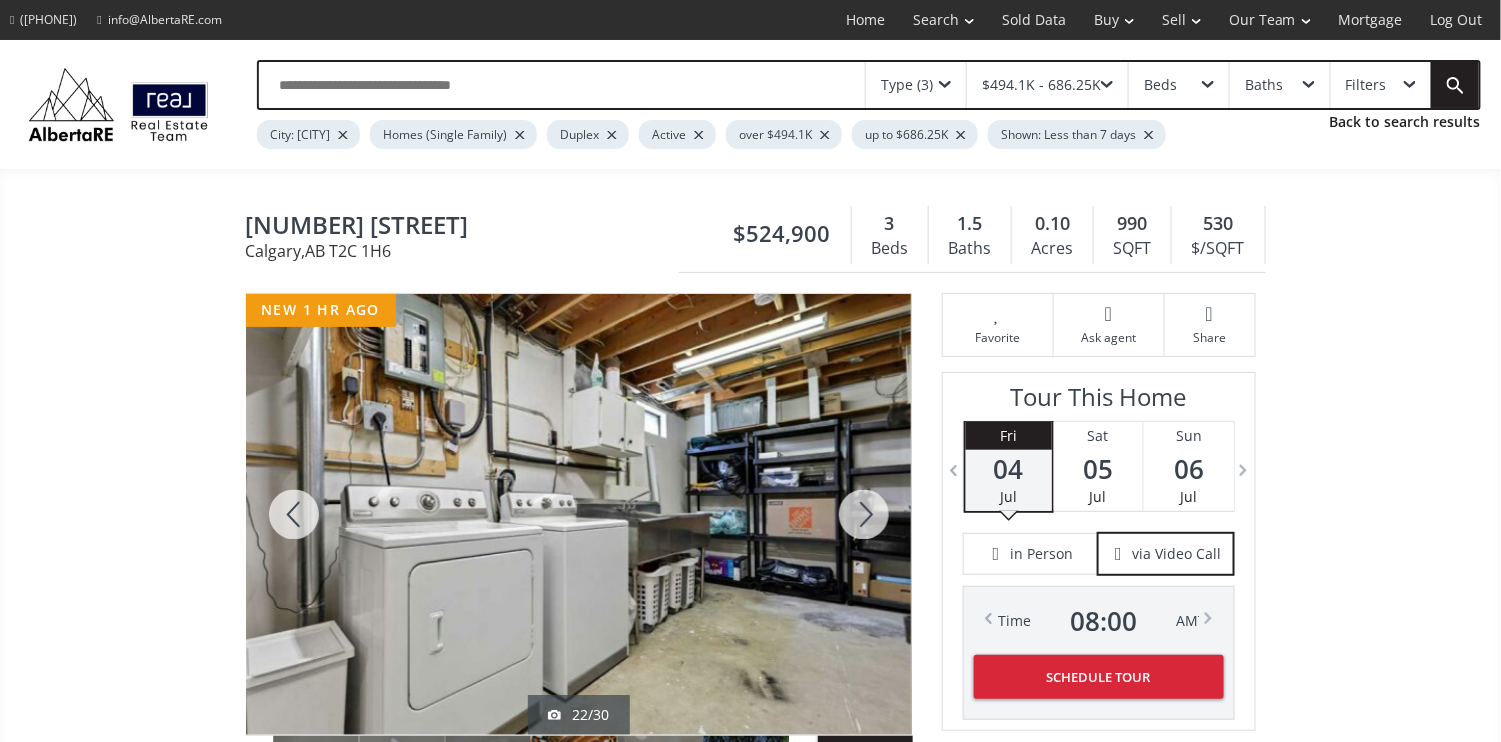 click at bounding box center (864, 514) 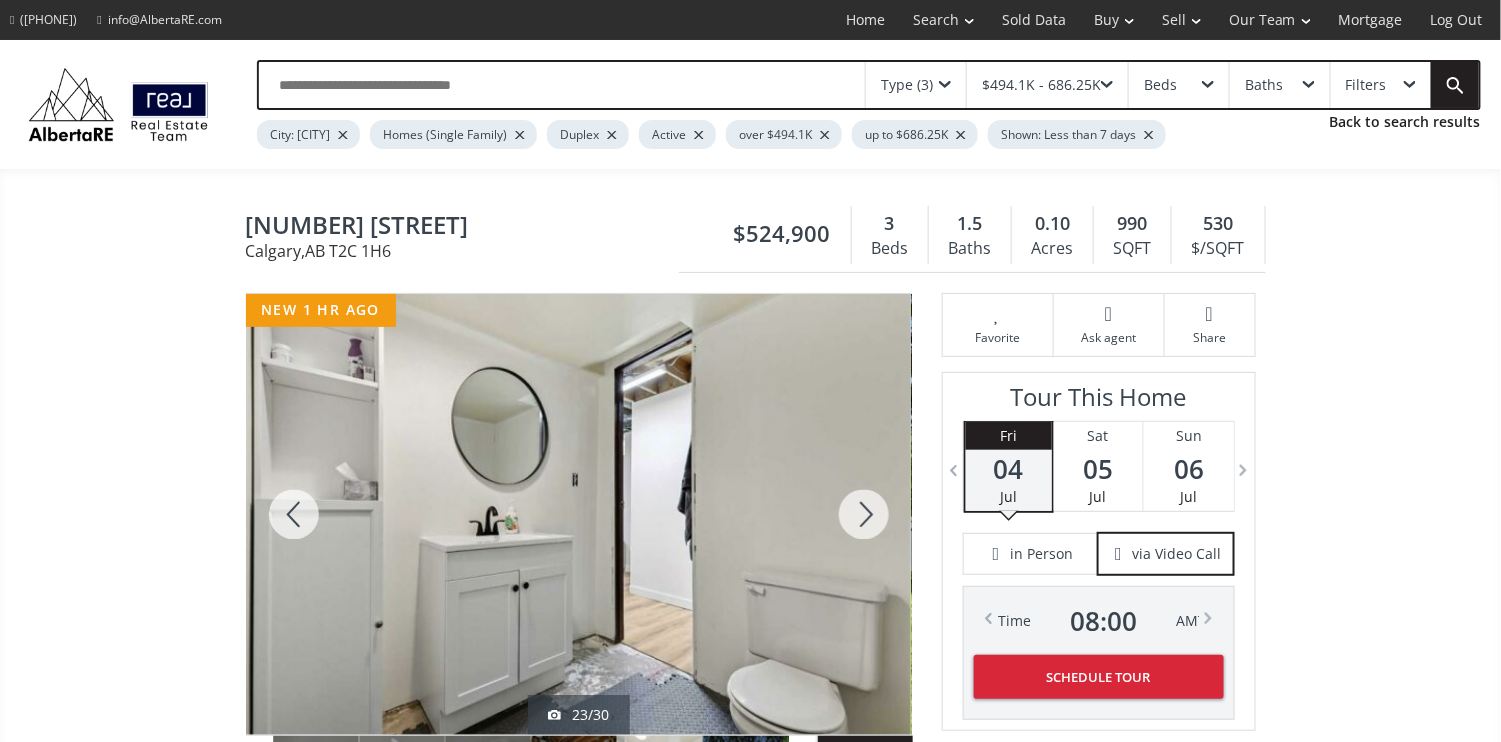 click at bounding box center [864, 514] 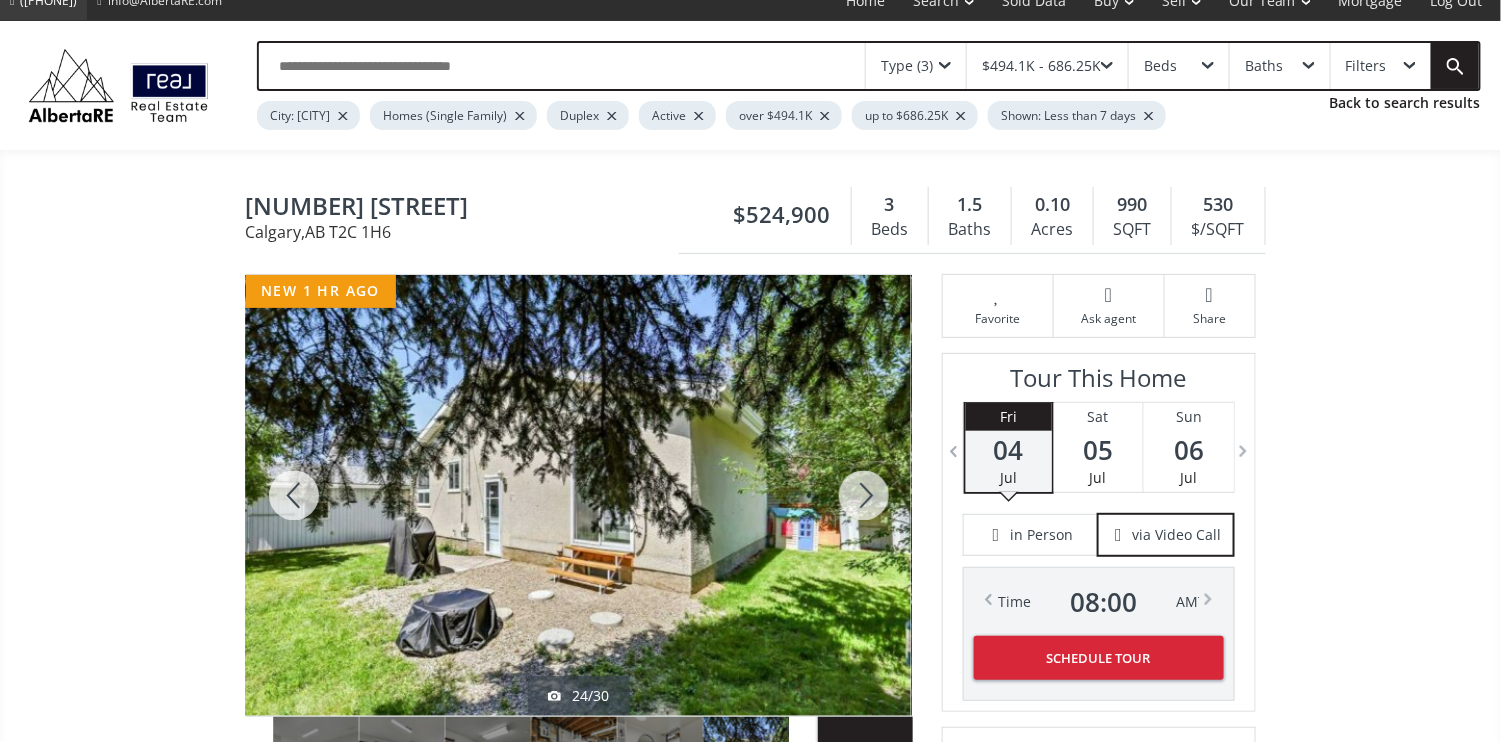 scroll, scrollTop: 0, scrollLeft: 0, axis: both 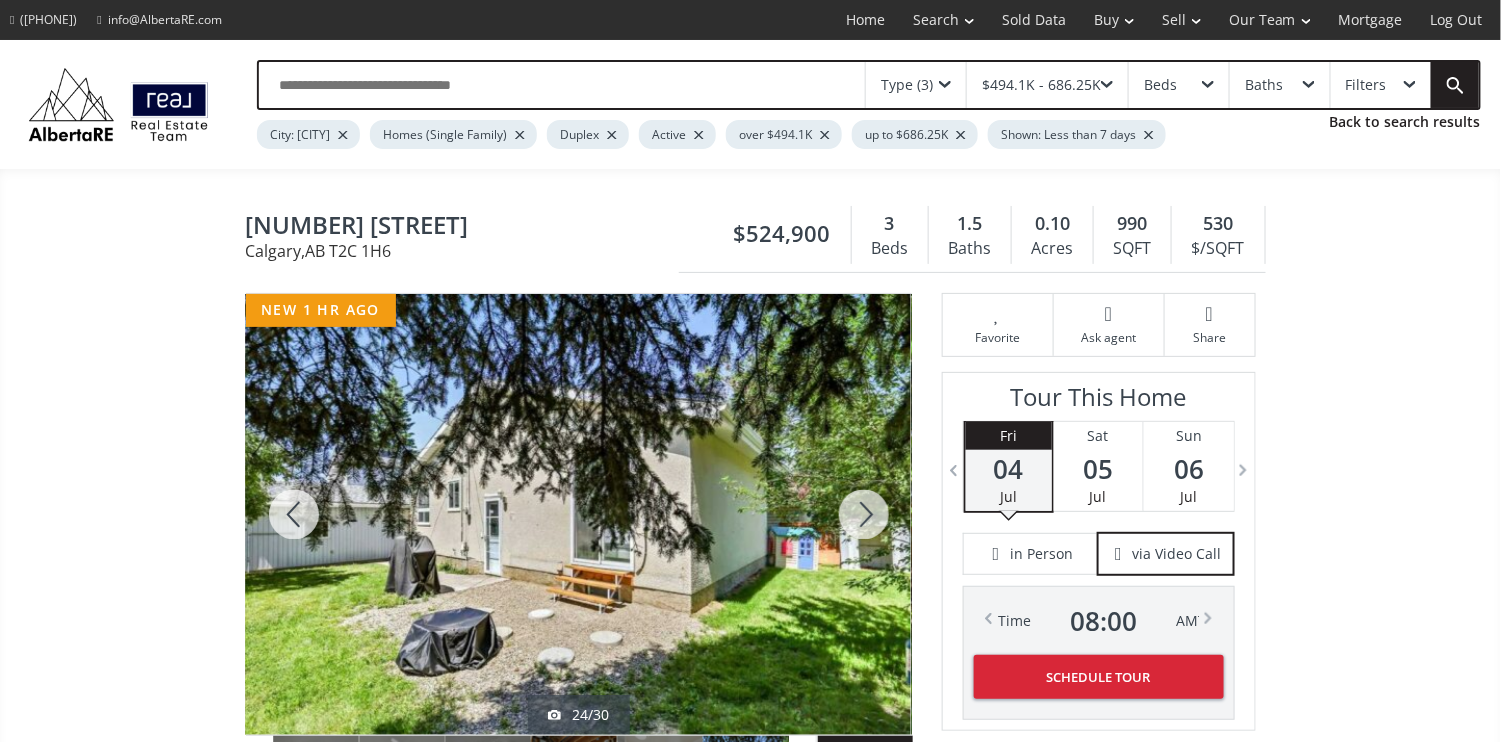 click at bounding box center [864, 514] 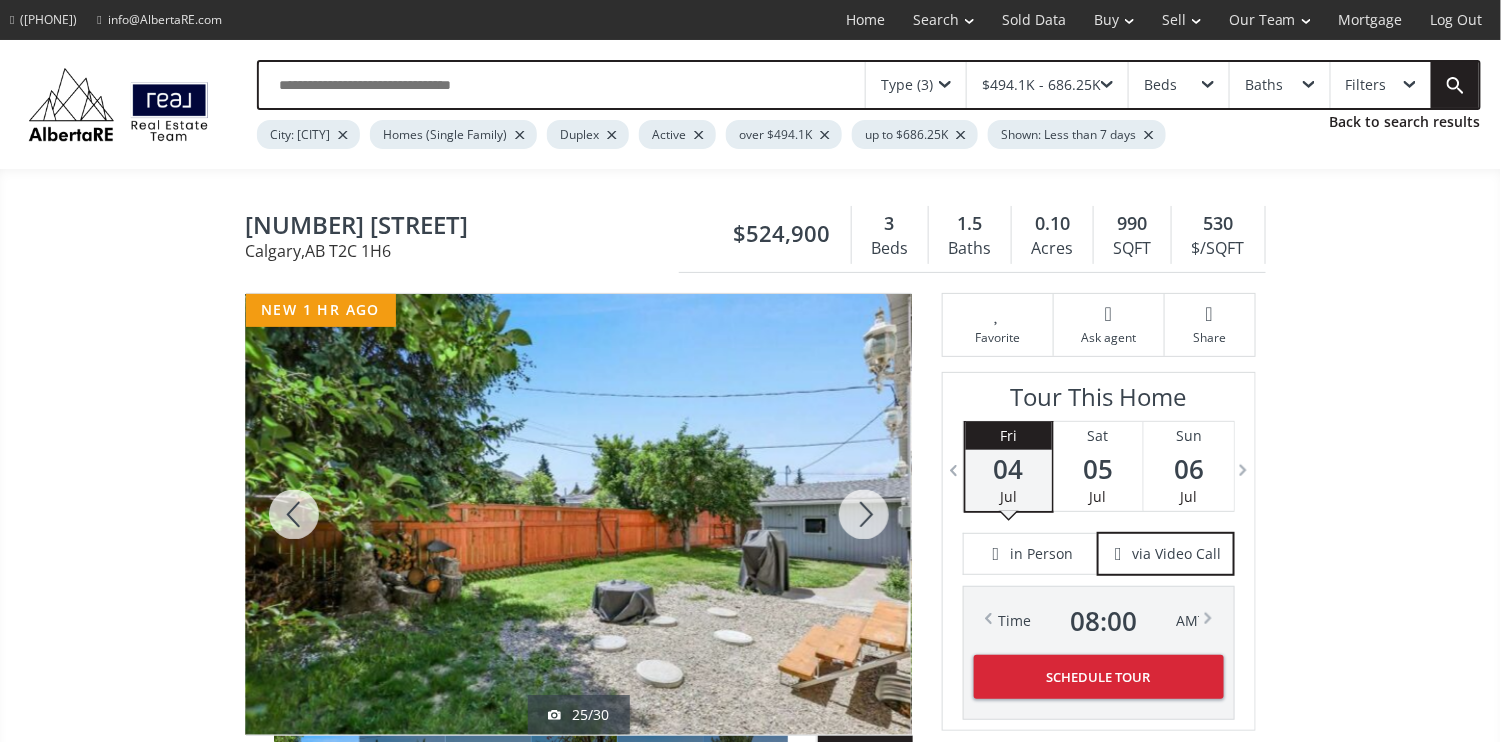 click at bounding box center [864, 514] 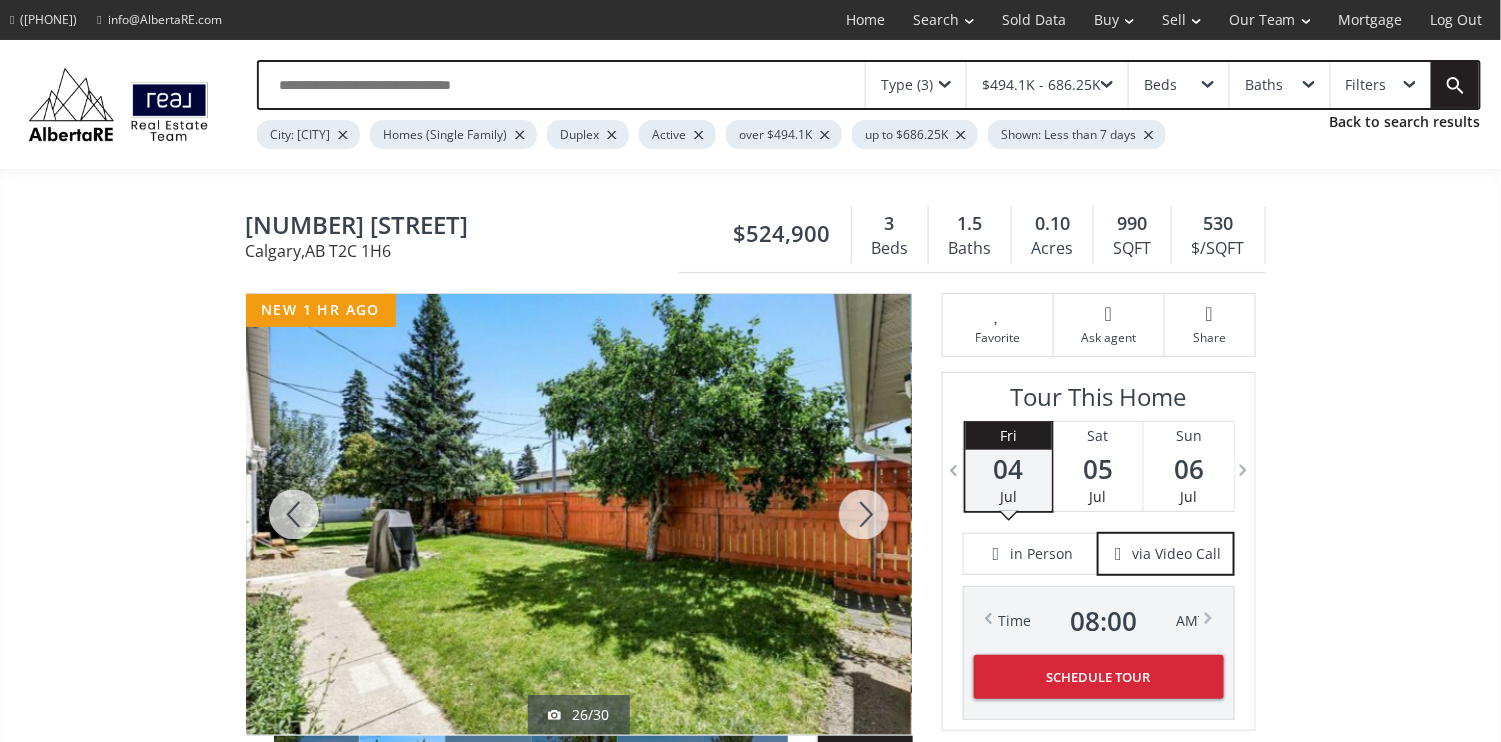 click at bounding box center [864, 514] 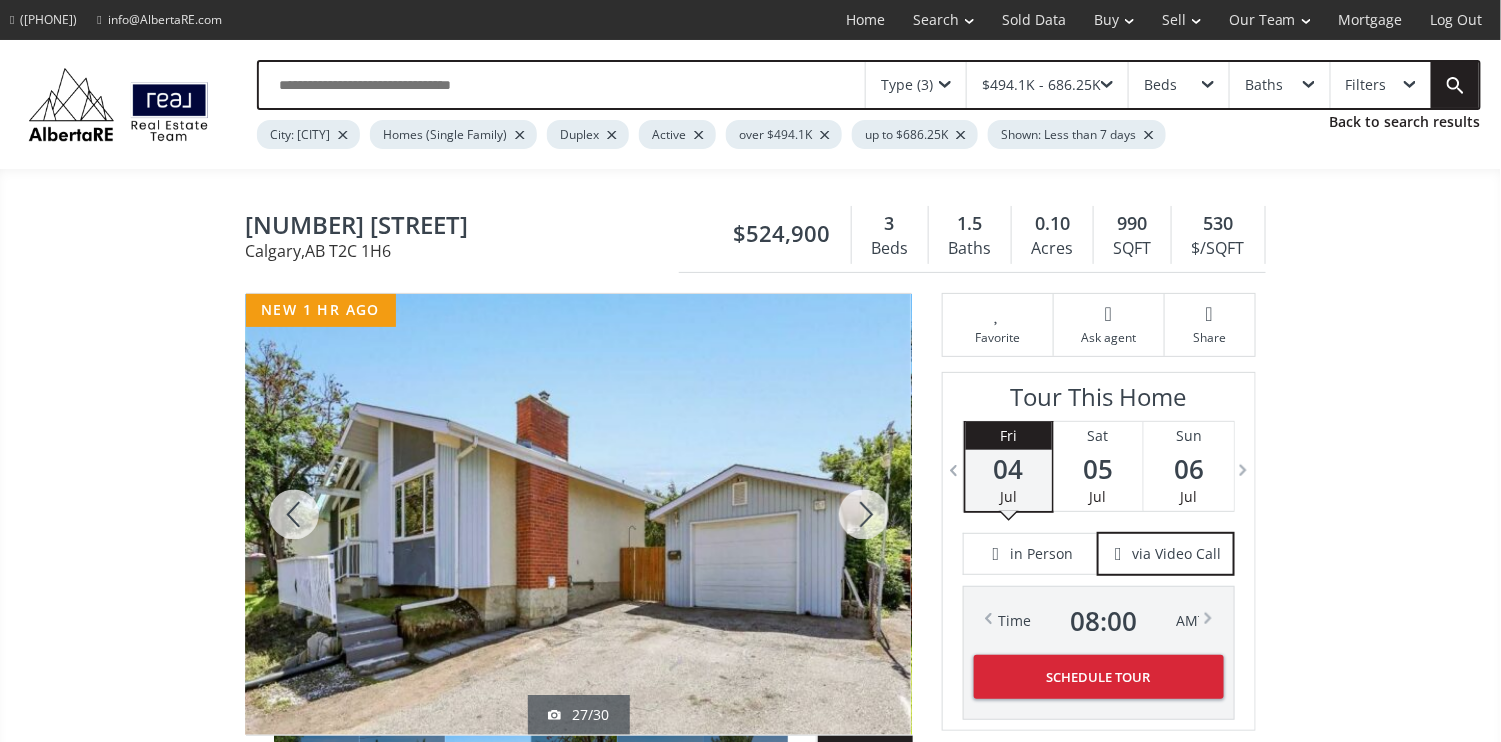 click at bounding box center [864, 514] 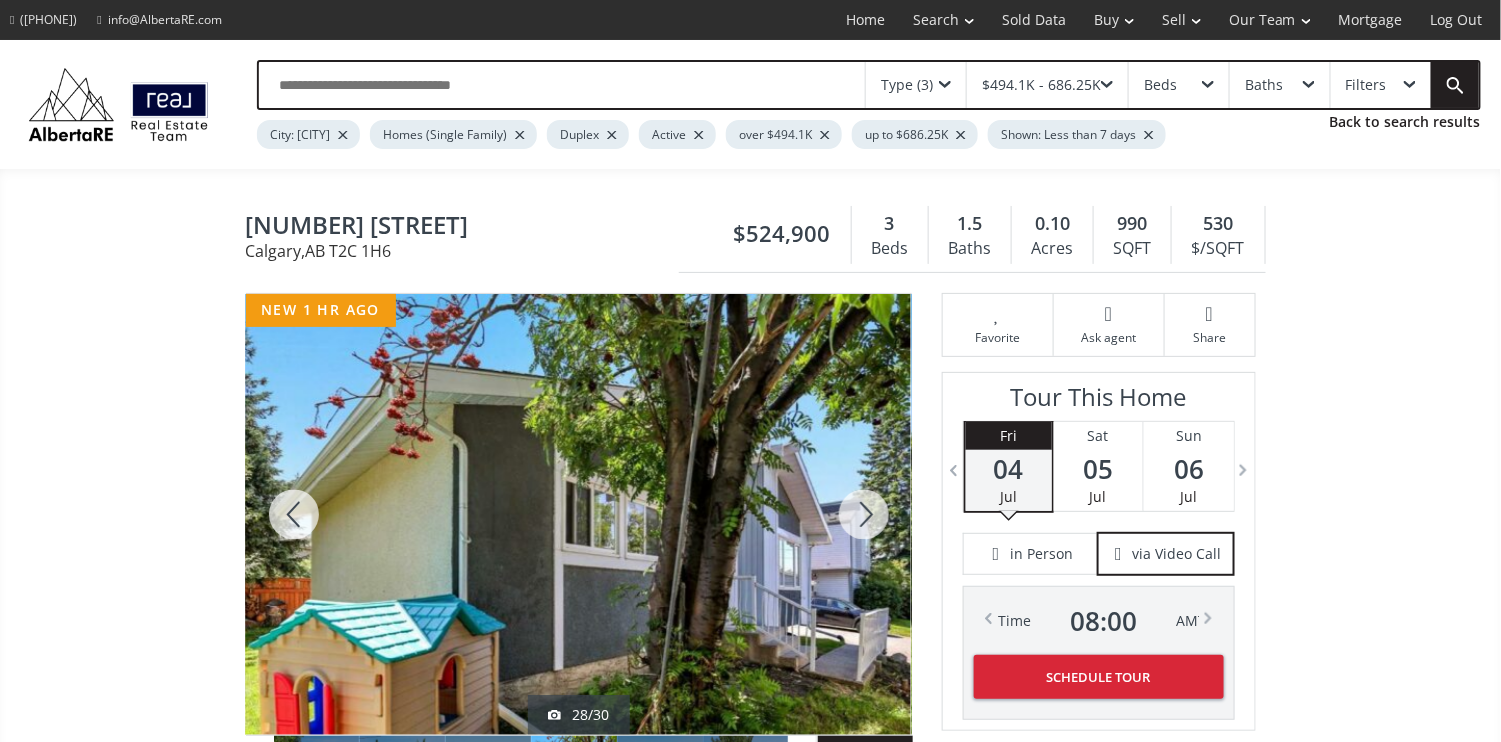 click at bounding box center [864, 514] 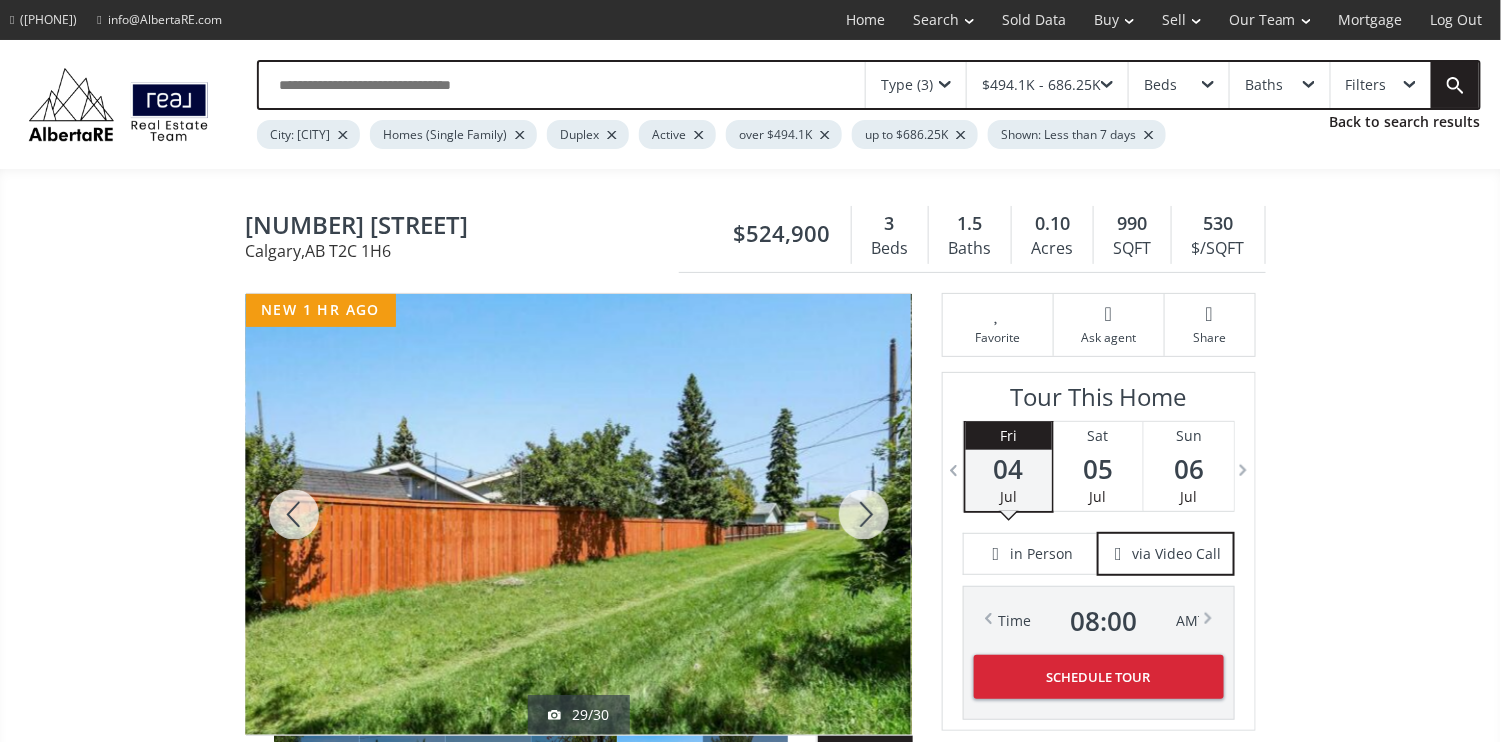 click at bounding box center [864, 514] 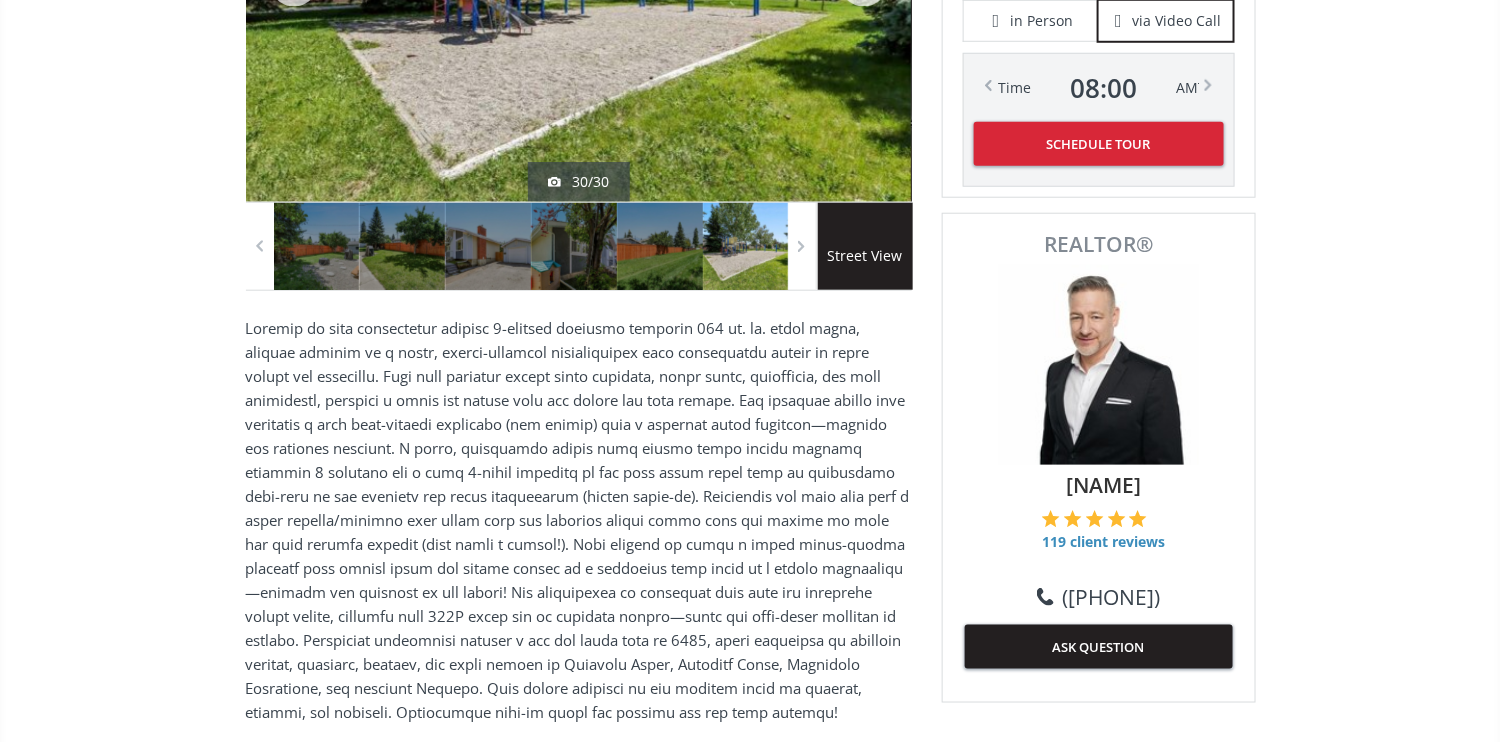 scroll, scrollTop: 0, scrollLeft: 0, axis: both 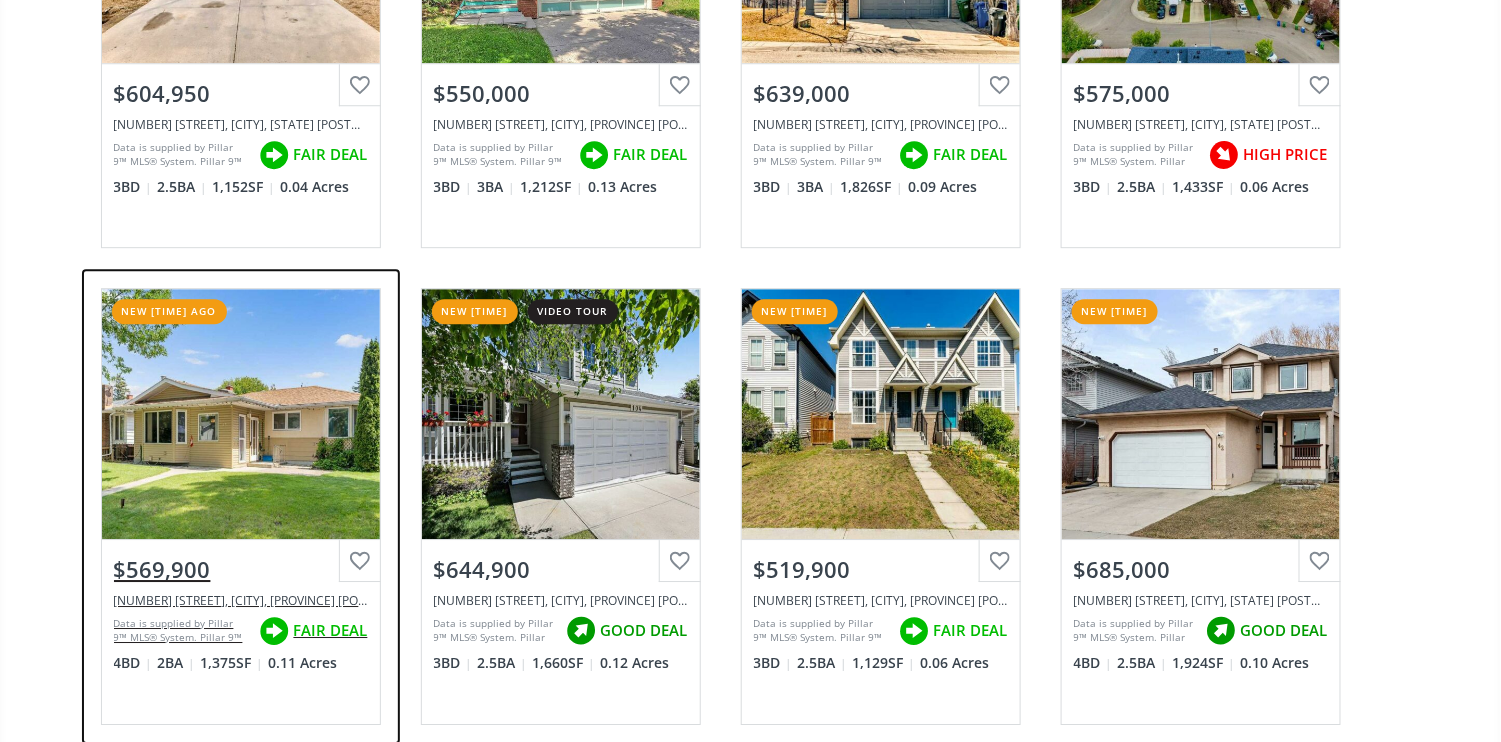 click on "View Photos & Details" at bounding box center [241, 414] 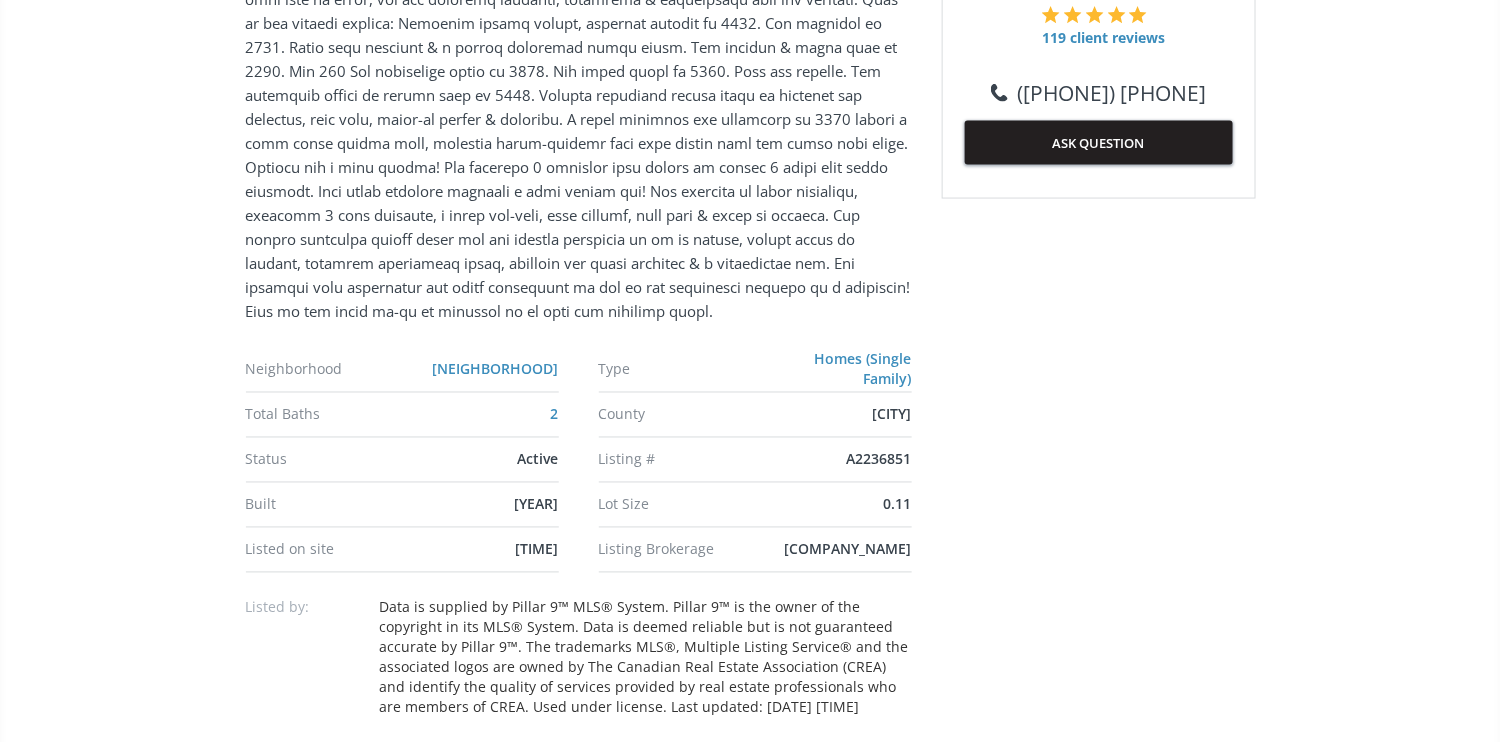 scroll, scrollTop: 266, scrollLeft: 0, axis: vertical 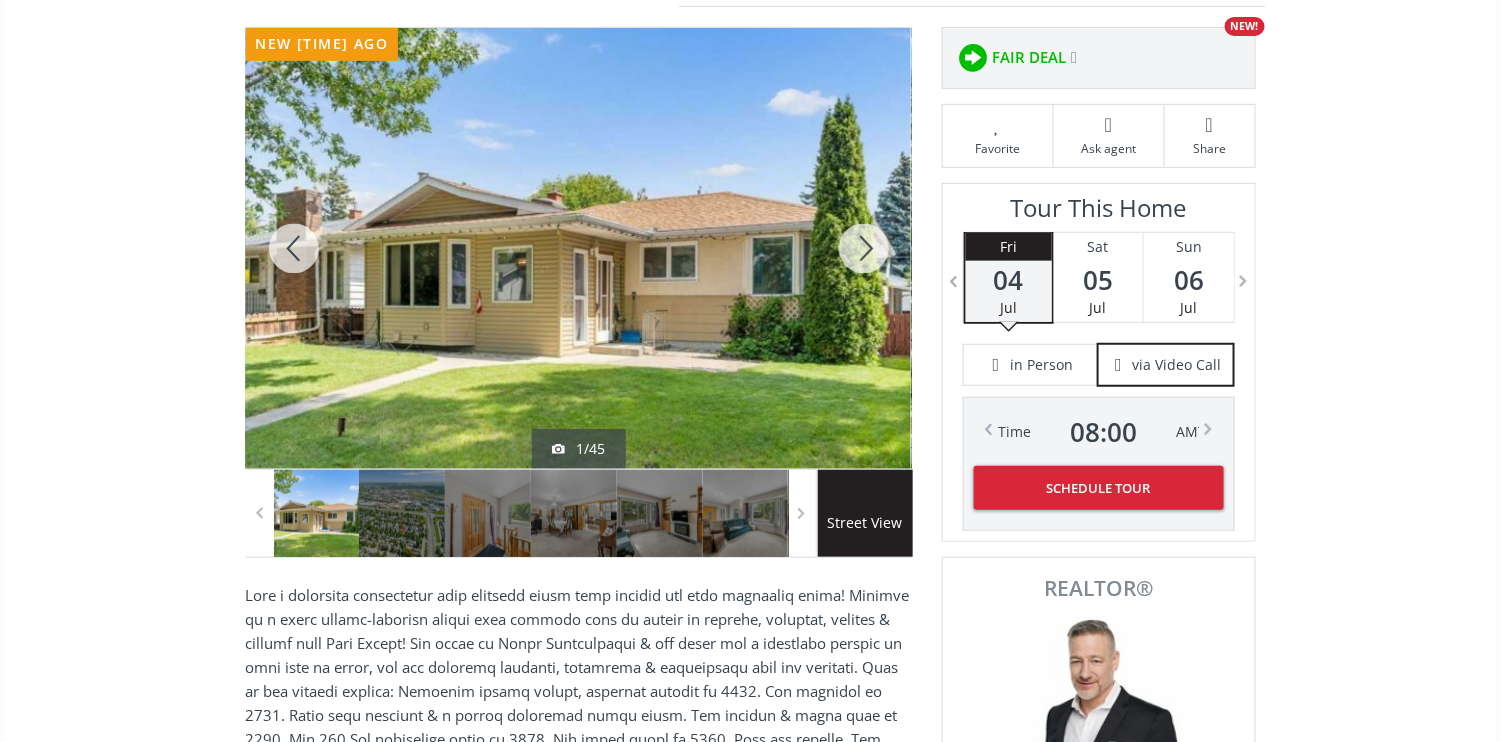 click at bounding box center [864, 248] 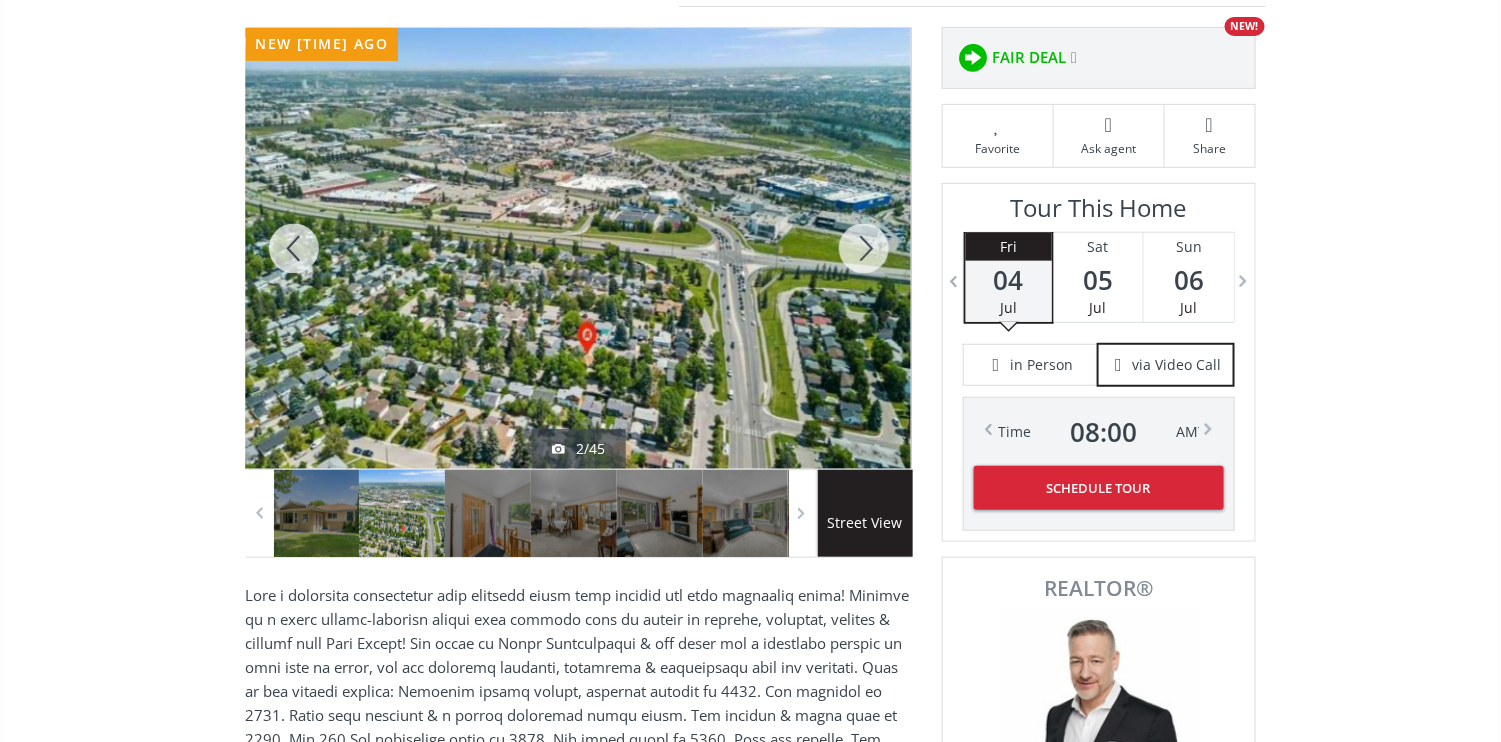 click at bounding box center (864, 248) 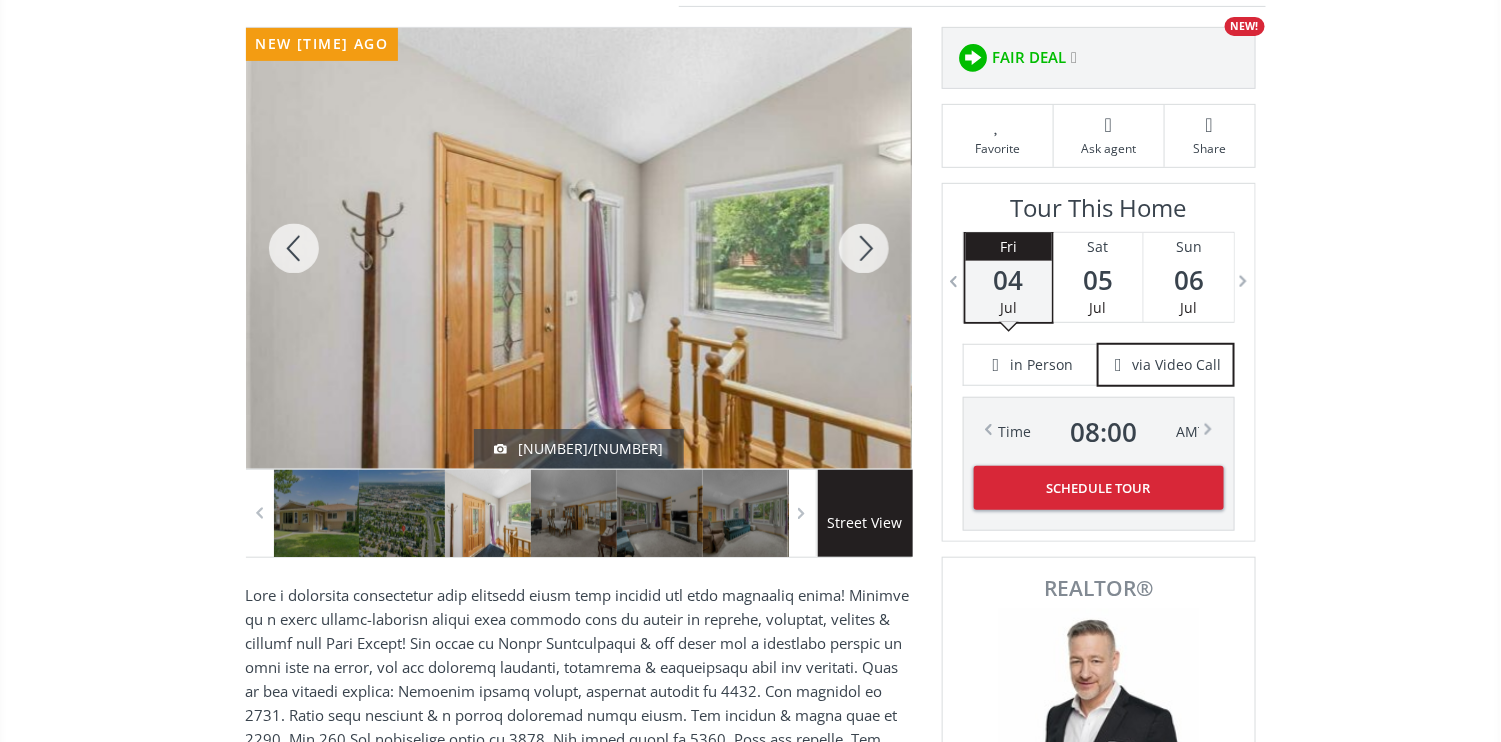 click at bounding box center (864, 248) 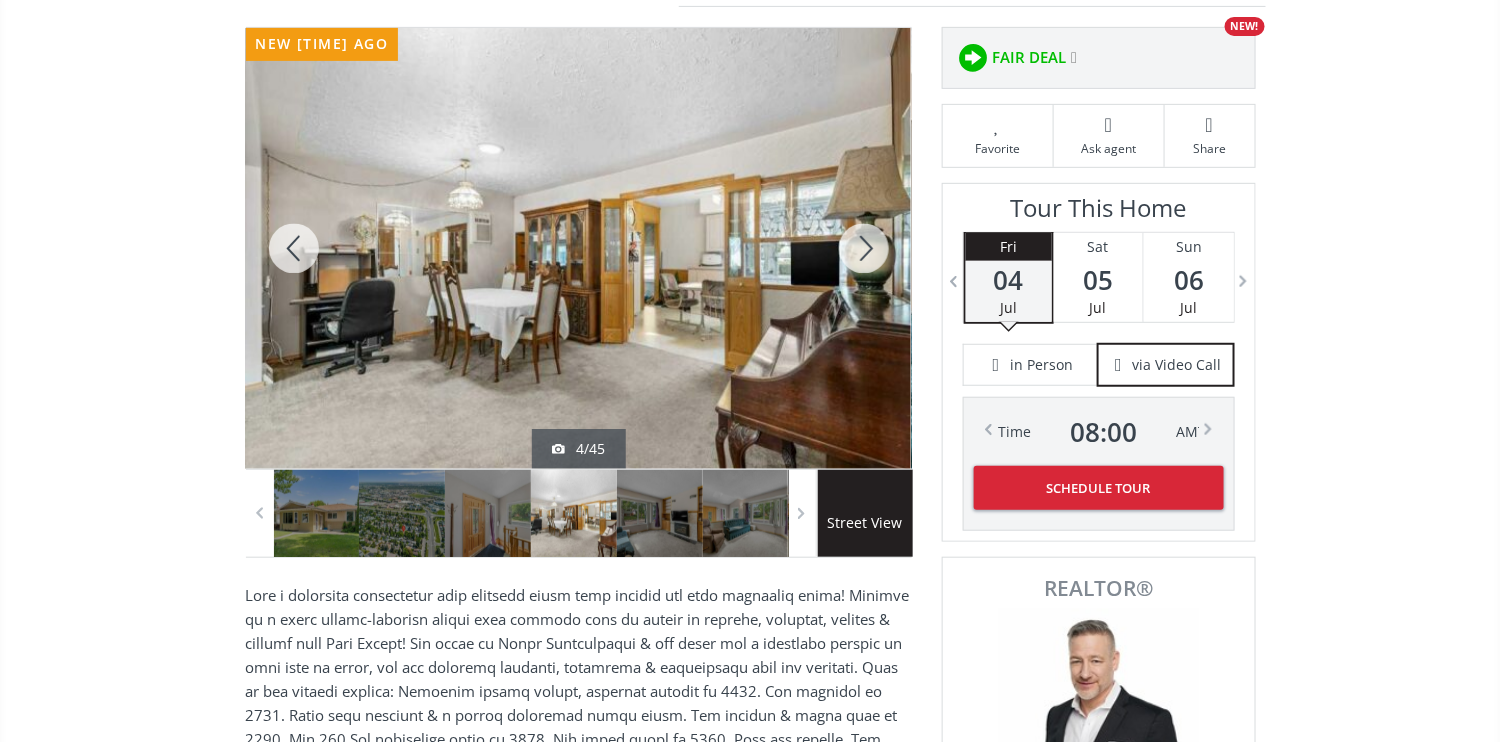 click at bounding box center (864, 248) 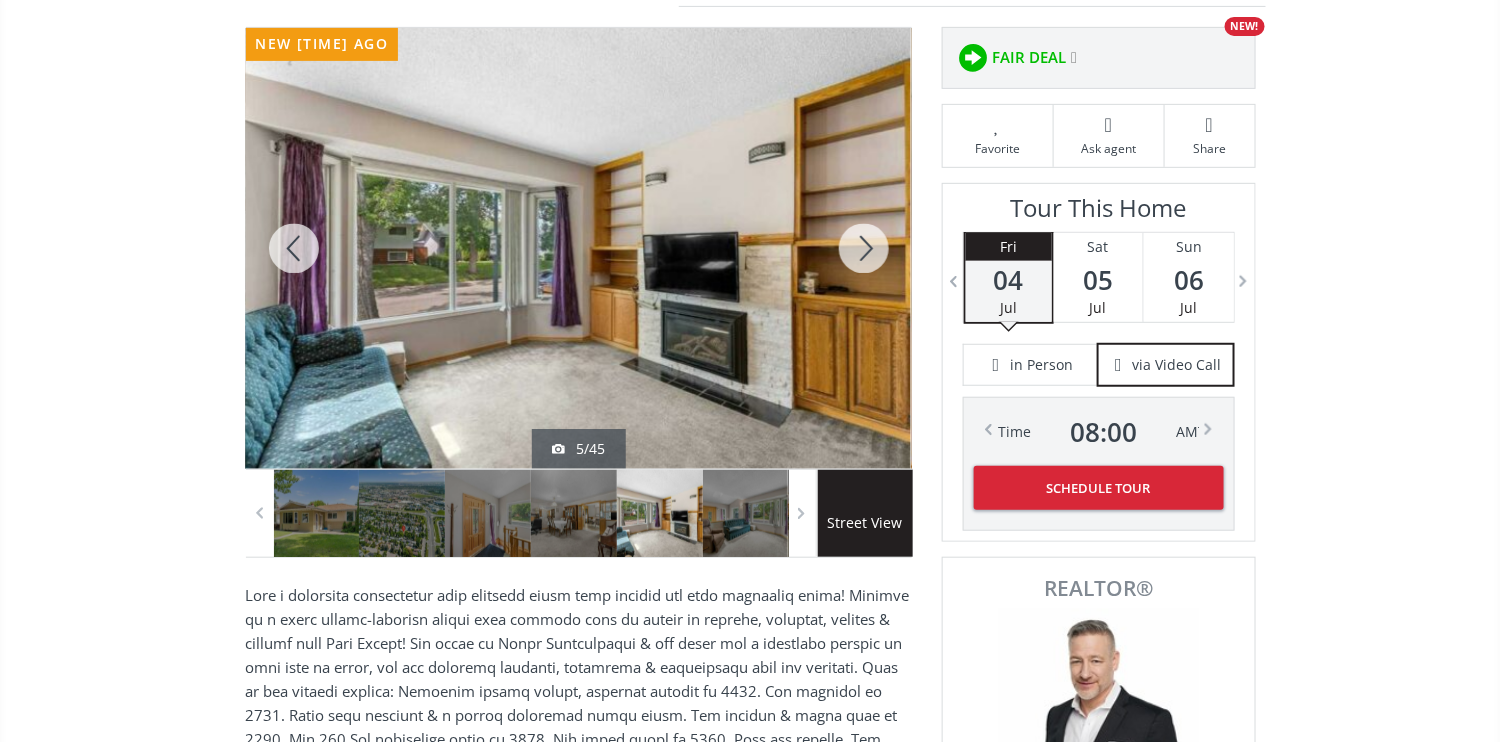 click at bounding box center [864, 248] 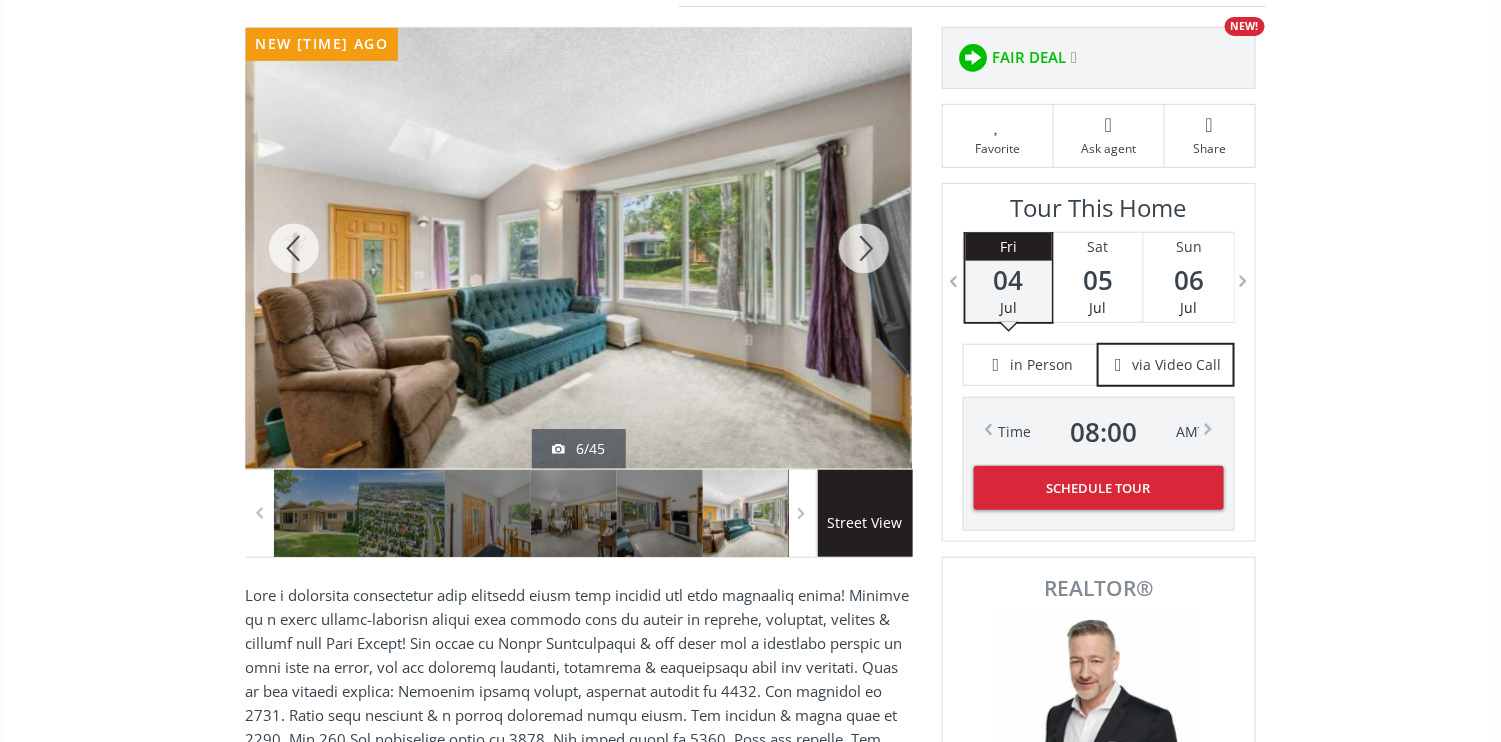 click at bounding box center (864, 248) 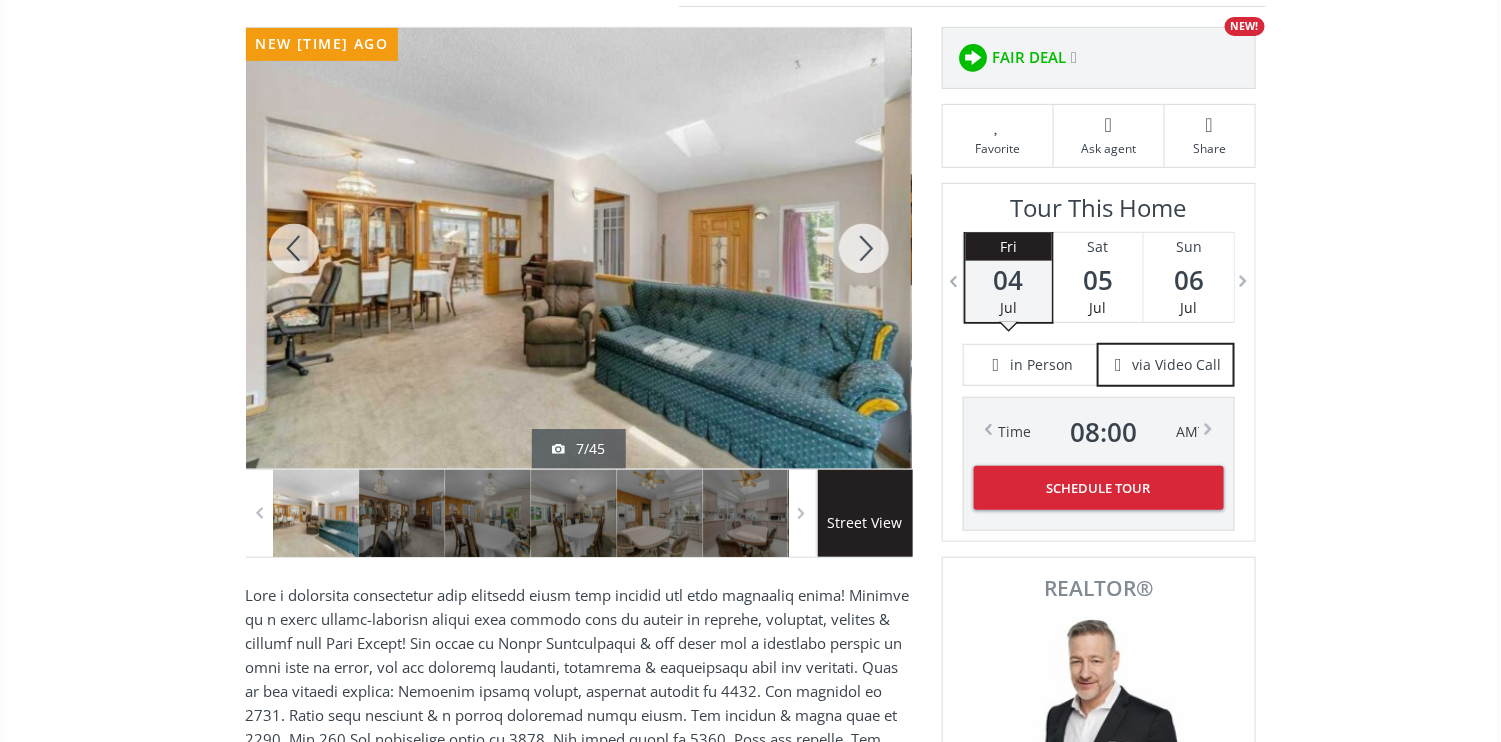 click at bounding box center [864, 248] 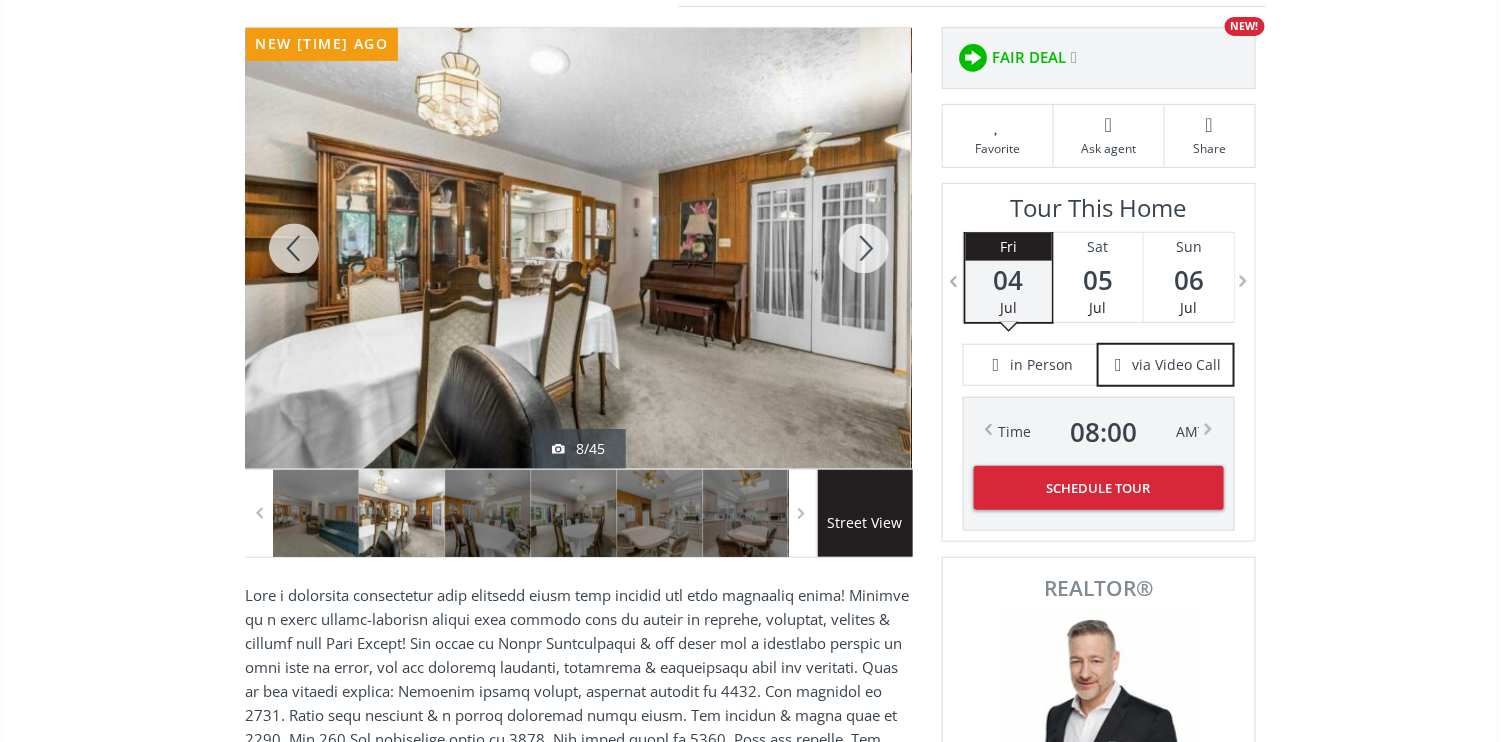 click at bounding box center (864, 248) 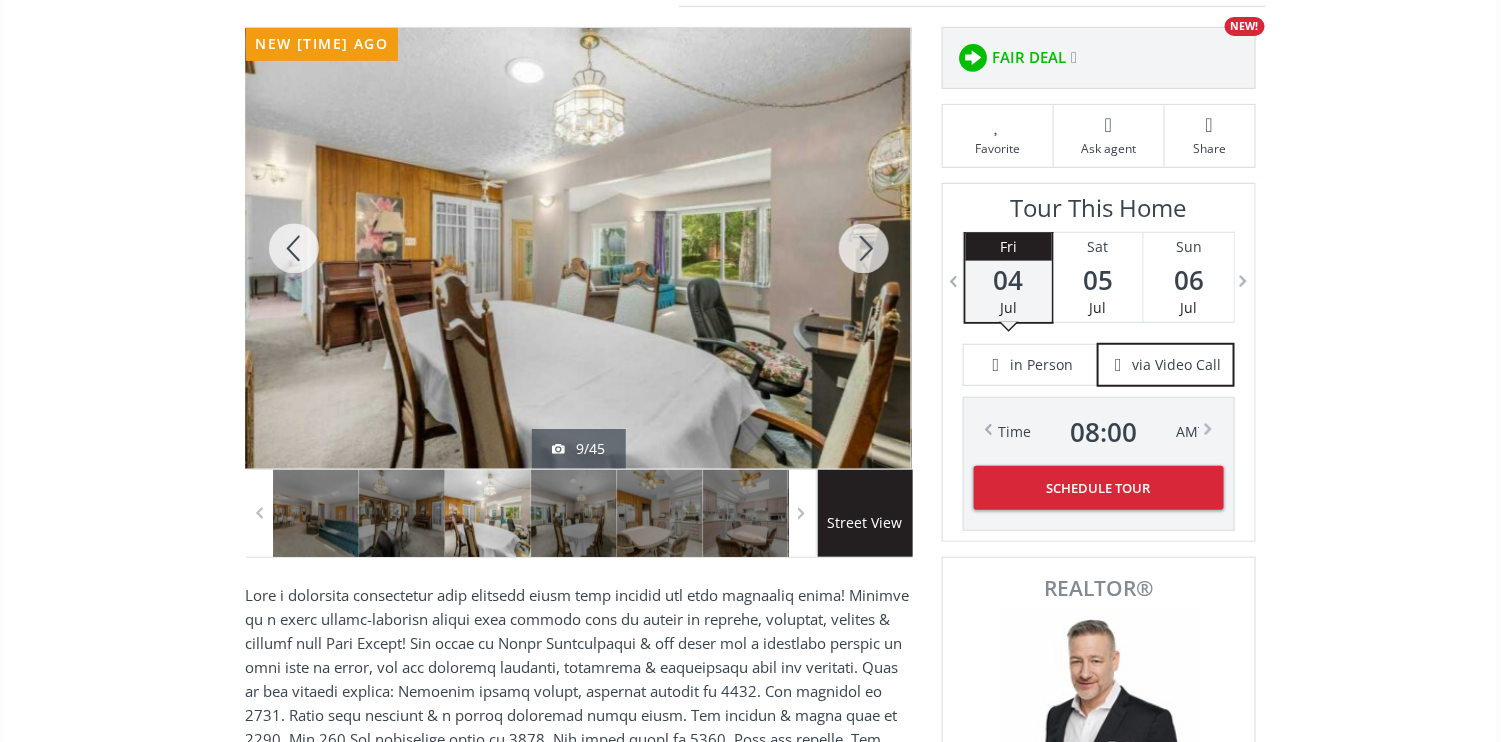 click at bounding box center [864, 248] 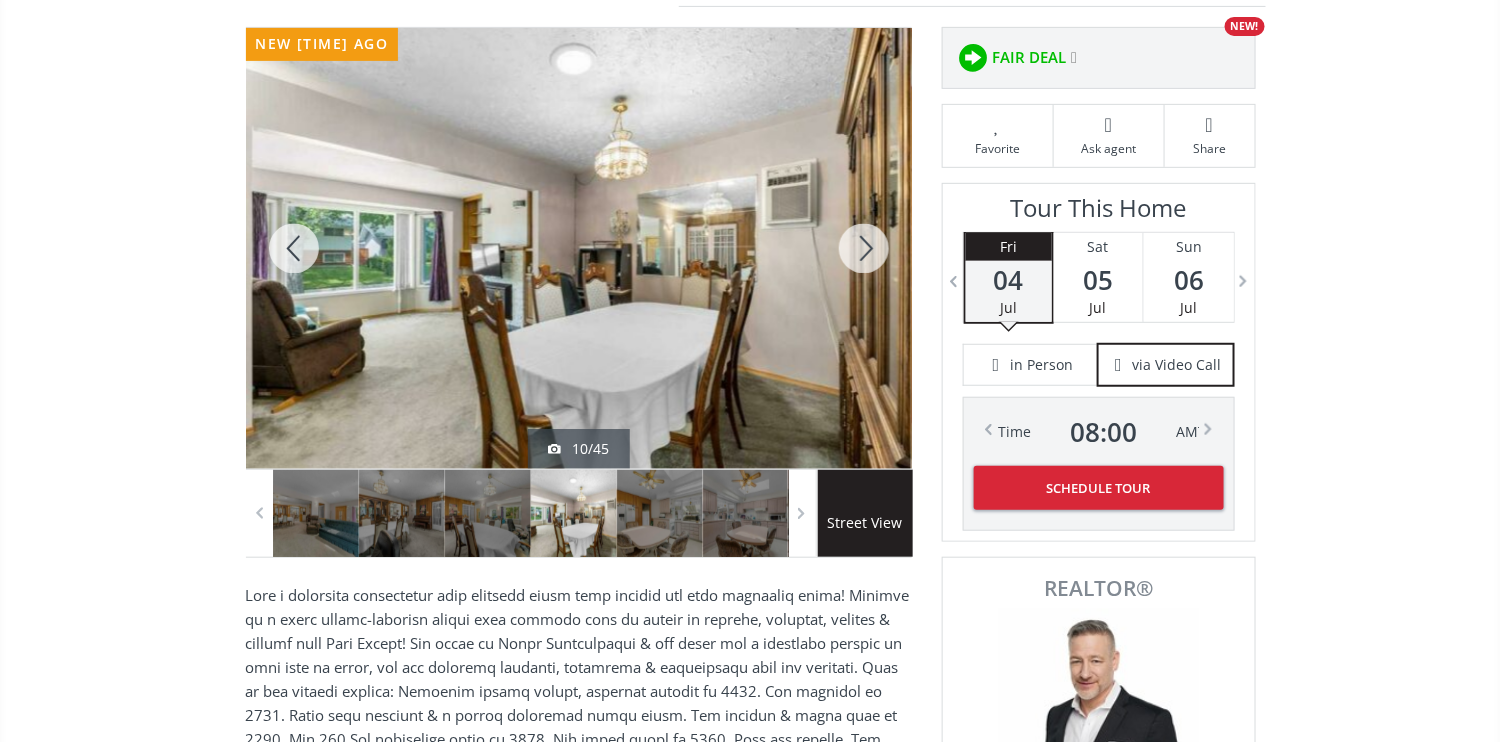 click at bounding box center [864, 248] 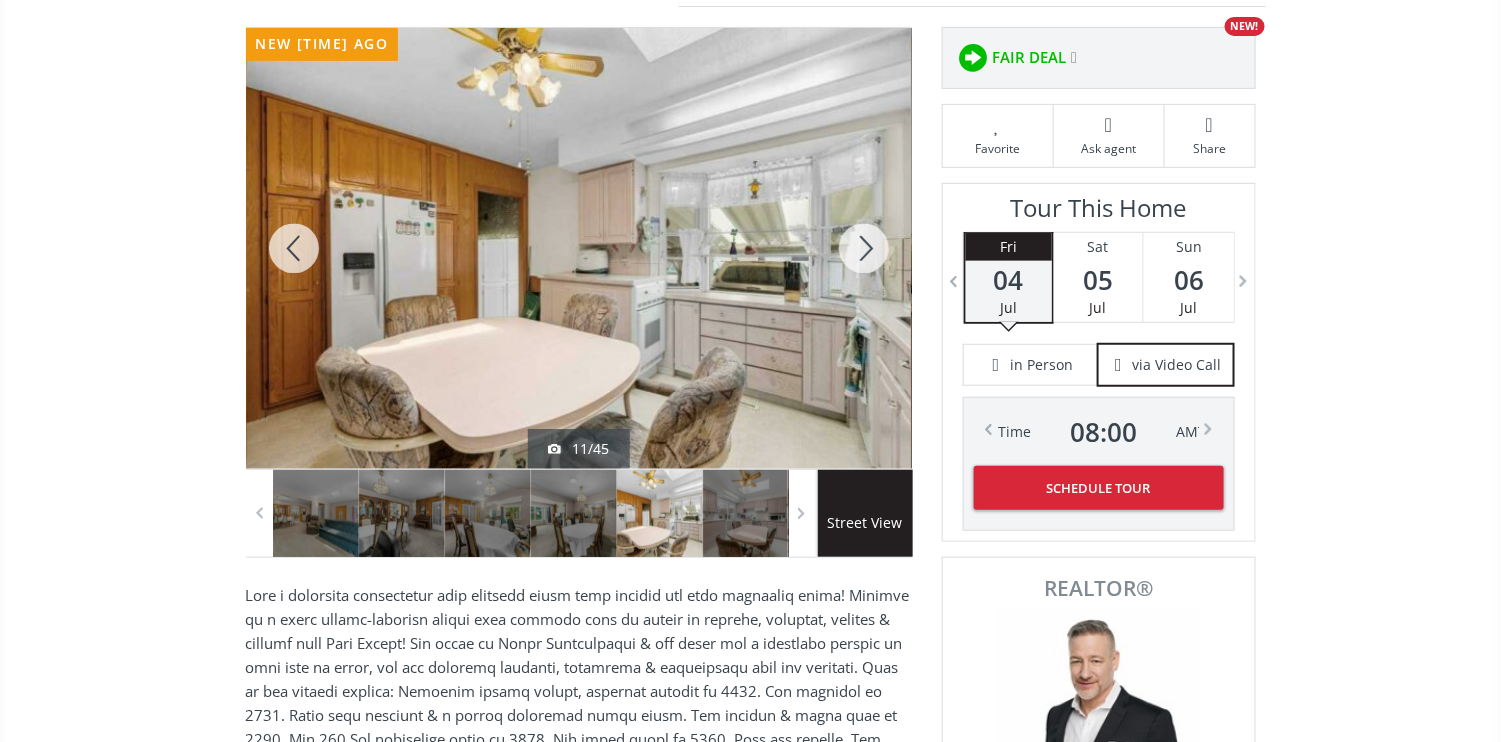 click at bounding box center [864, 248] 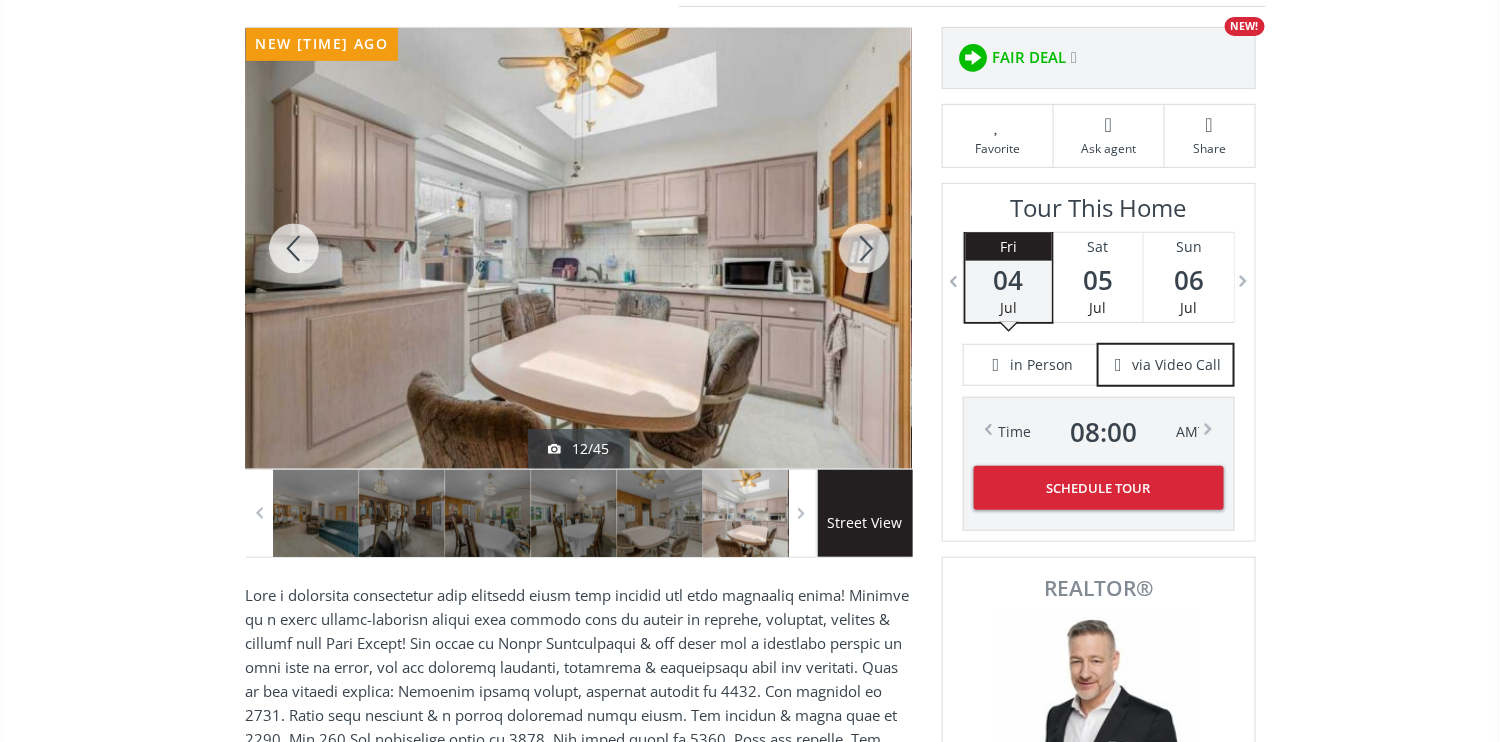 click at bounding box center [864, 248] 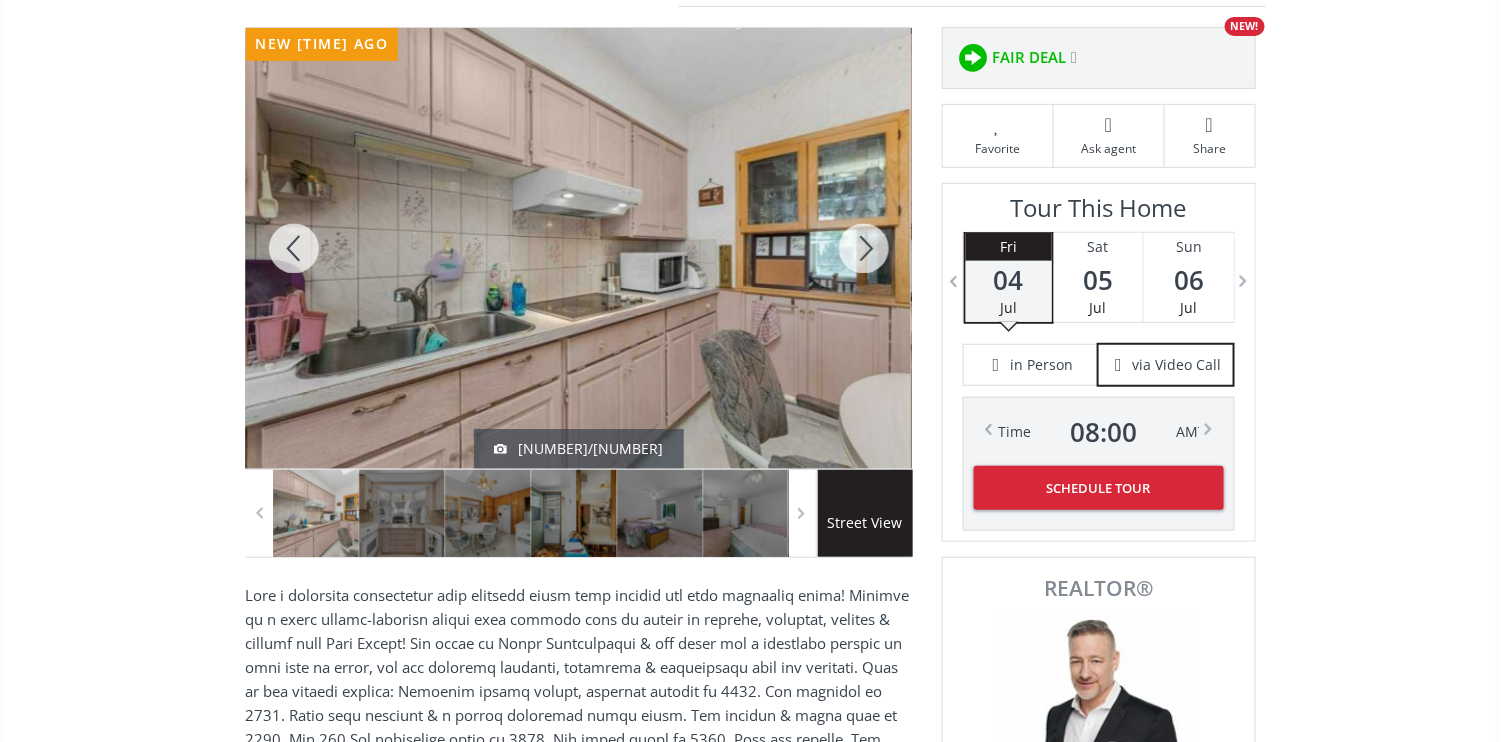 click at bounding box center [864, 248] 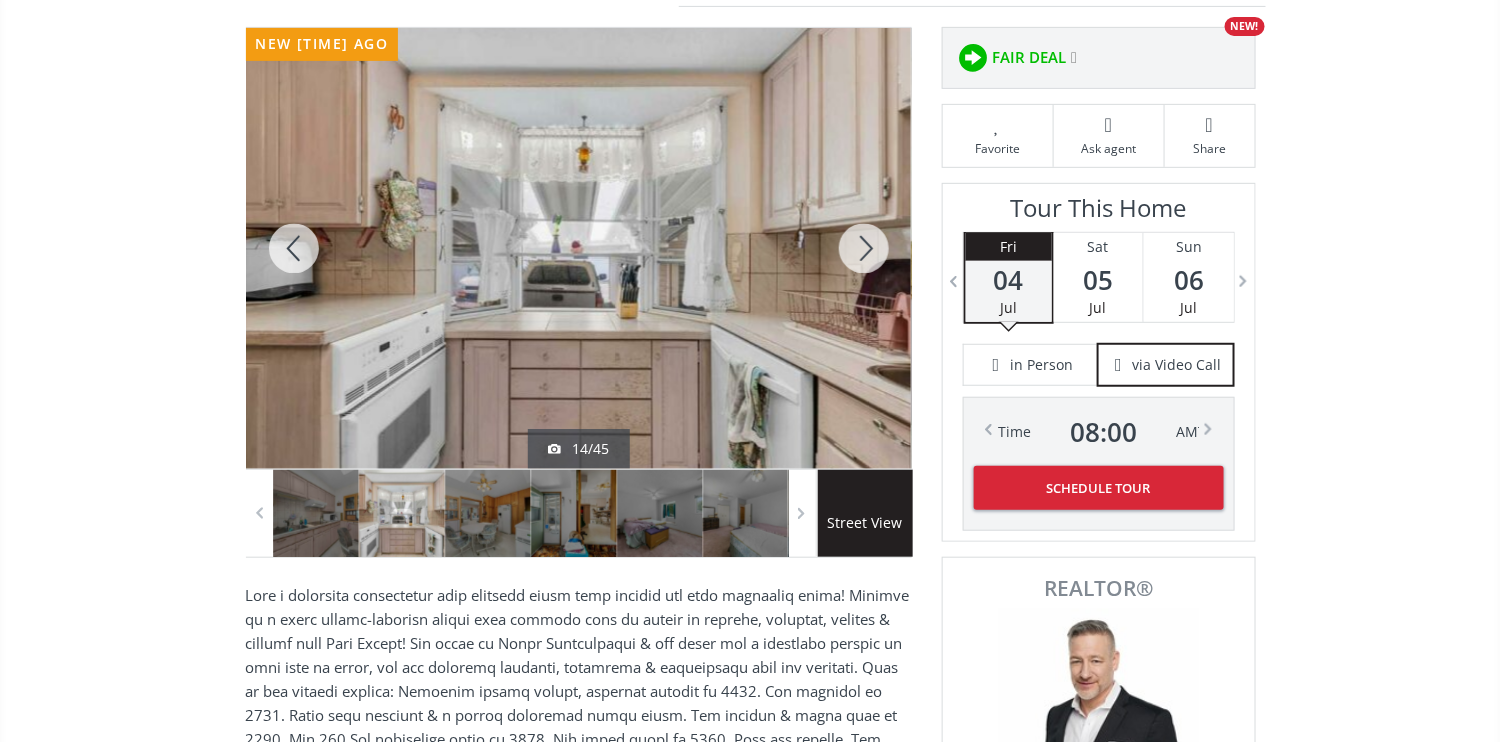 click at bounding box center [864, 248] 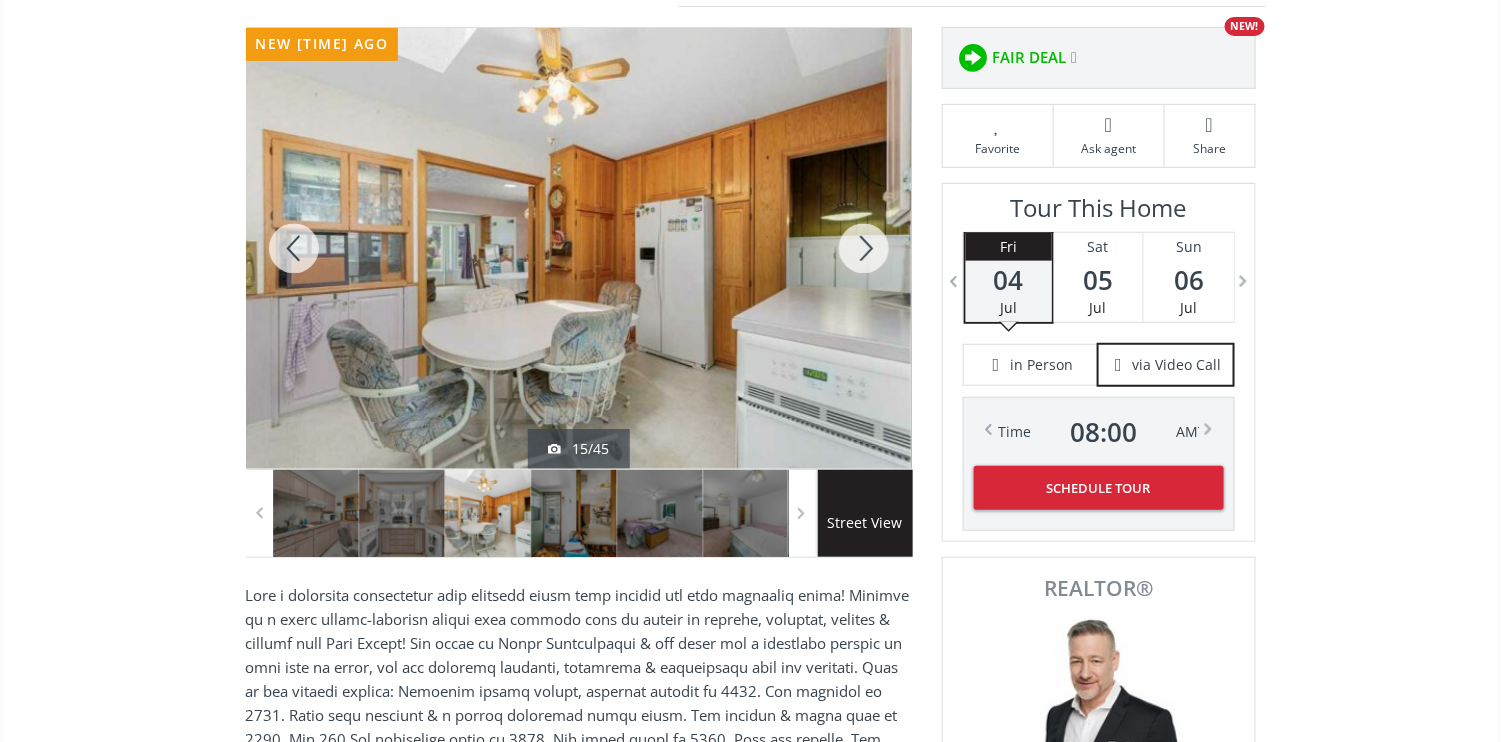 click at bounding box center [864, 248] 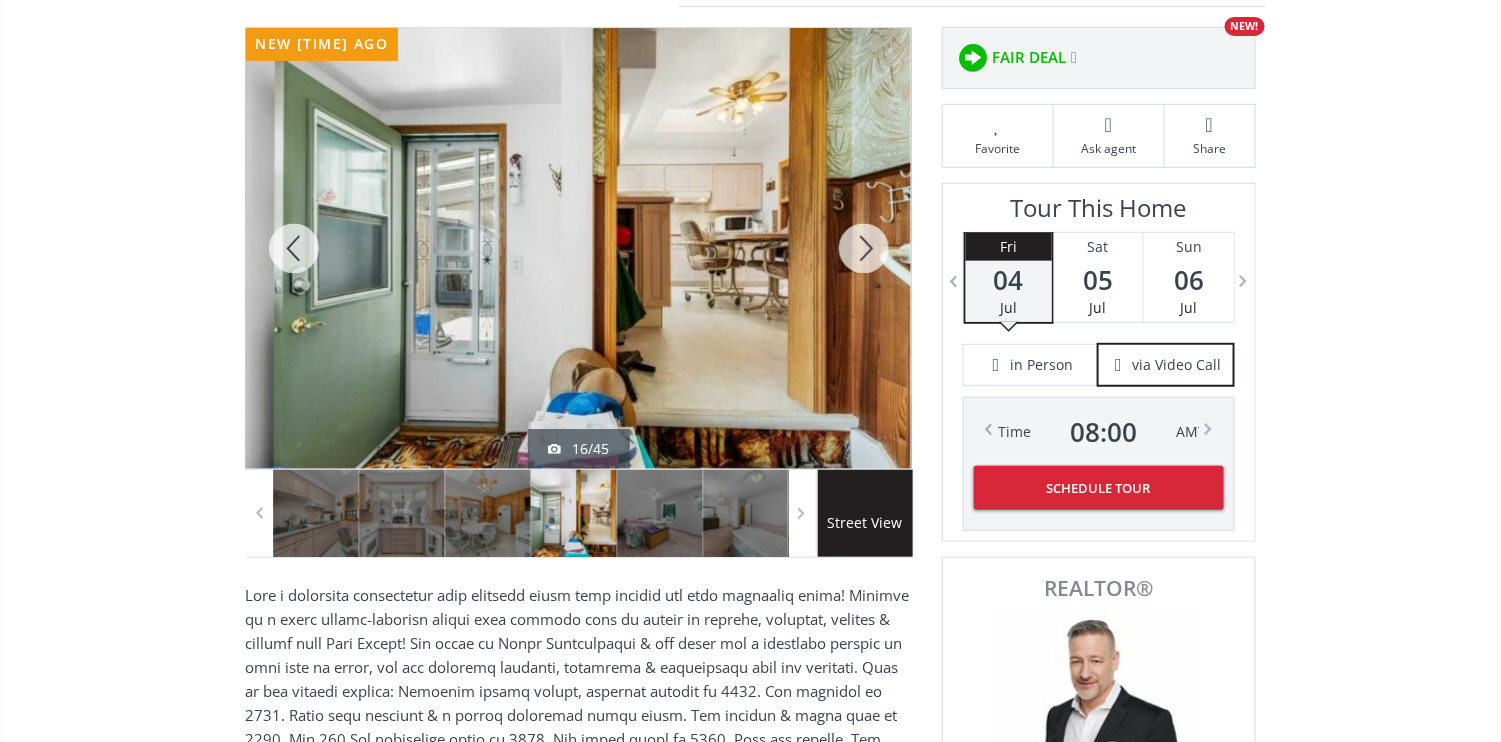 click at bounding box center (864, 248) 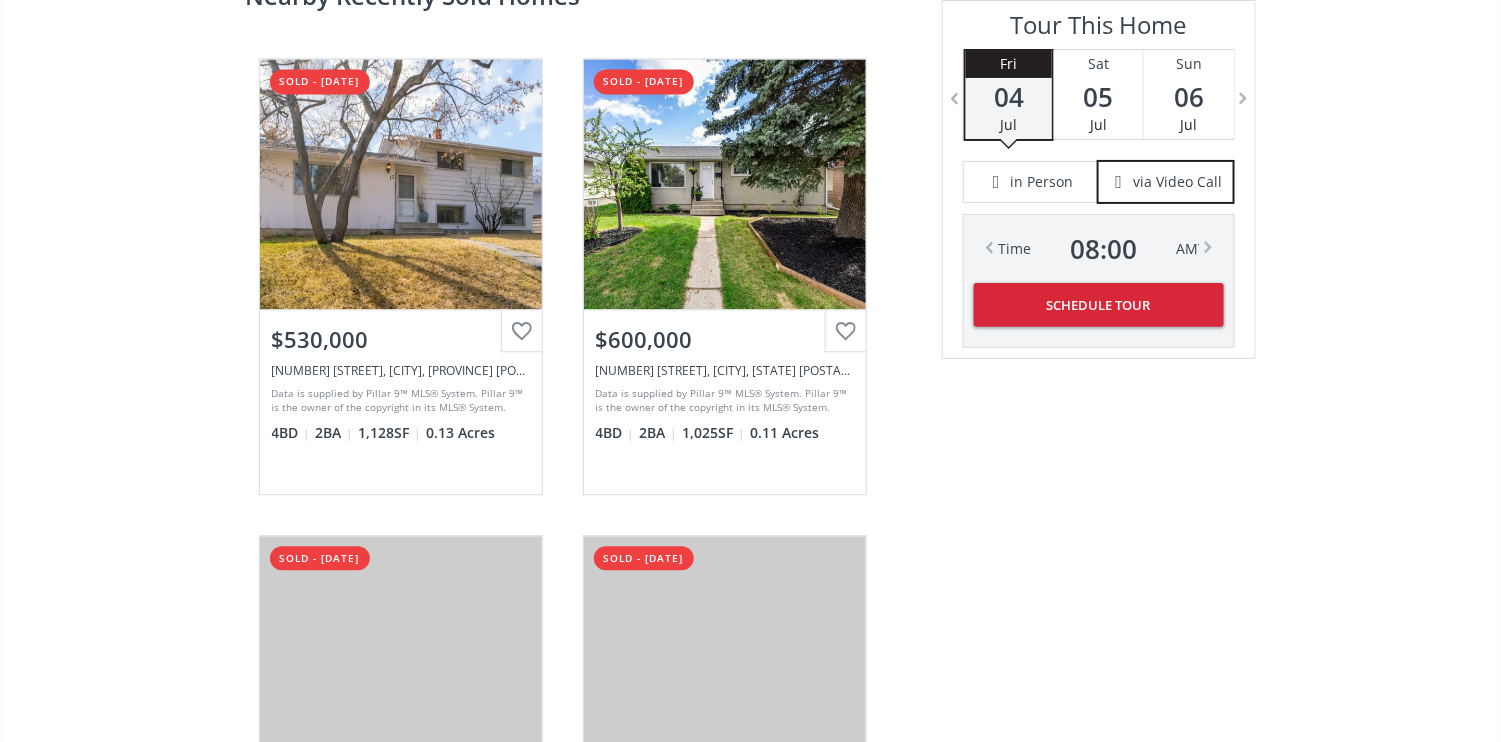 scroll, scrollTop: 4000, scrollLeft: 0, axis: vertical 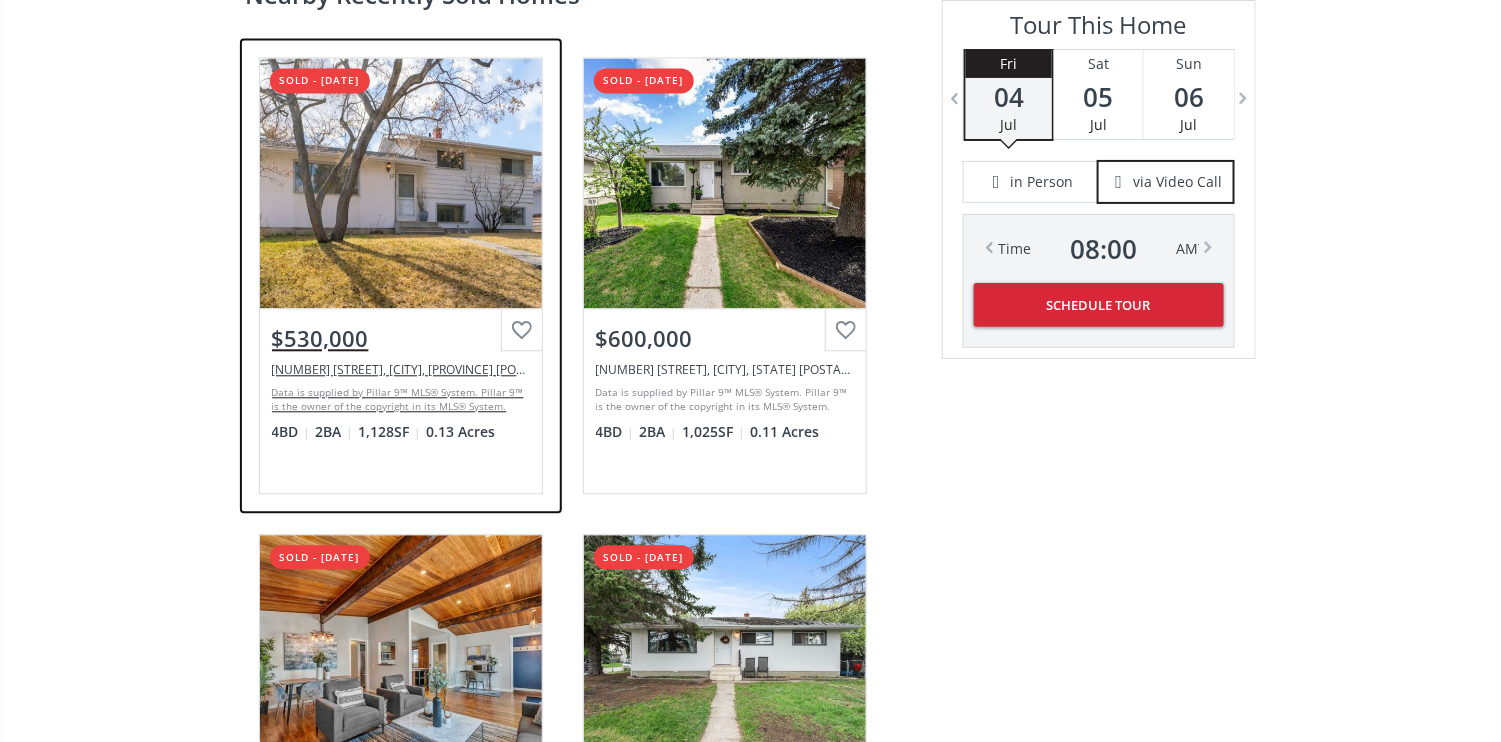 click on "View Photos & Details" at bounding box center [401, 183] 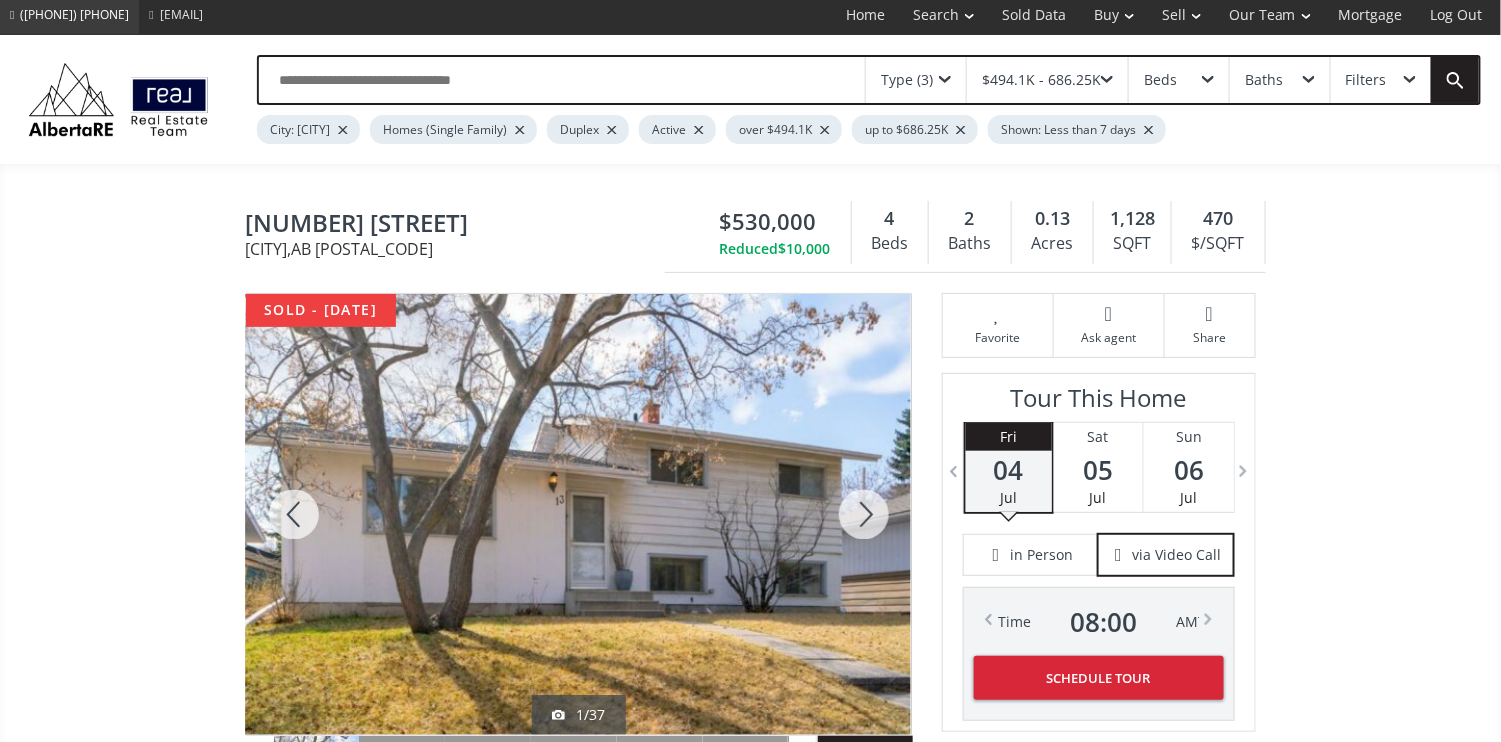 scroll, scrollTop: 0, scrollLeft: 0, axis: both 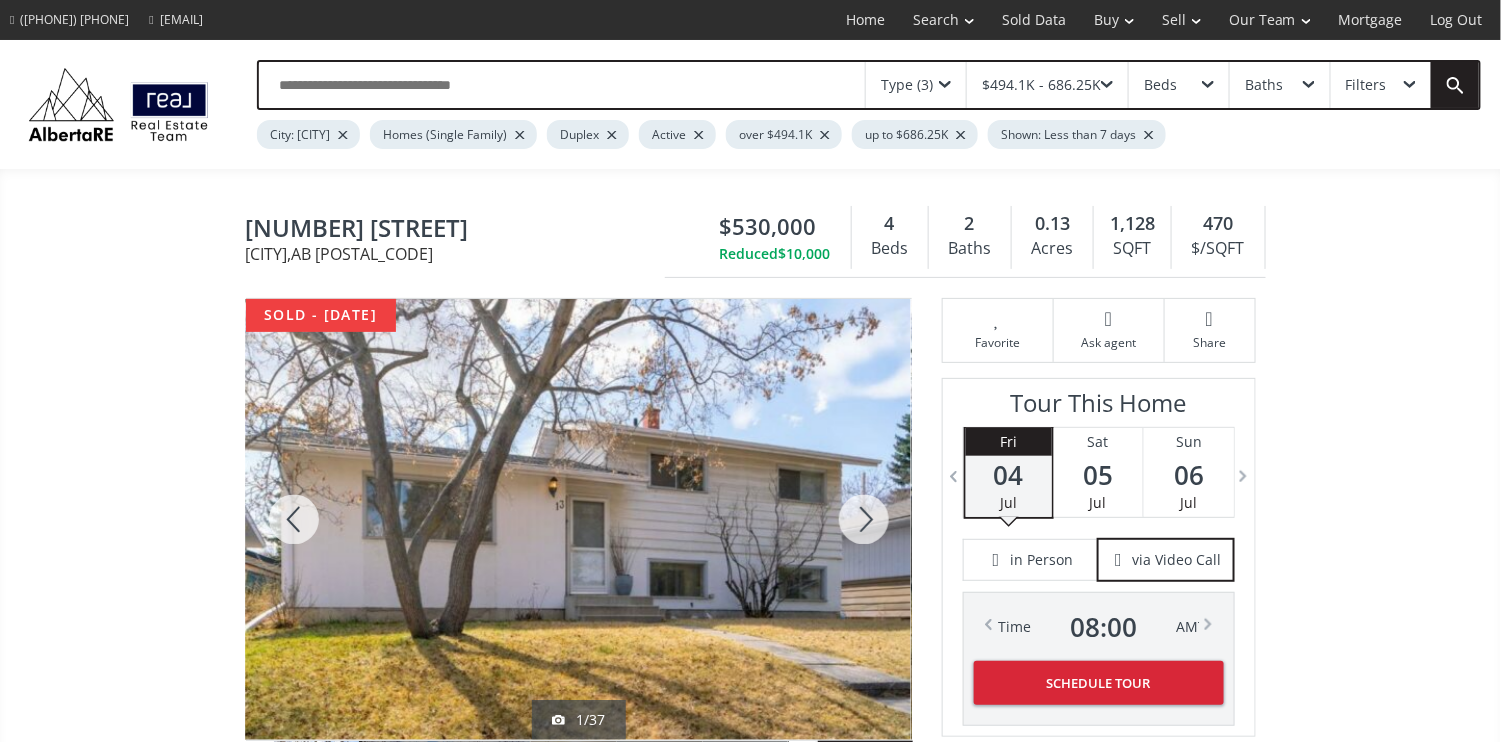click at bounding box center [864, 519] 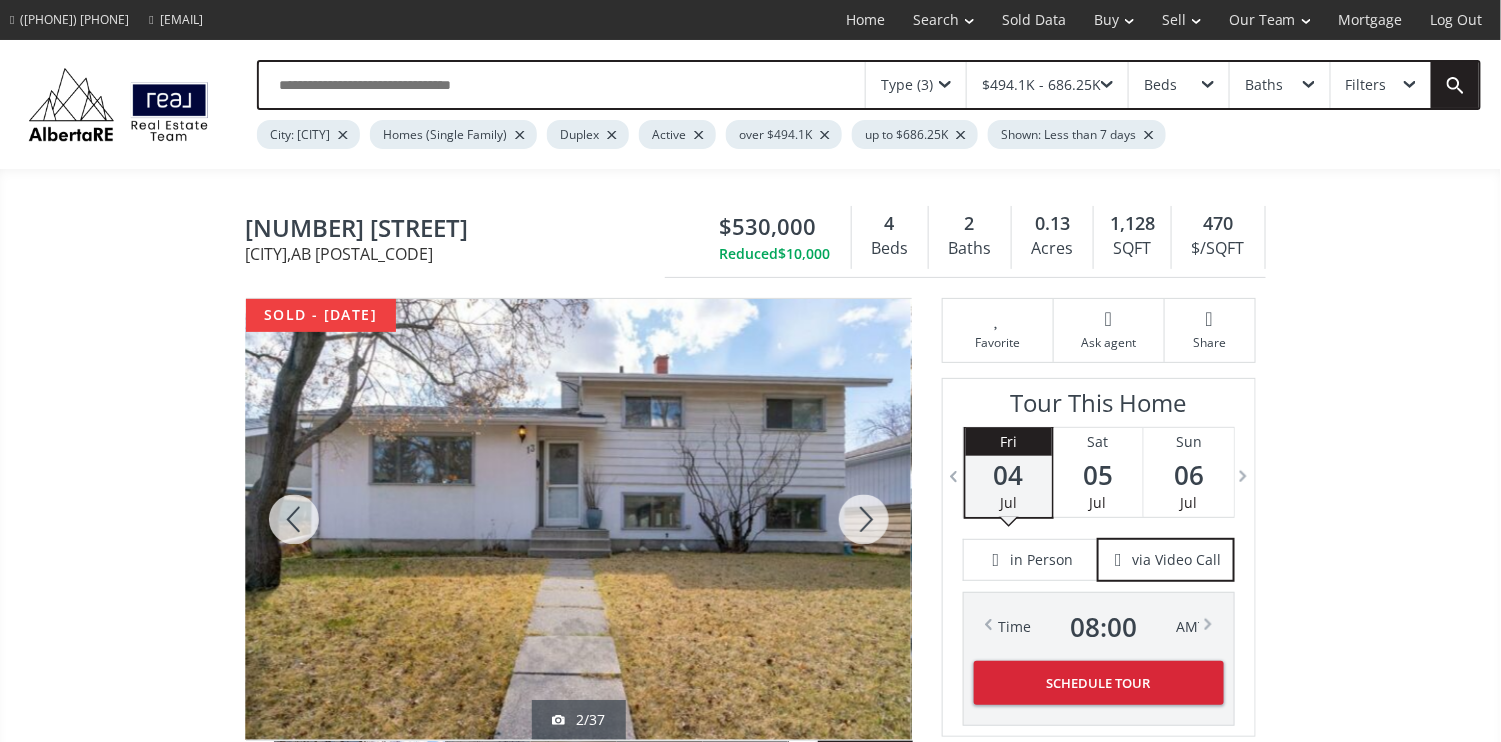 click at bounding box center (864, 519) 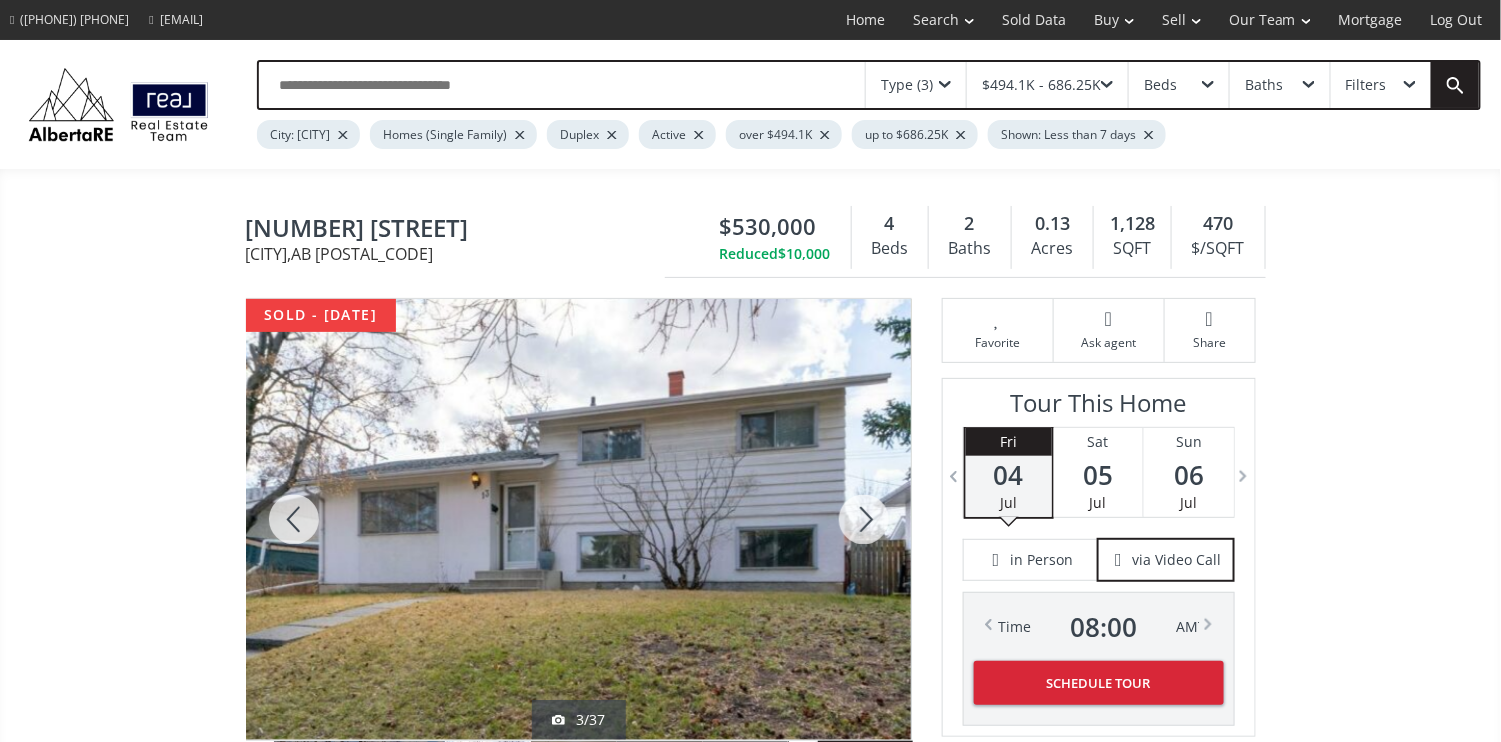 click at bounding box center (864, 519) 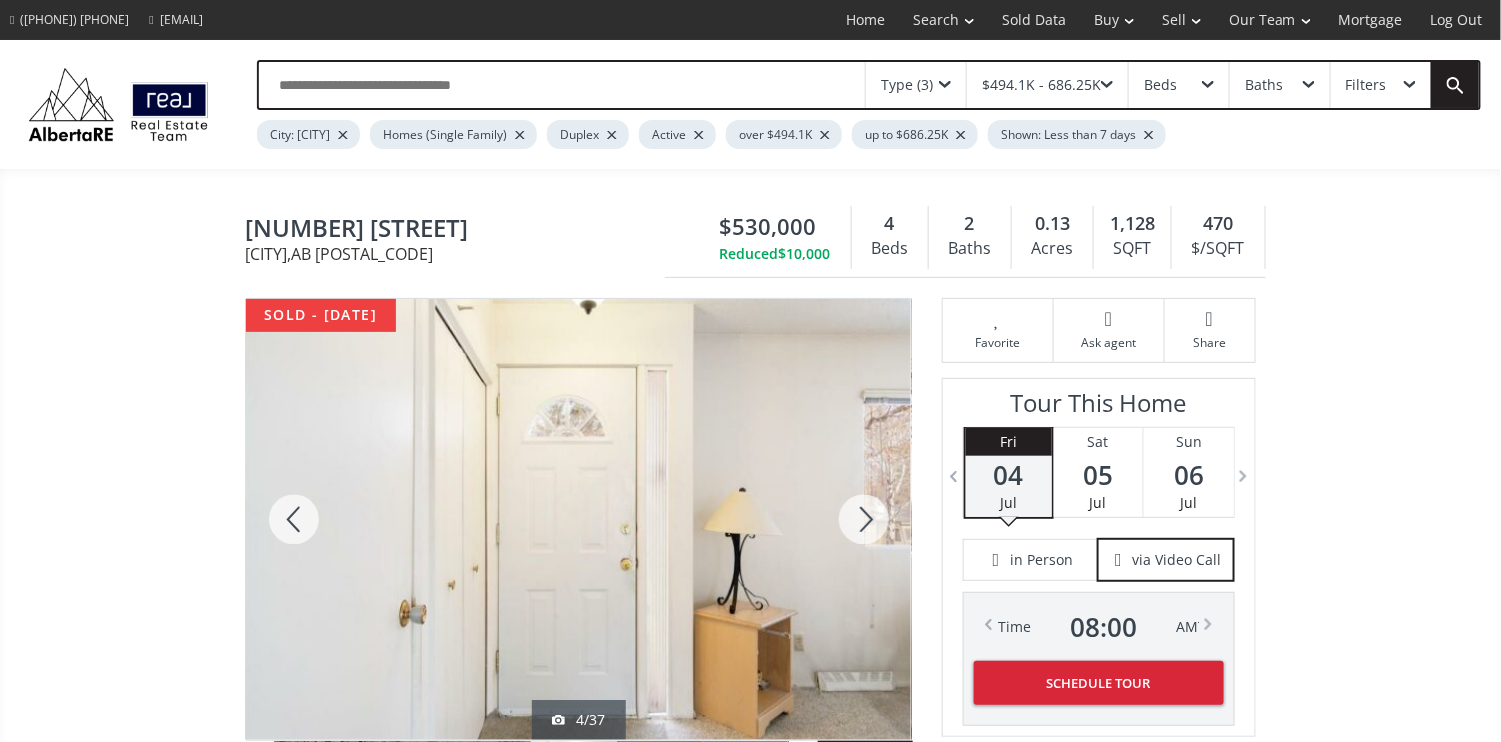 click at bounding box center (864, 519) 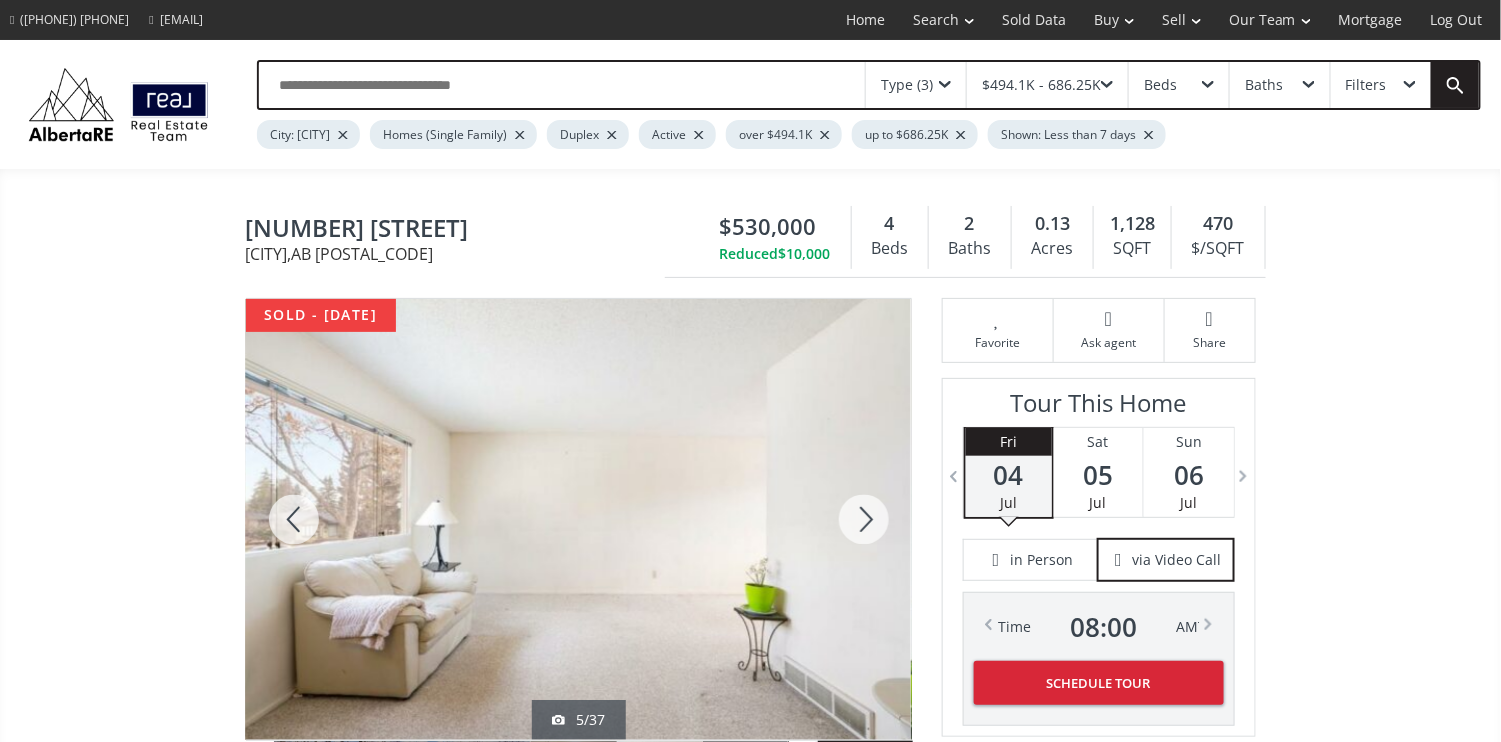 click at bounding box center [864, 519] 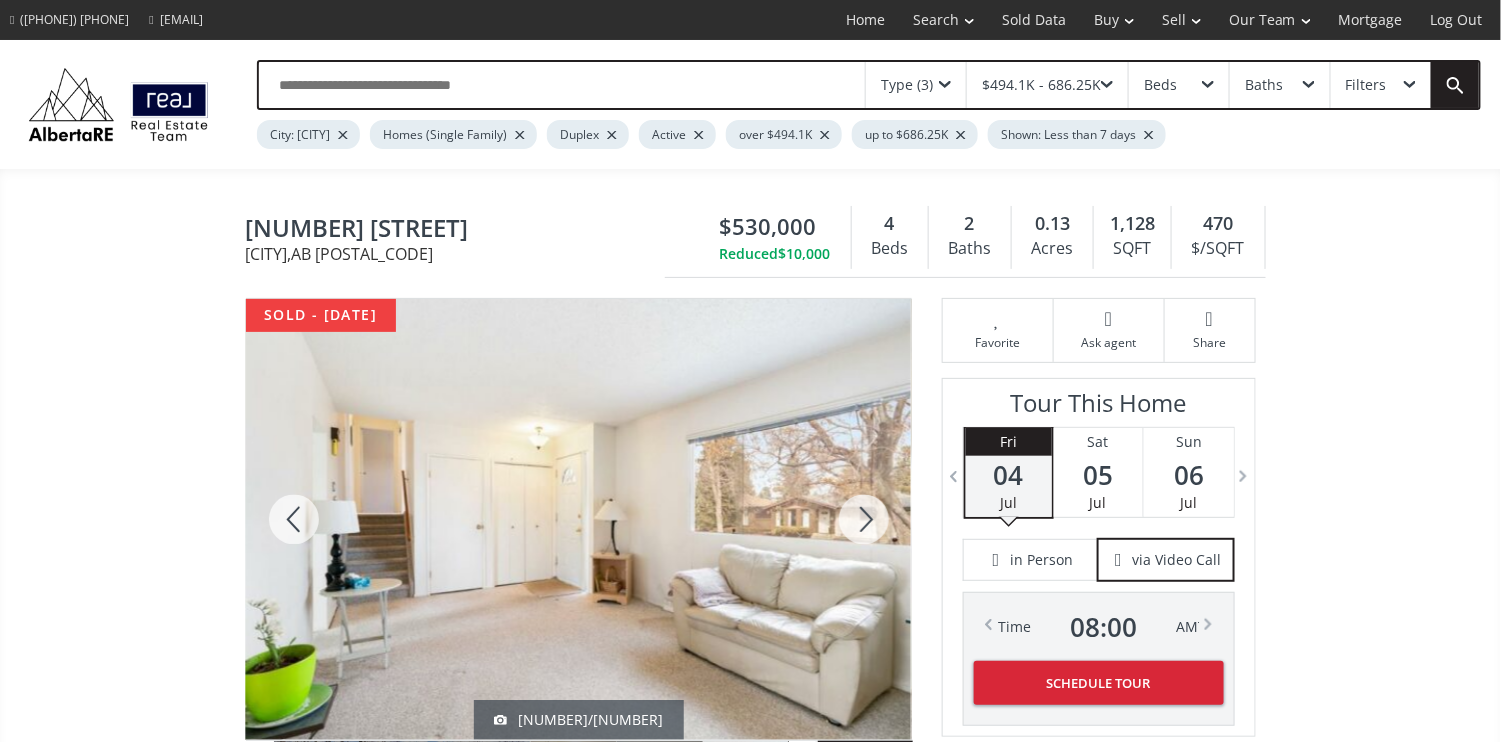 click at bounding box center [864, 519] 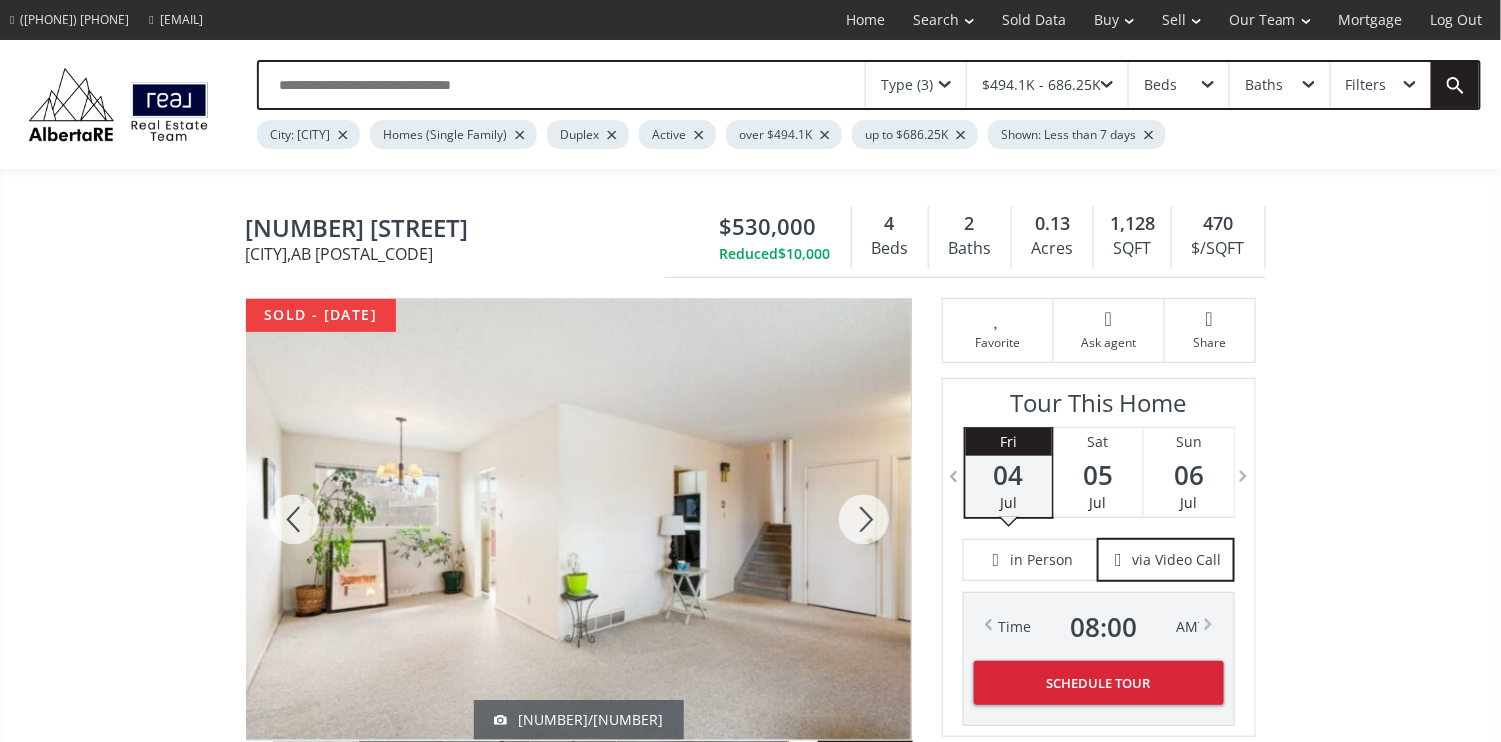 click at bounding box center (864, 519) 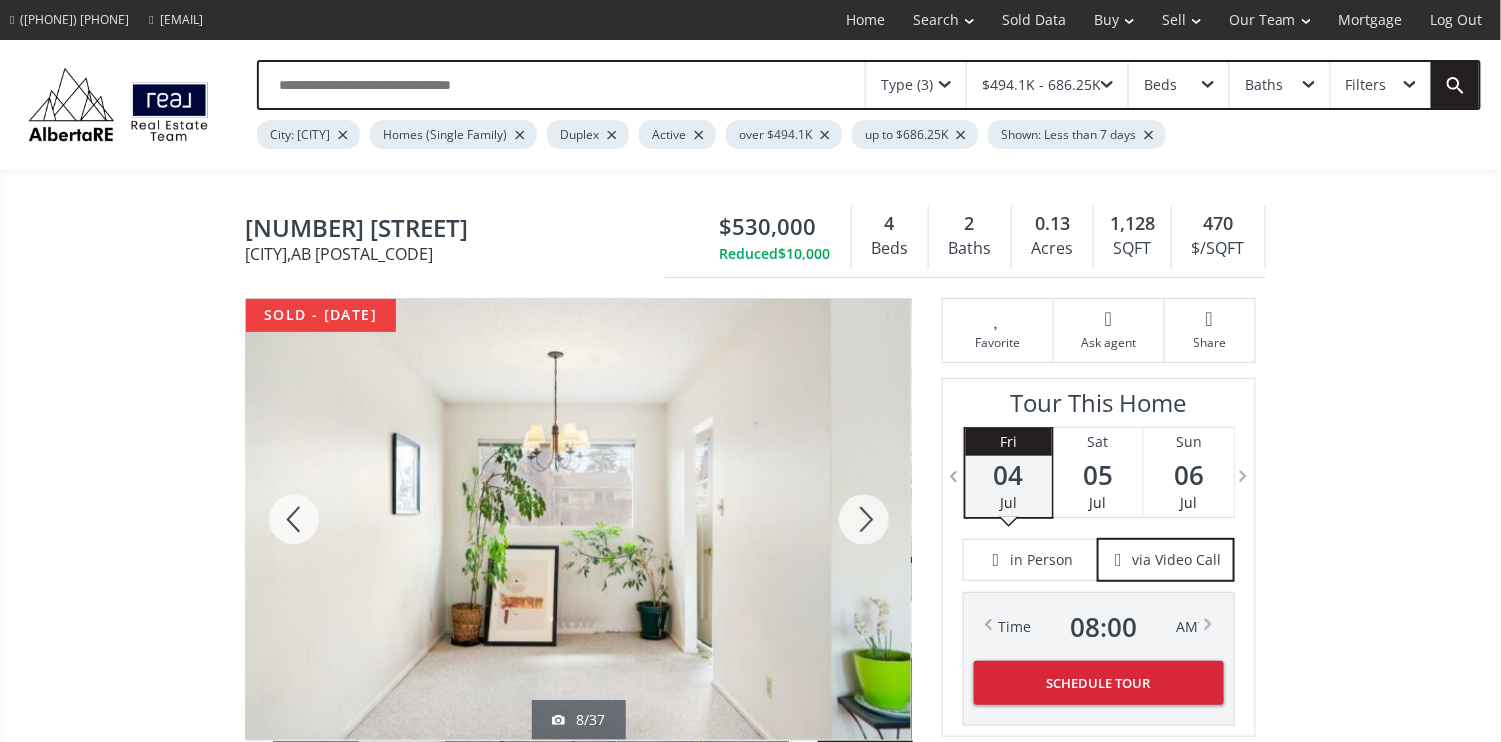 click at bounding box center (864, 519) 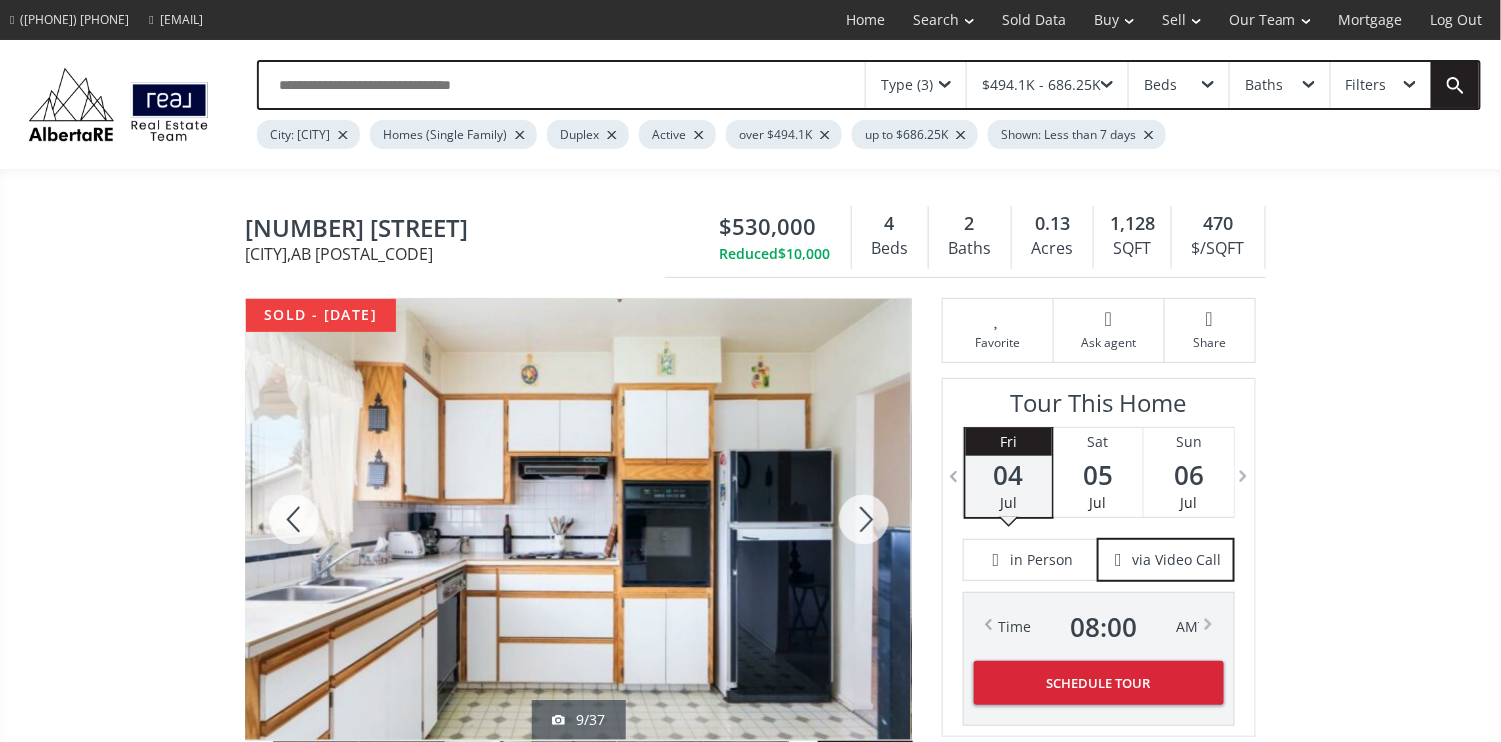 click at bounding box center (864, 519) 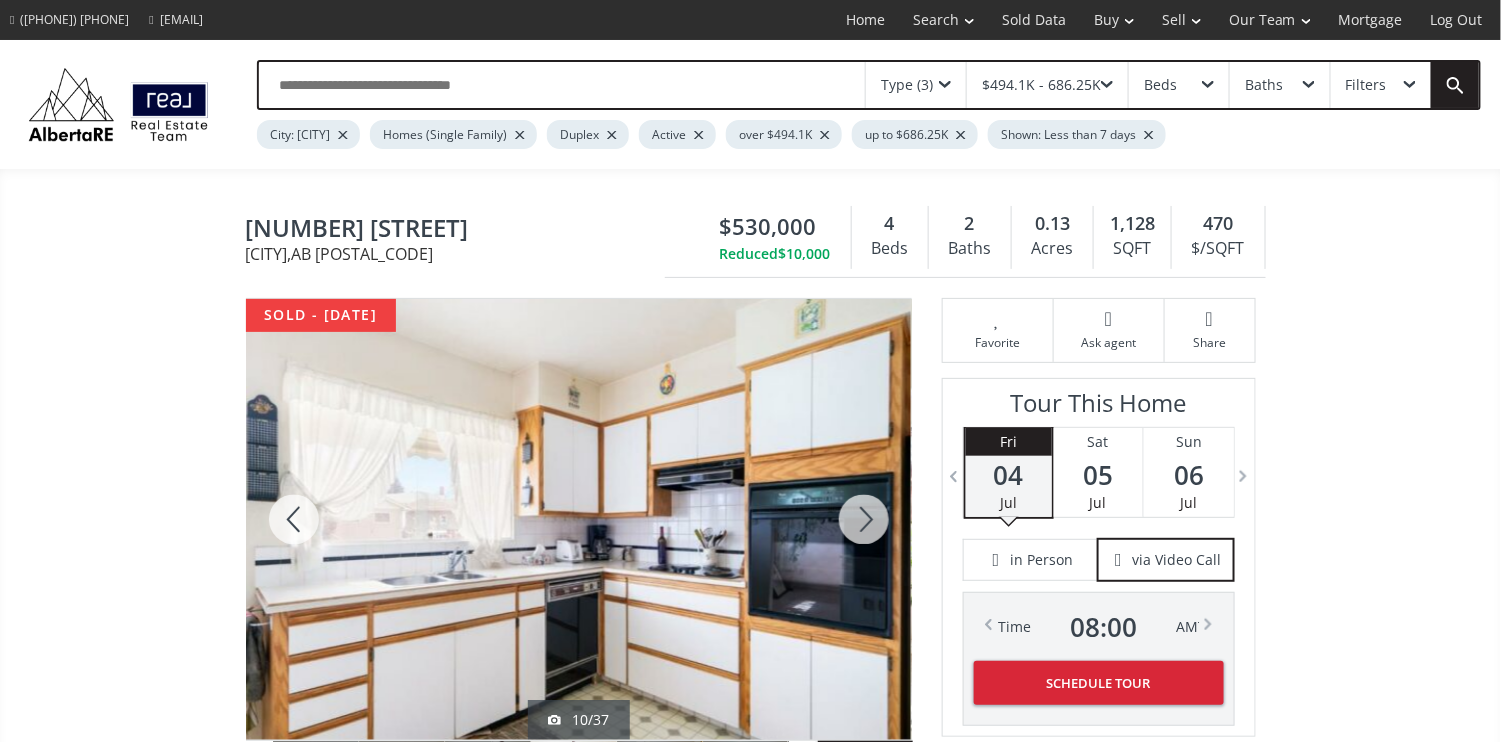 click at bounding box center [864, 519] 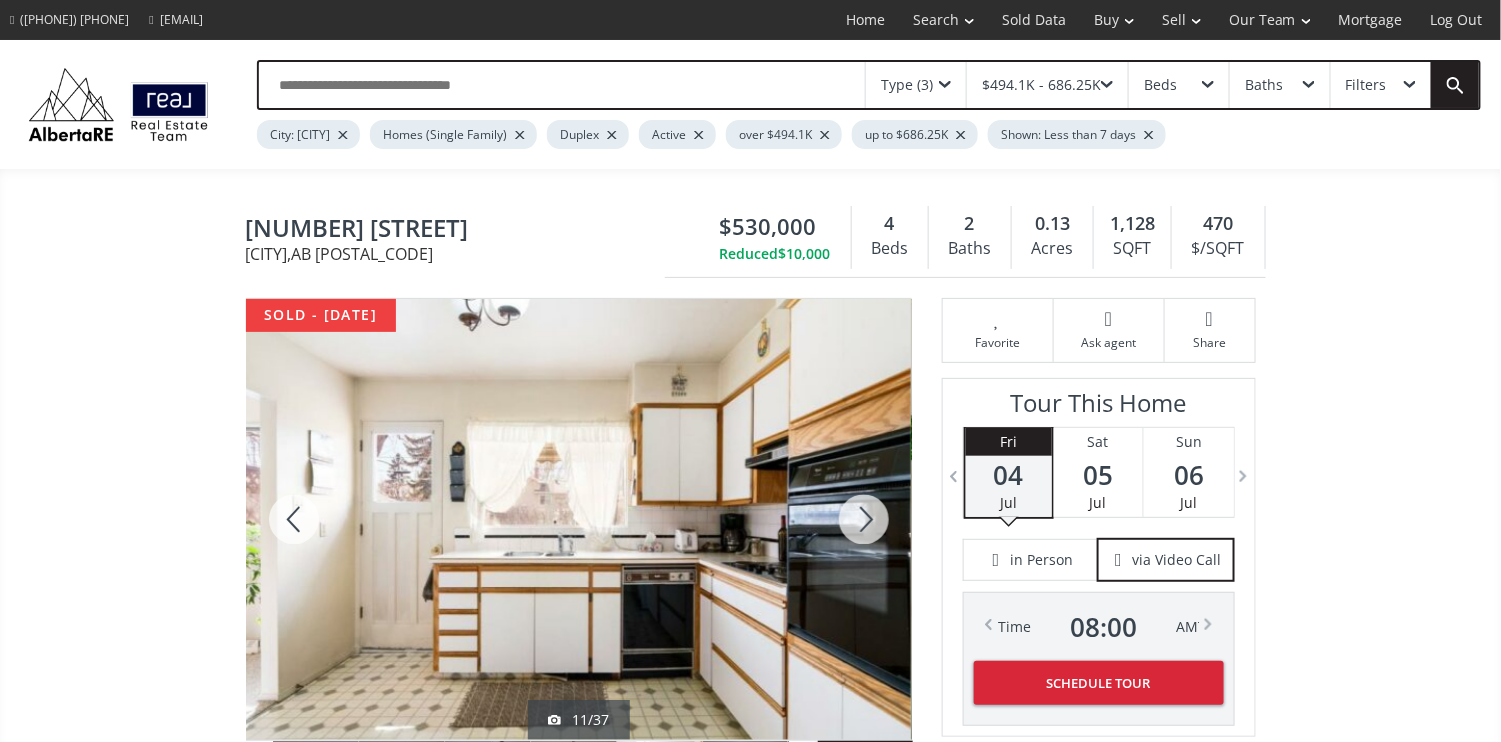 click at bounding box center [864, 519] 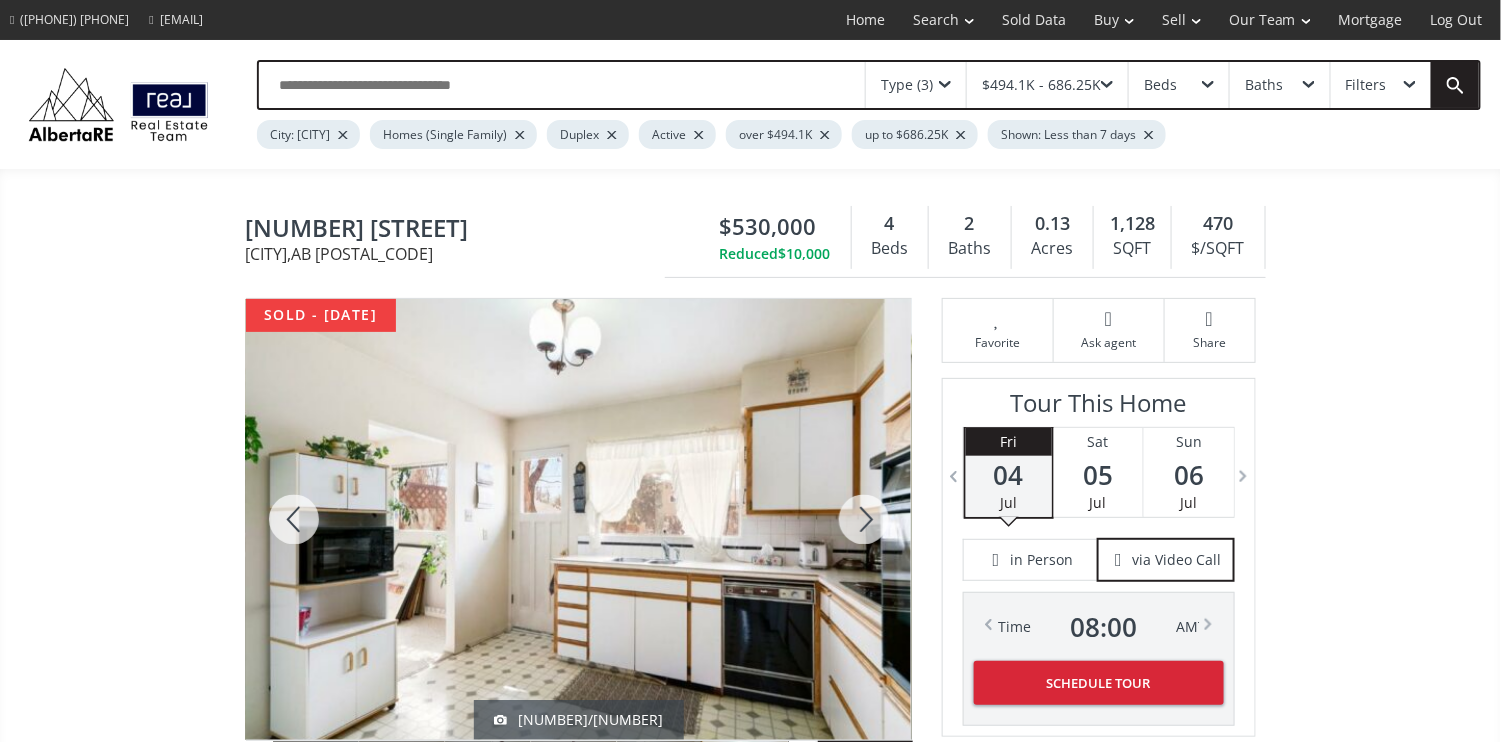 click at bounding box center (864, 519) 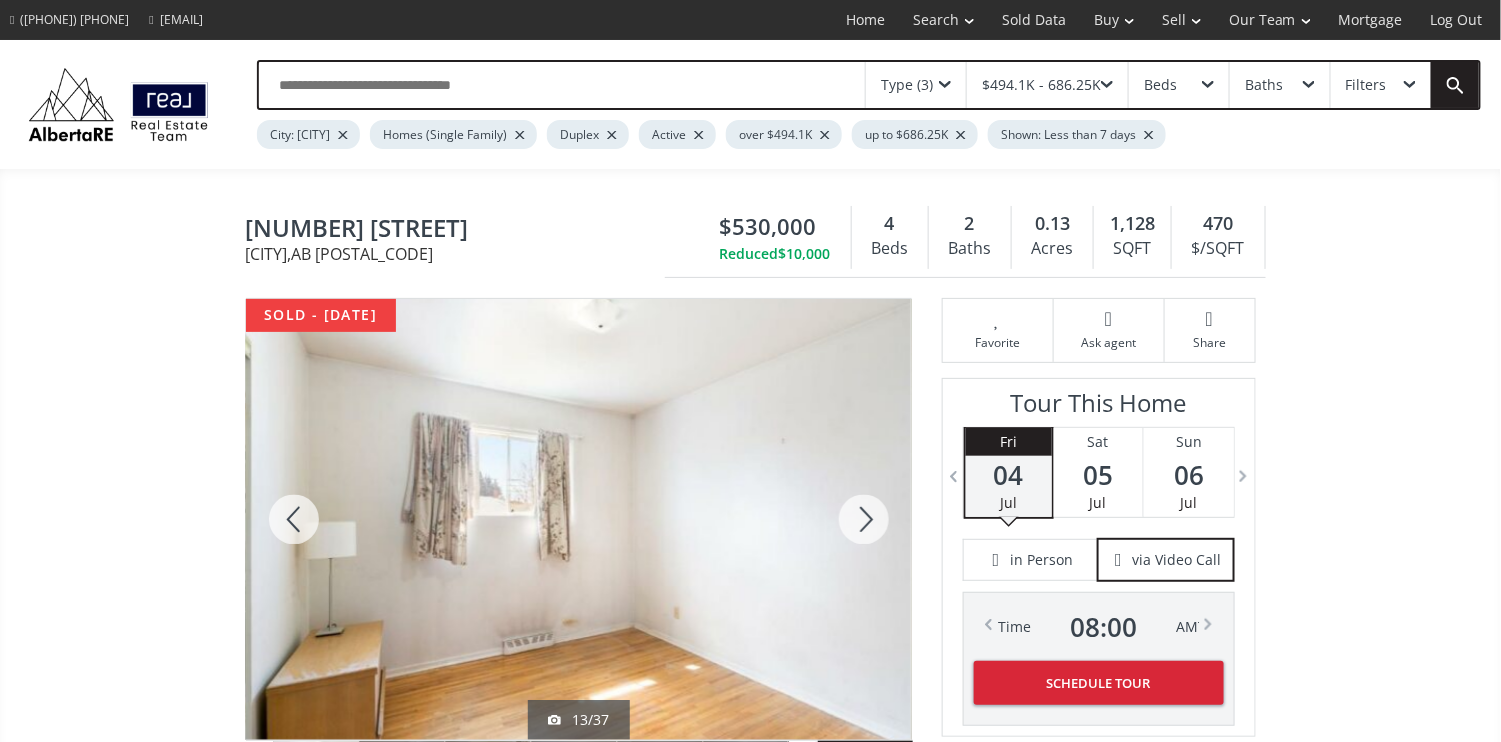 click at bounding box center (864, 519) 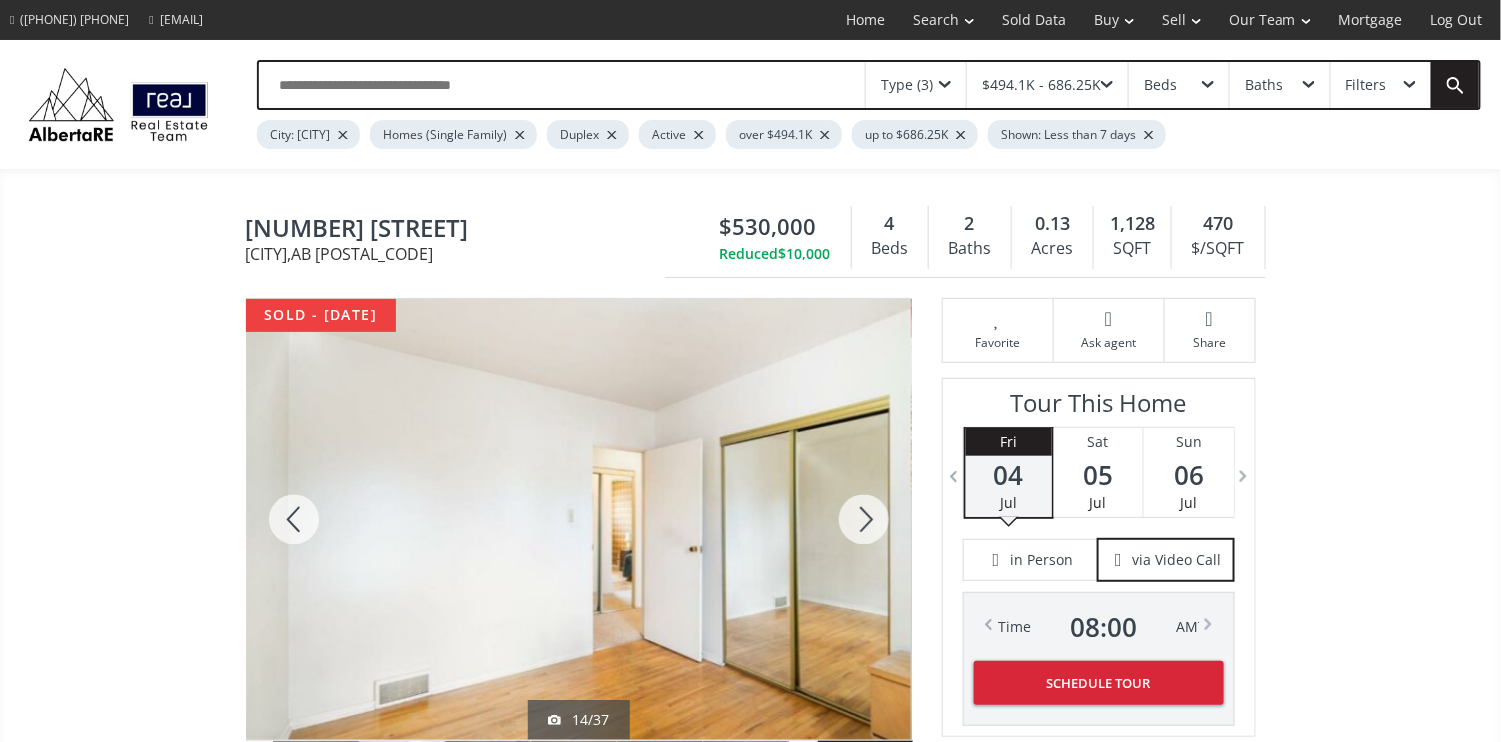 click at bounding box center (864, 519) 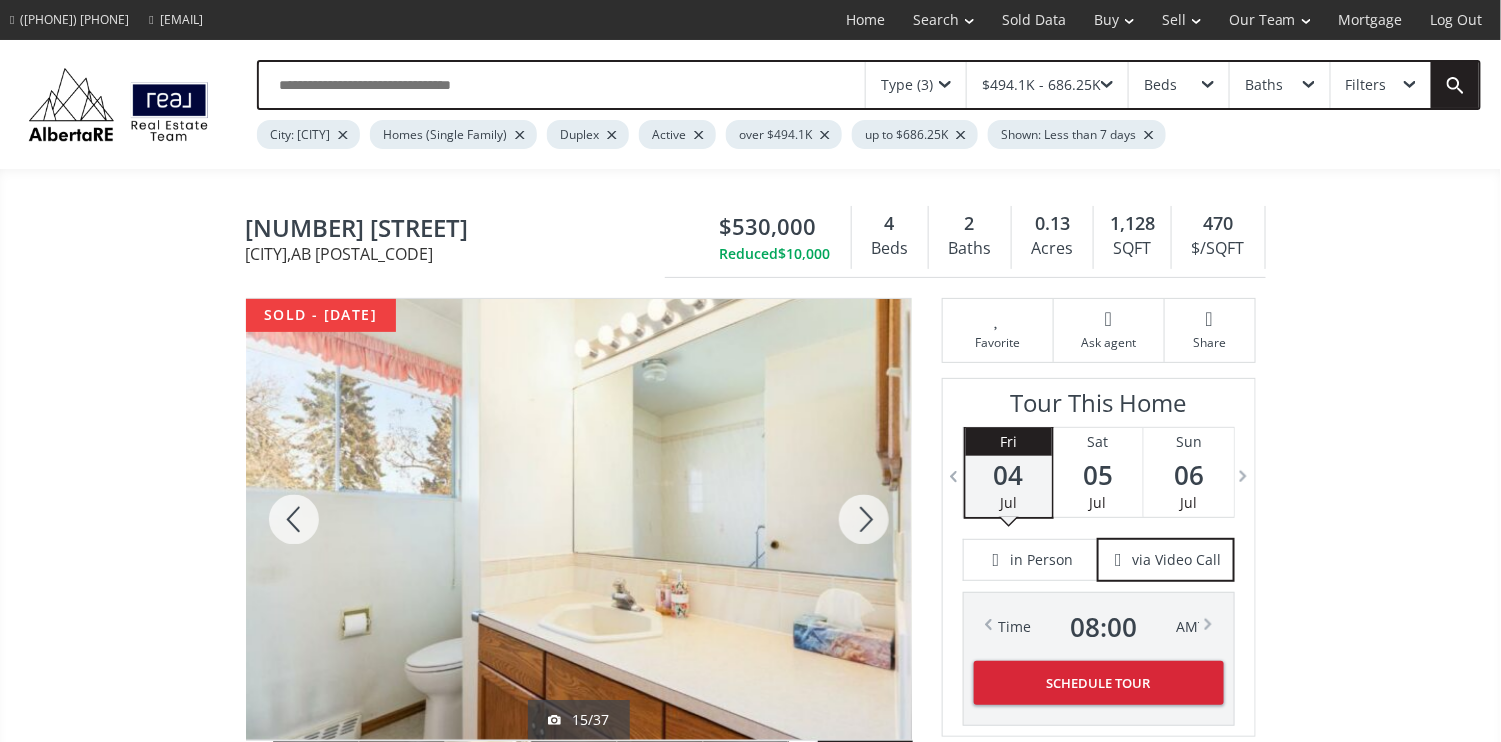 click at bounding box center (864, 519) 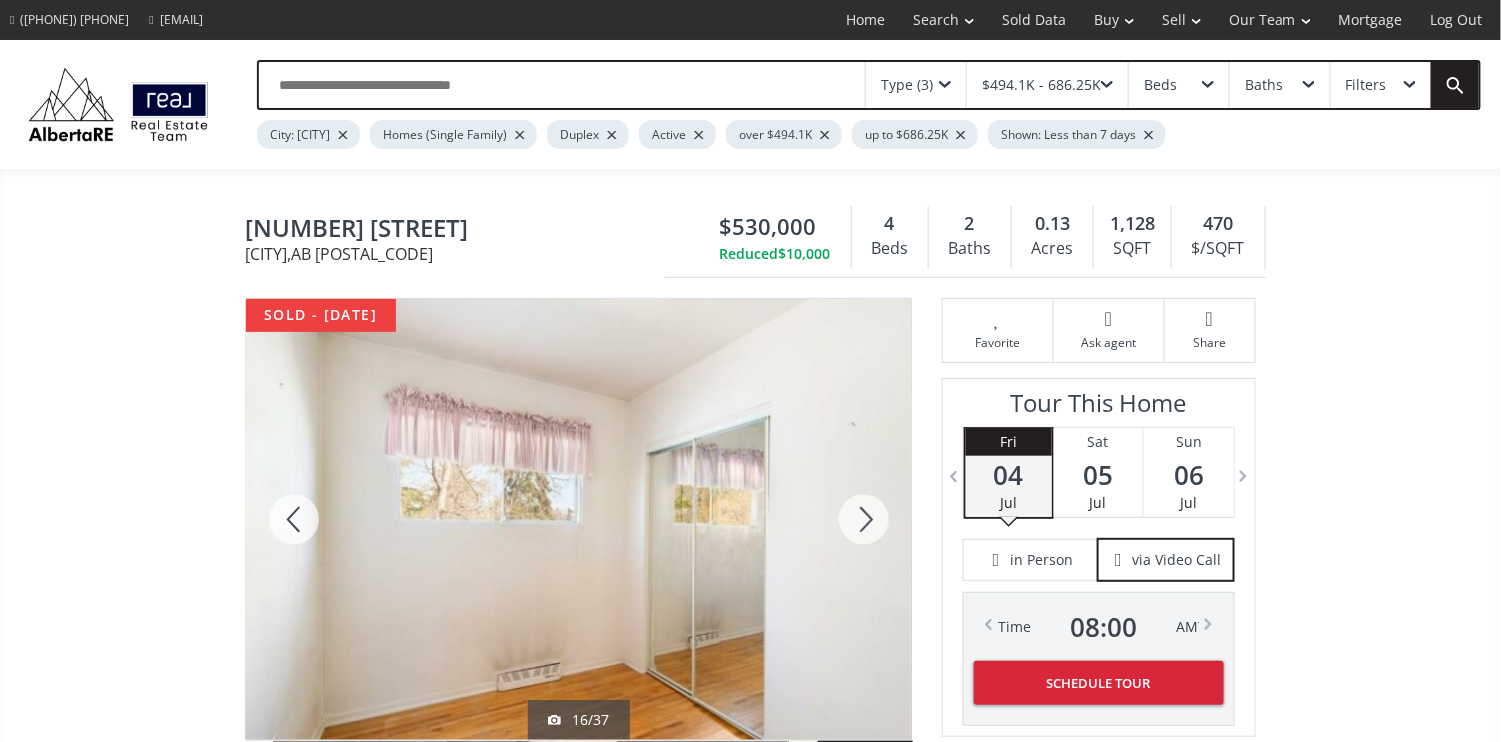 click at bounding box center [864, 519] 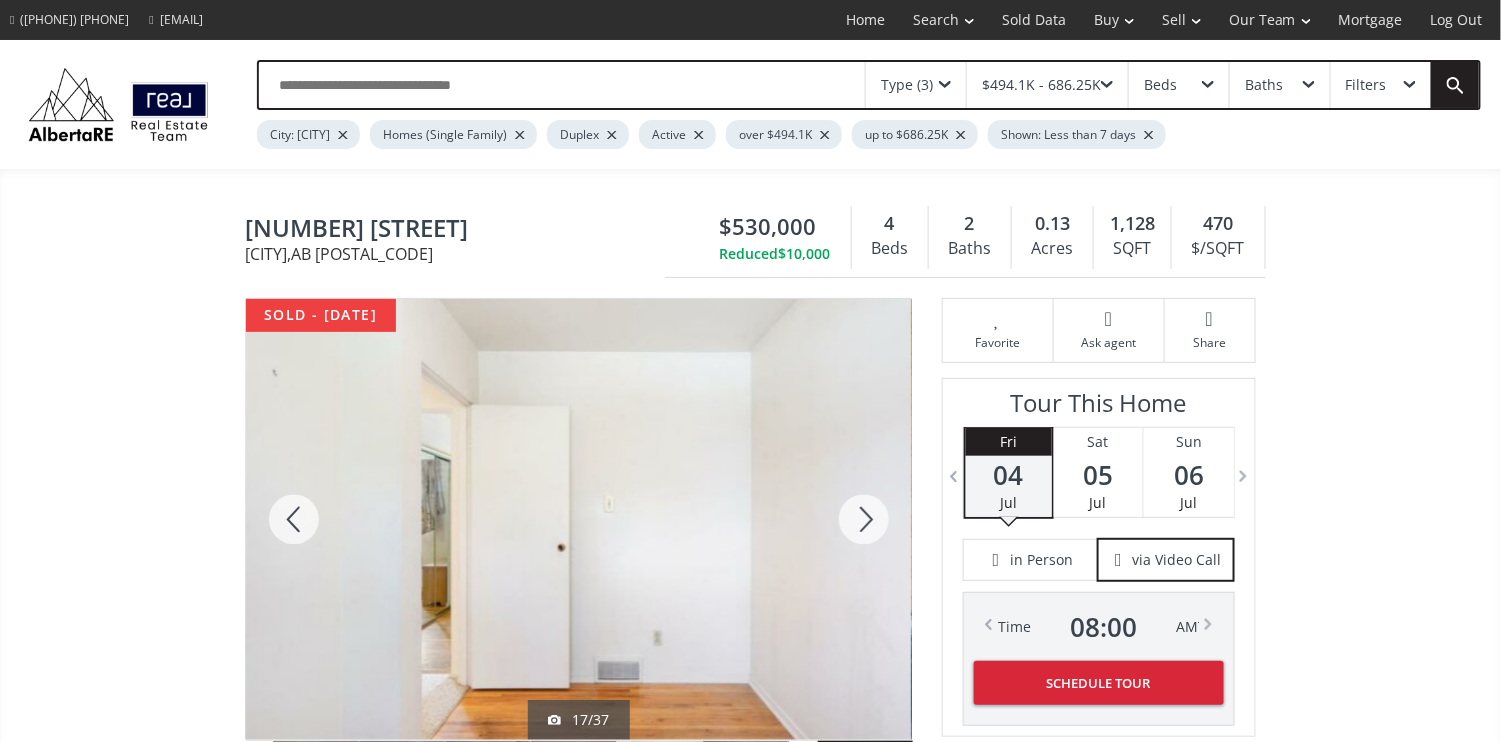 click at bounding box center [294, 519] 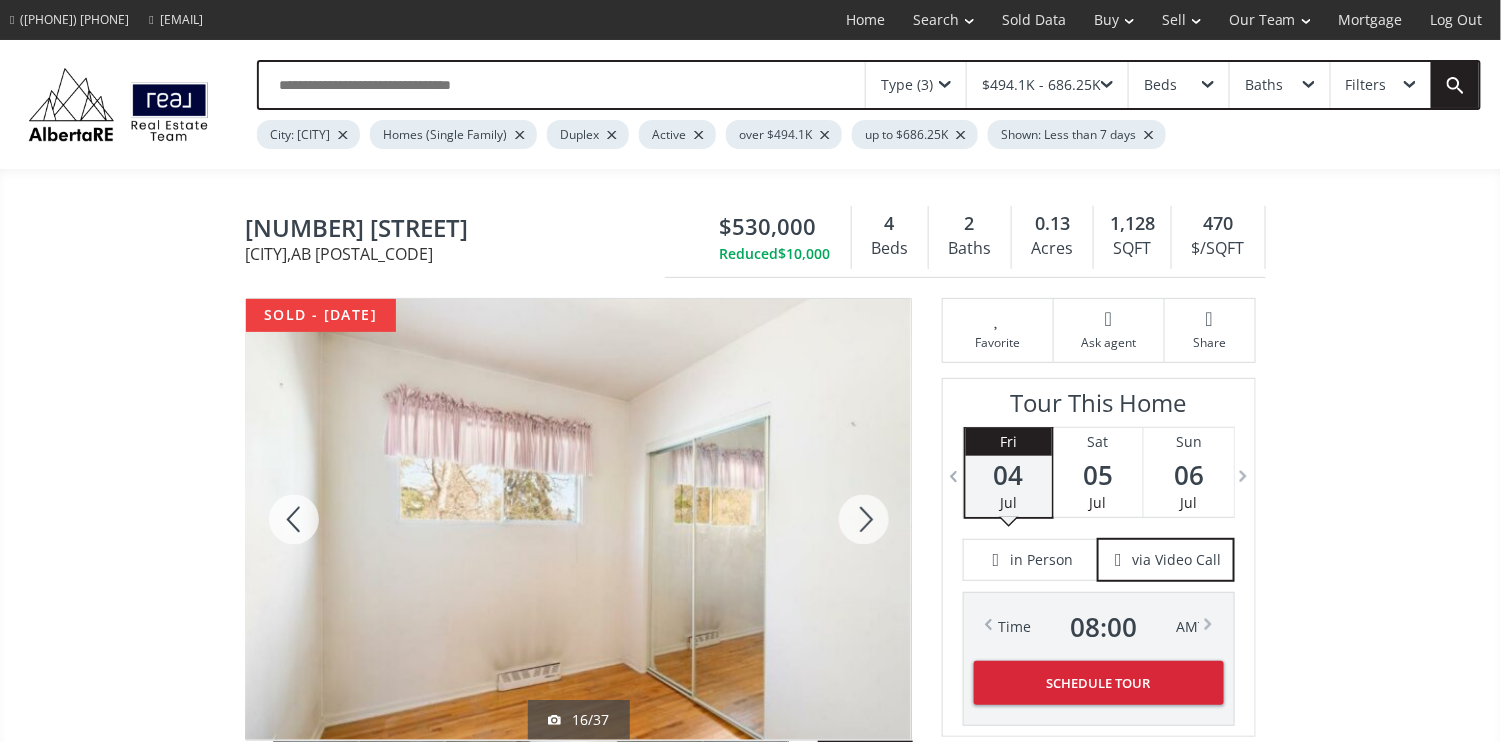 click at bounding box center [864, 519] 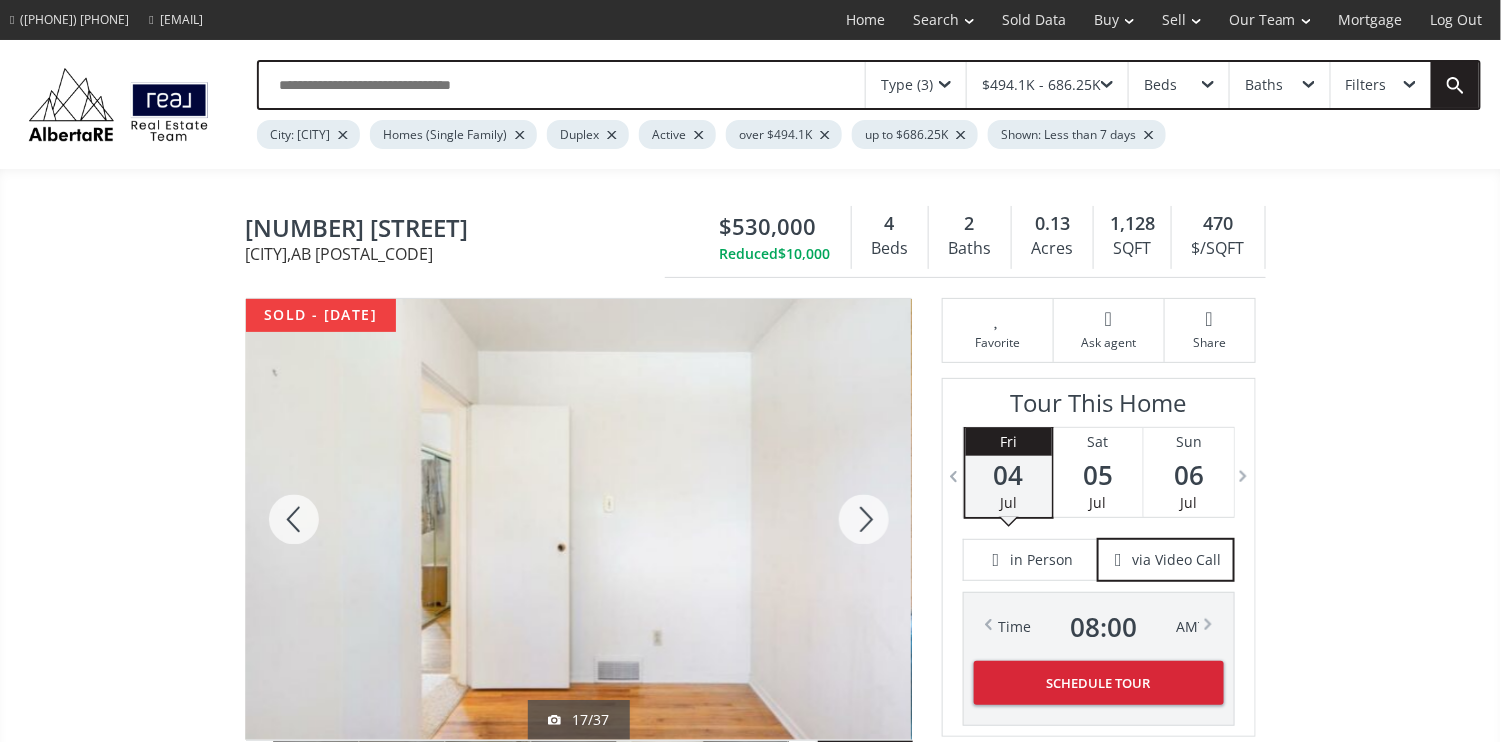 click at bounding box center [864, 519] 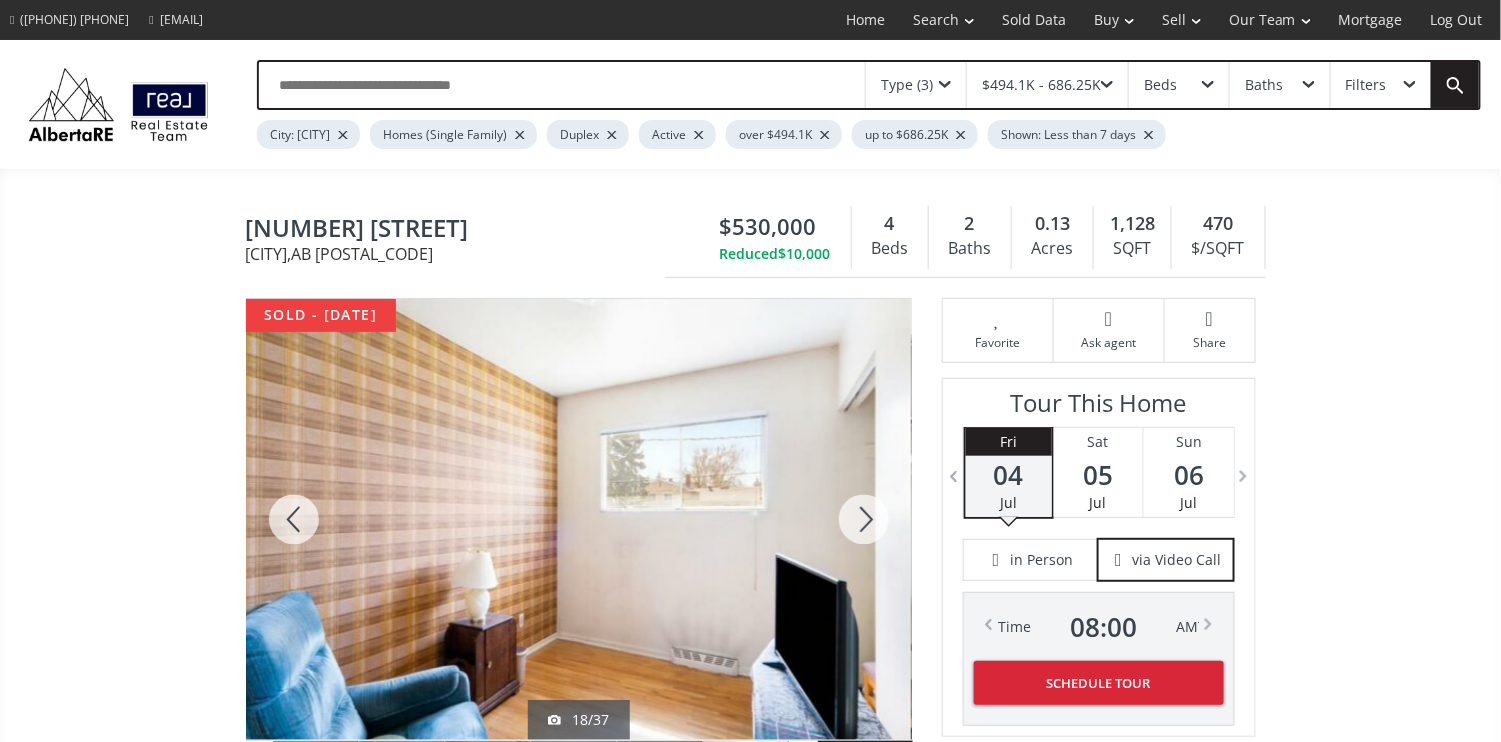 click at bounding box center (864, 519) 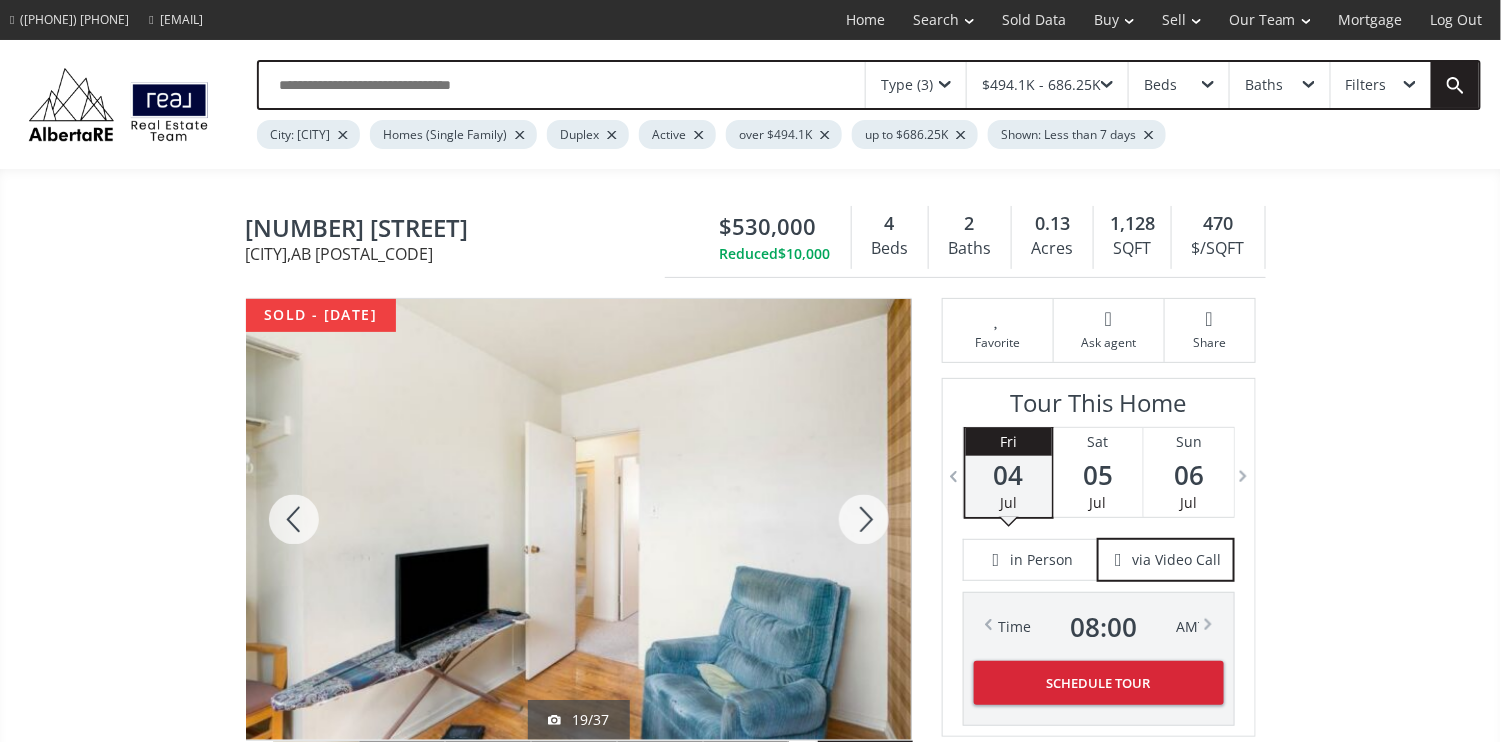 click at bounding box center (864, 519) 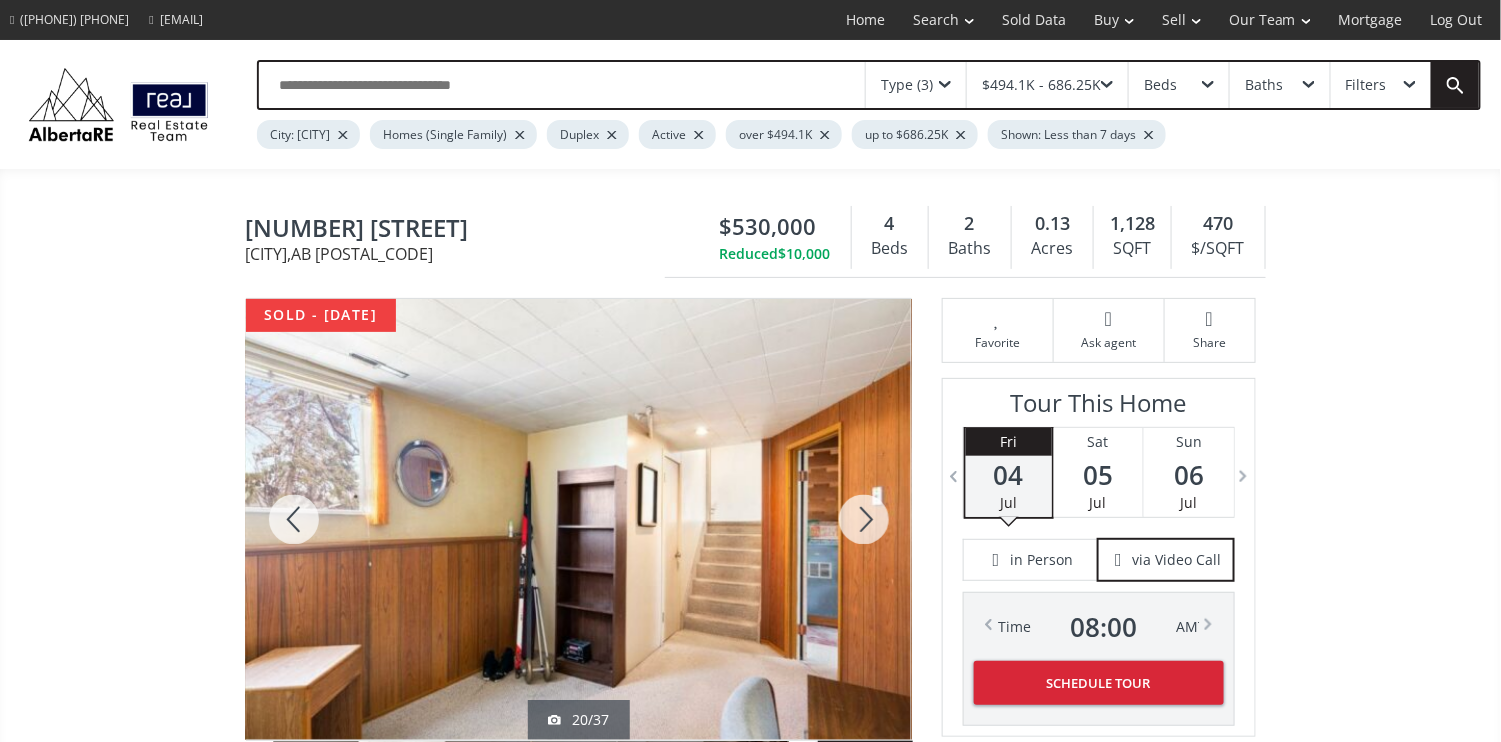 click at bounding box center (864, 519) 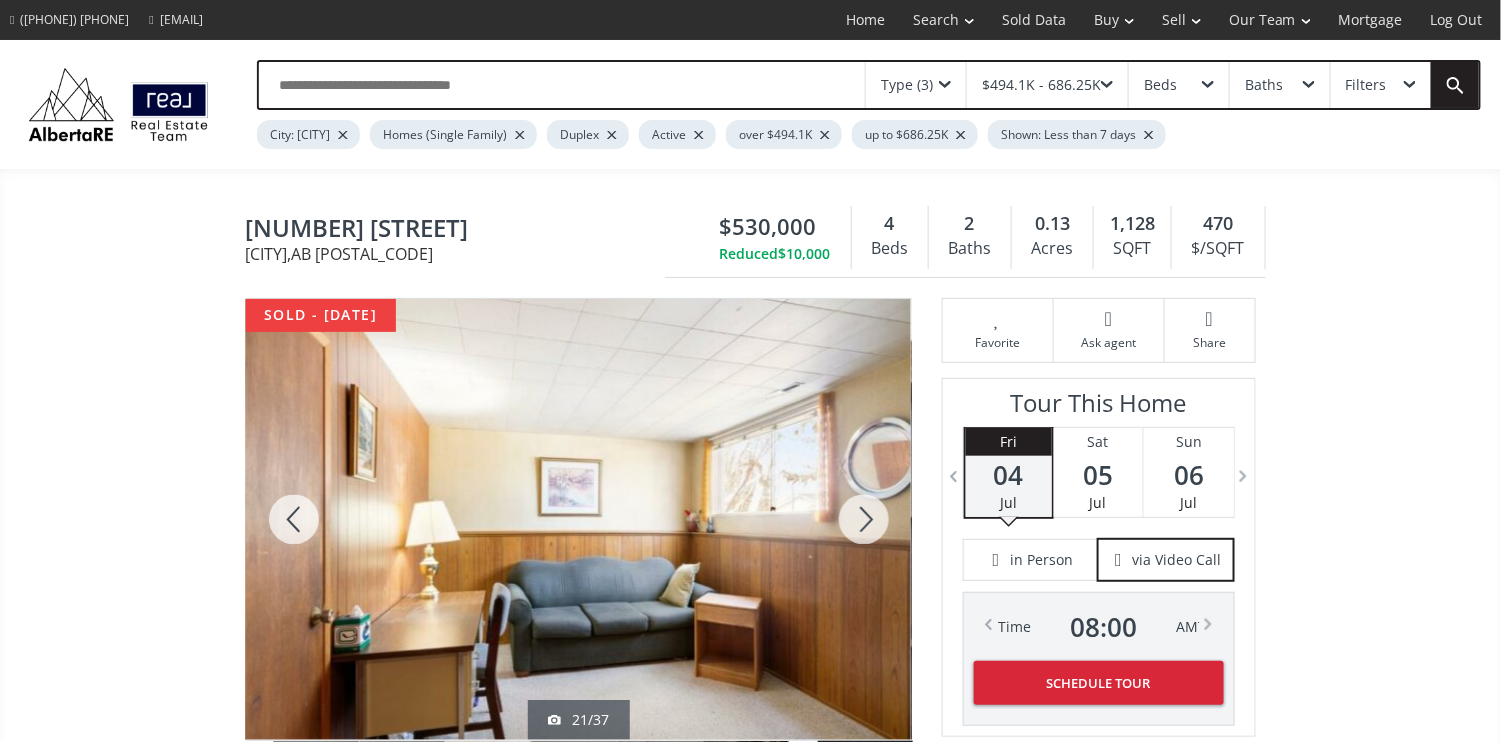 click at bounding box center (864, 519) 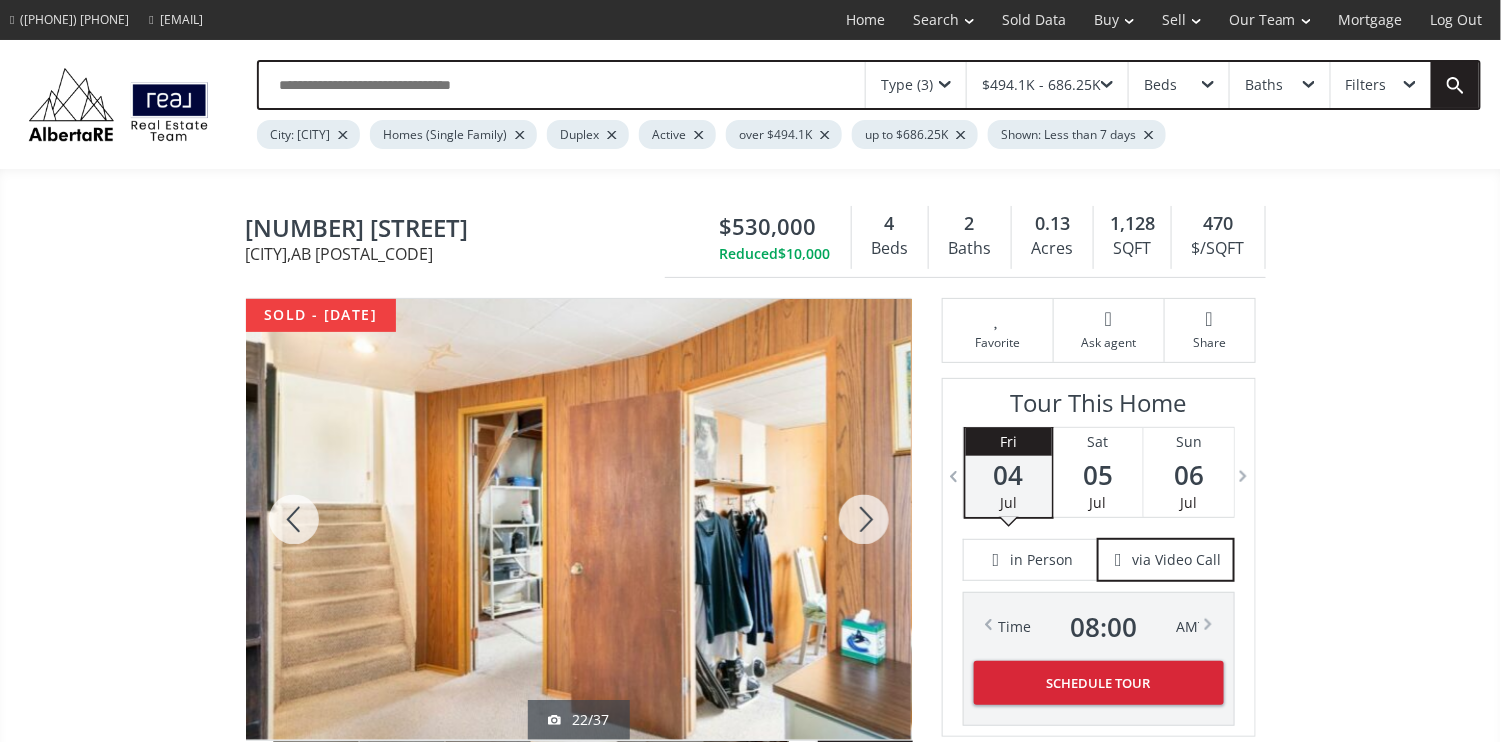 click at bounding box center [864, 519] 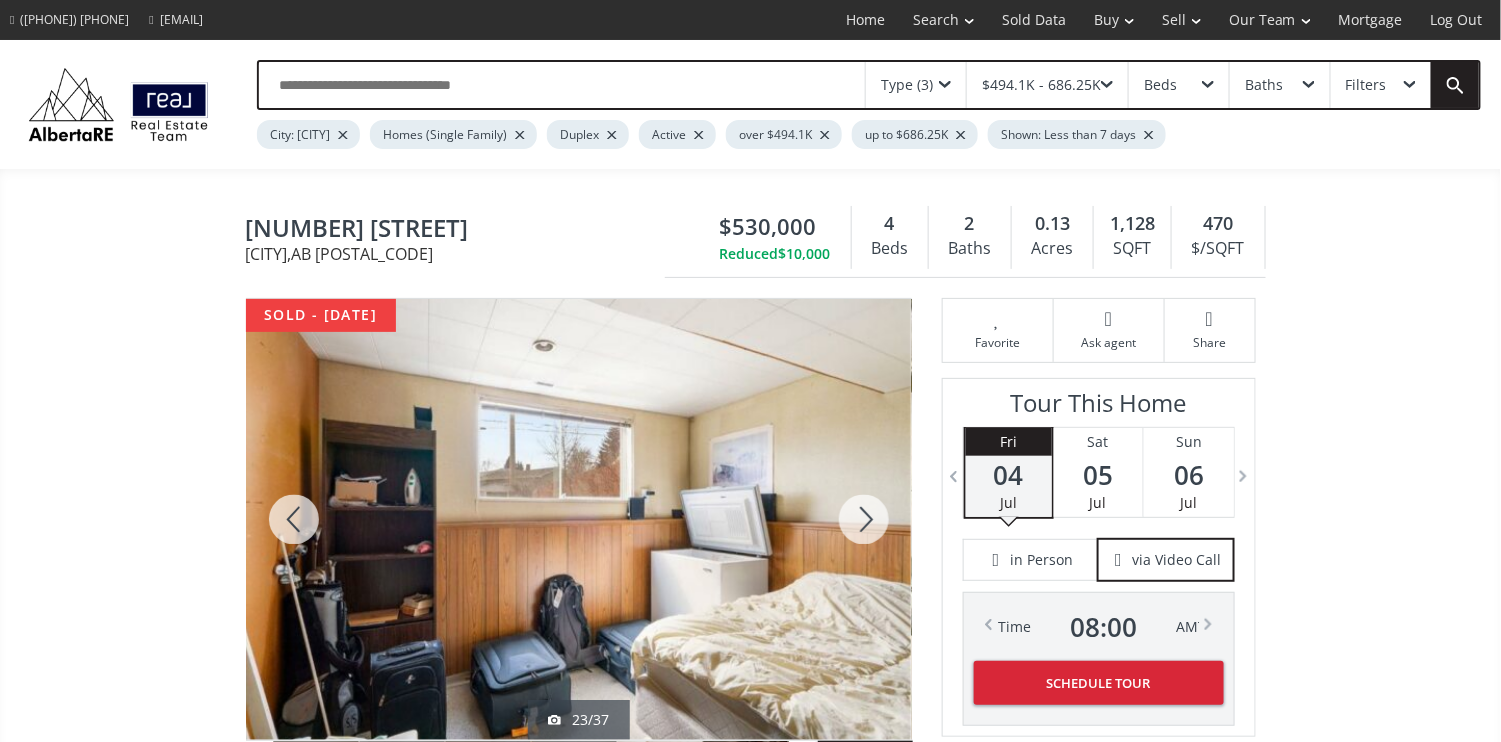 click at bounding box center (864, 519) 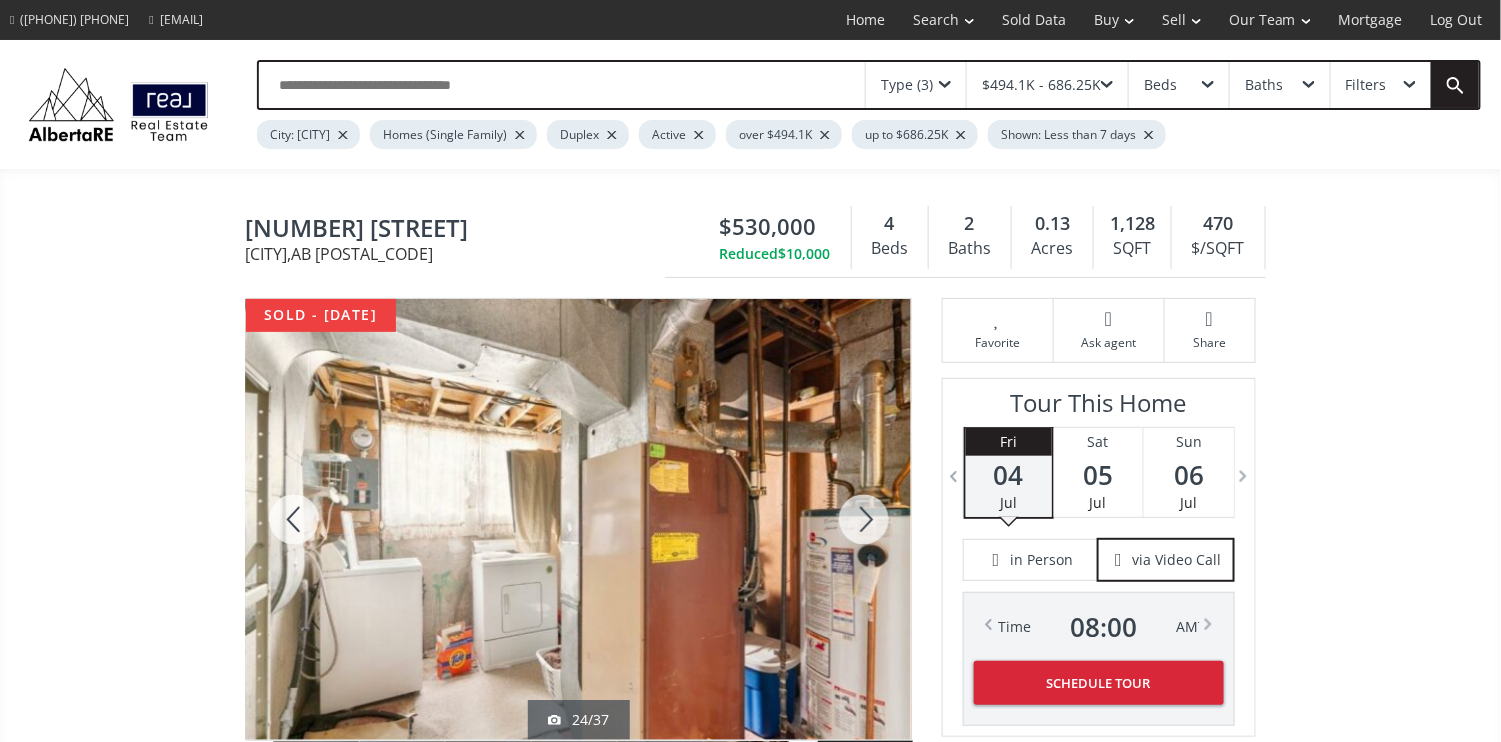 click at bounding box center (864, 519) 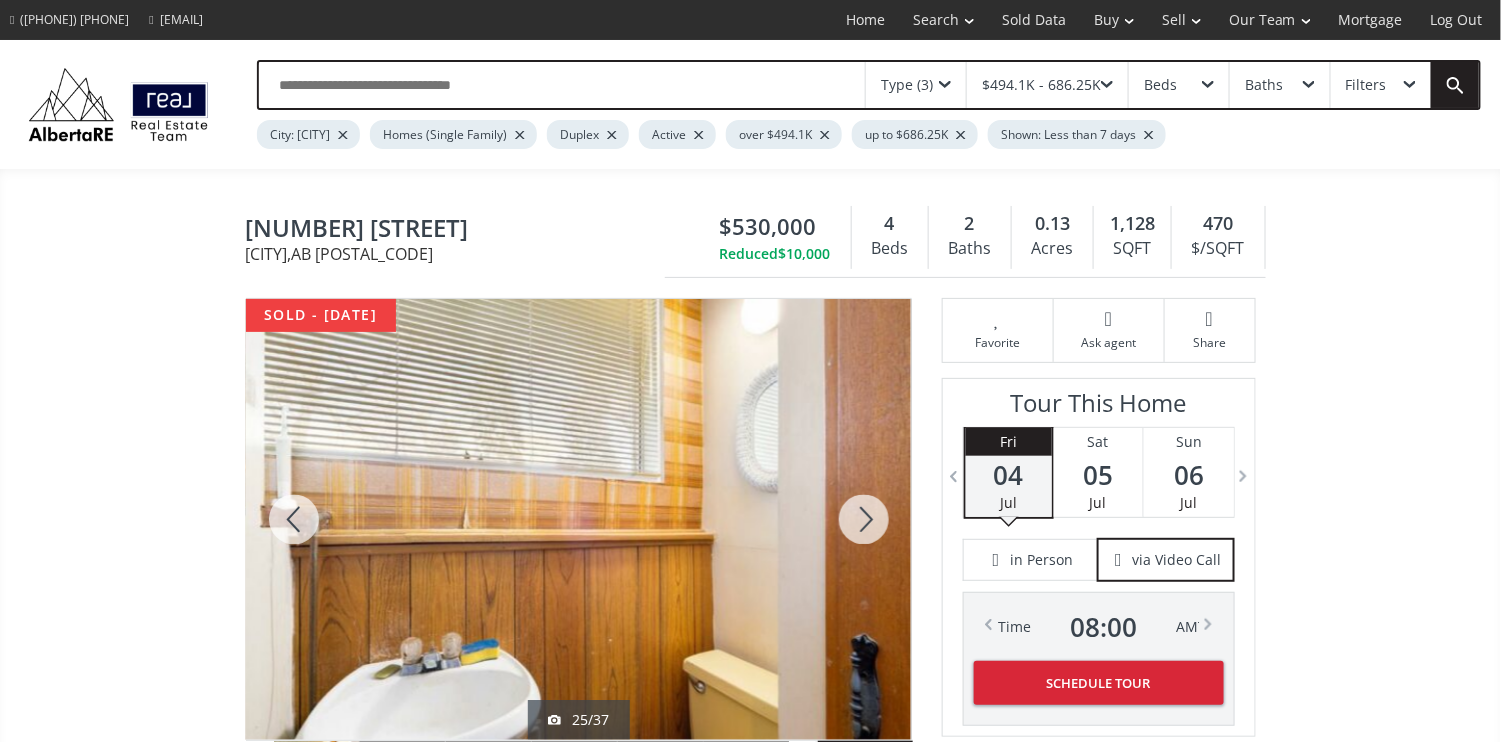 click at bounding box center [864, 519] 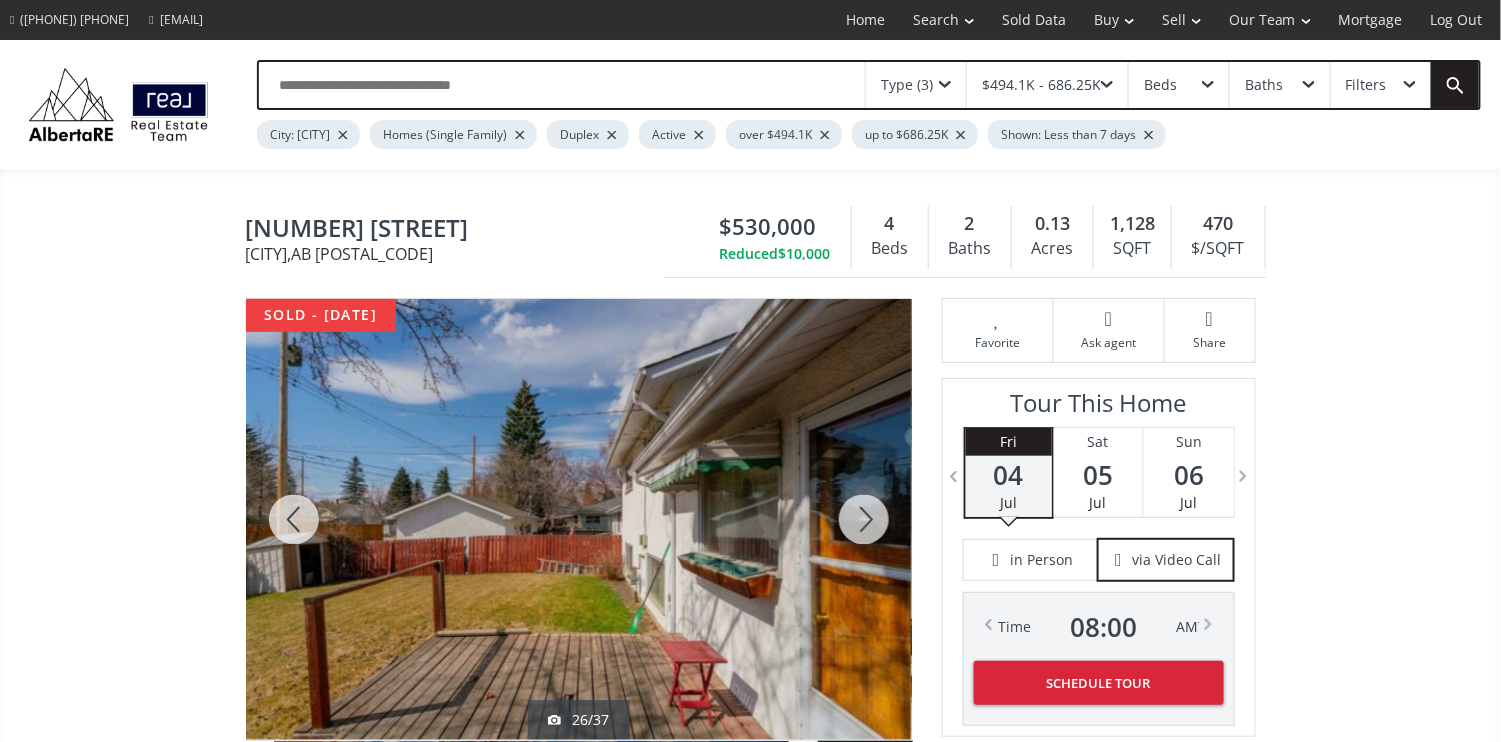 click at bounding box center [864, 519] 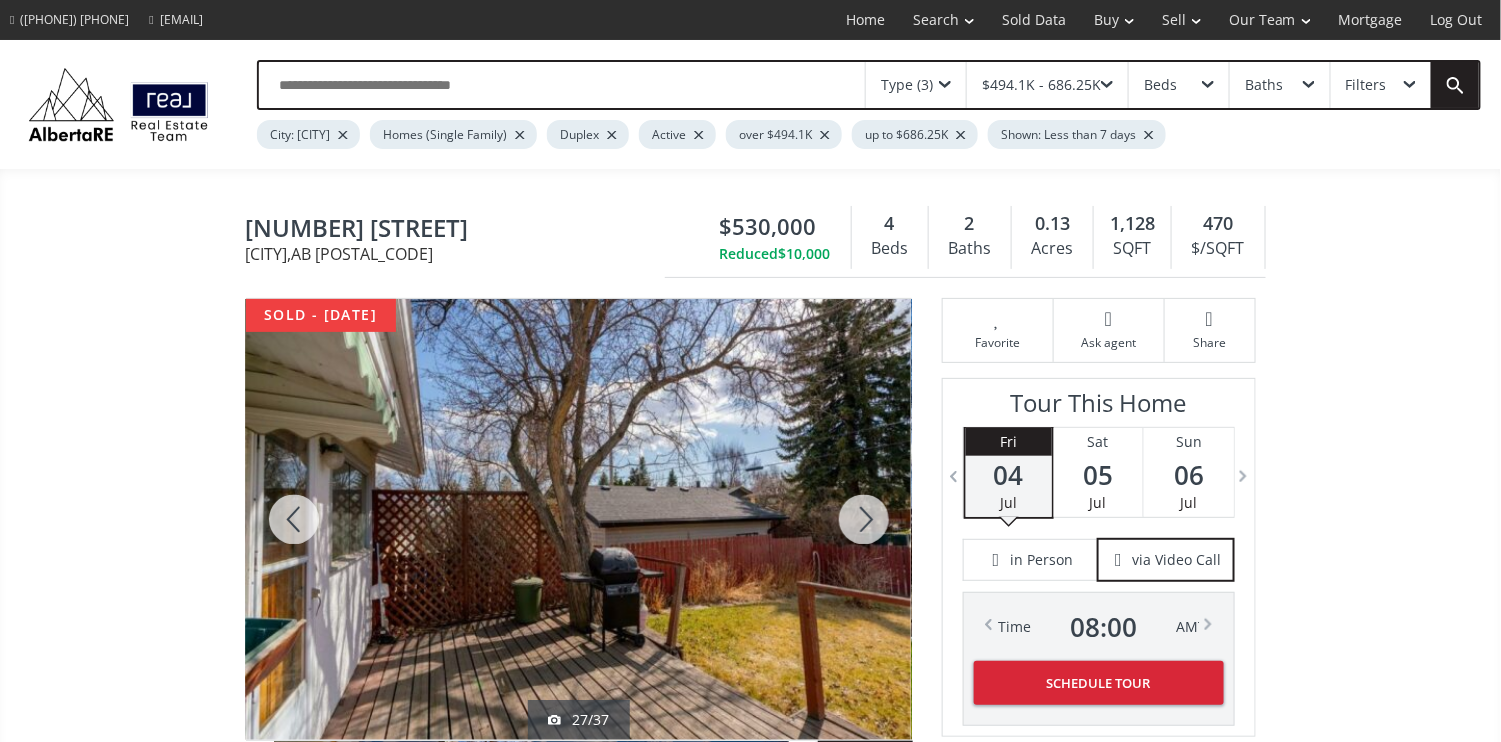 click at bounding box center (864, 519) 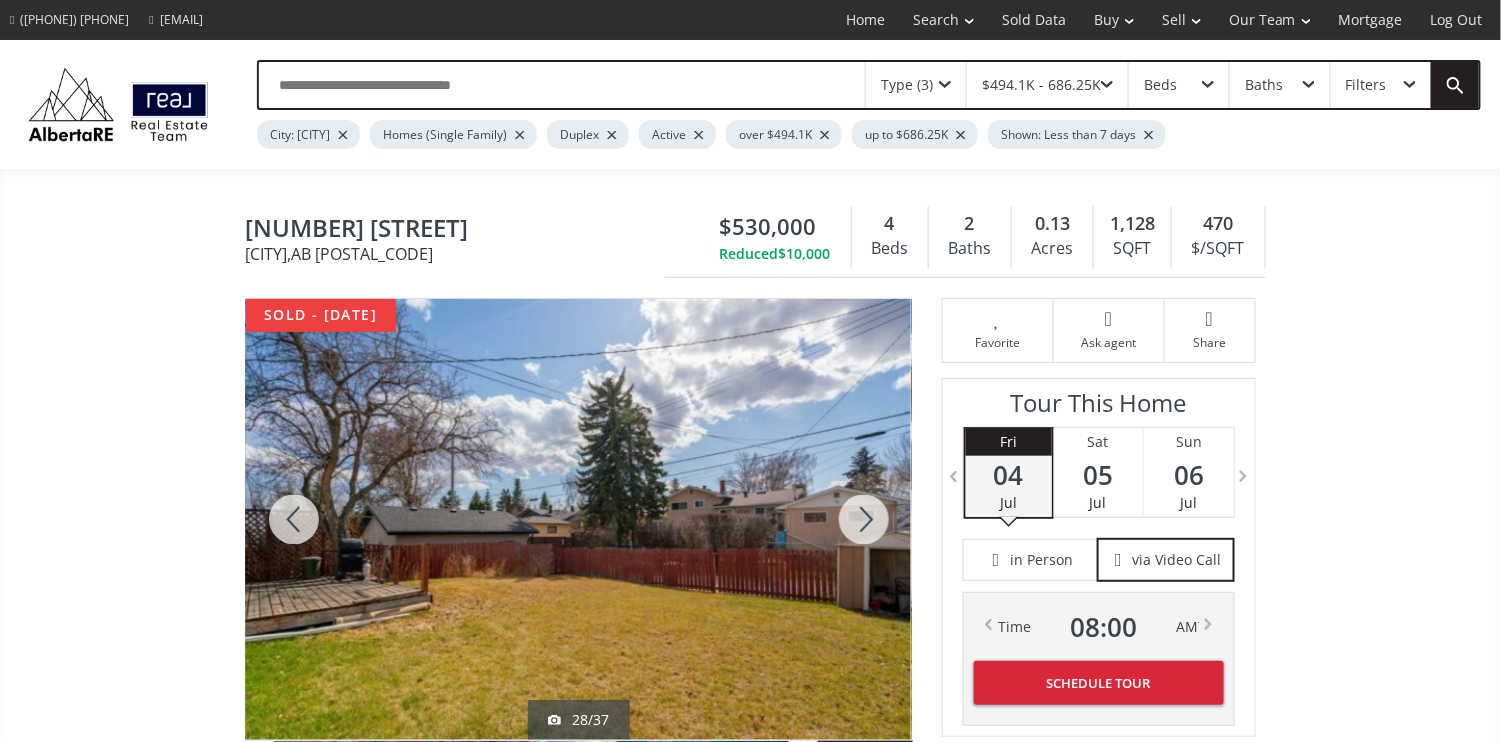 click at bounding box center [864, 519] 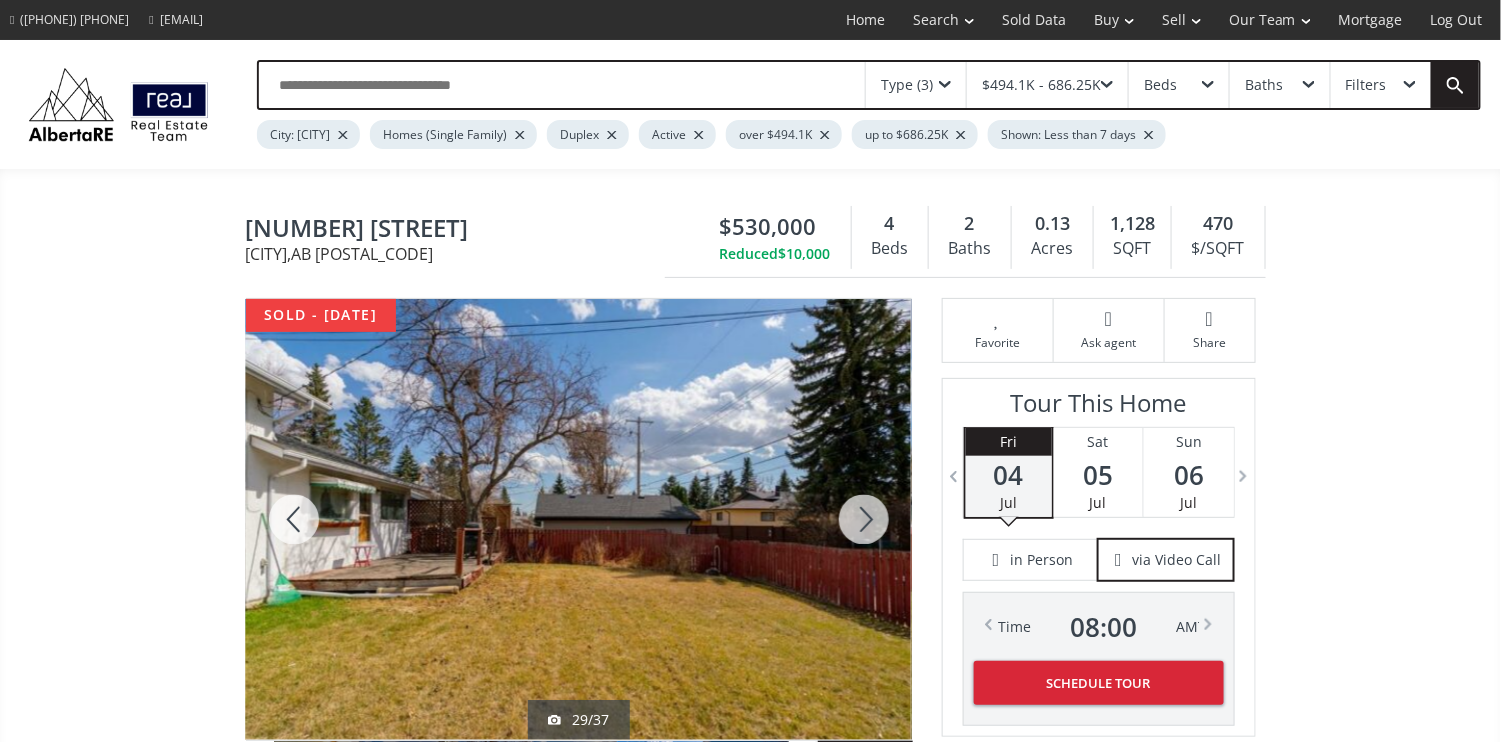 click at bounding box center [864, 519] 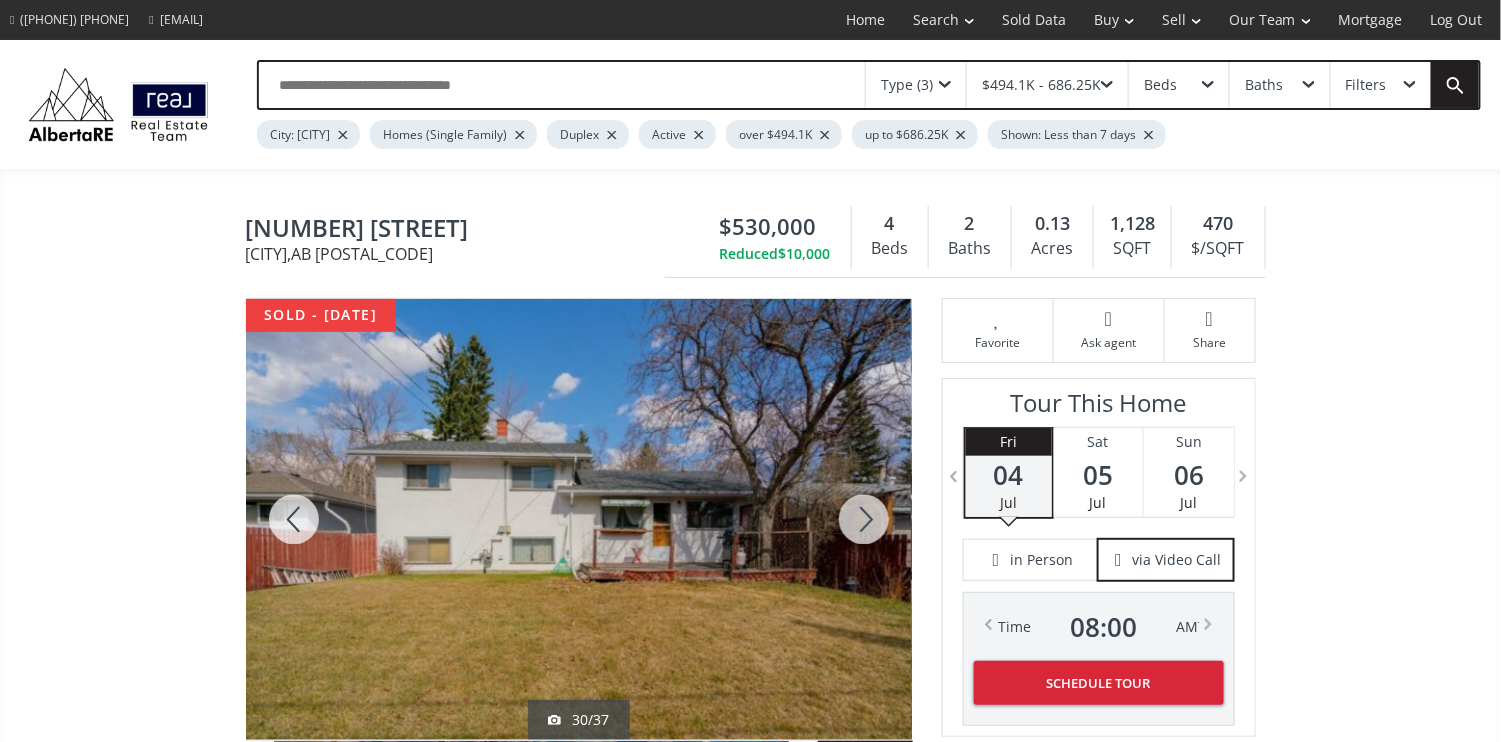 click at bounding box center [864, 519] 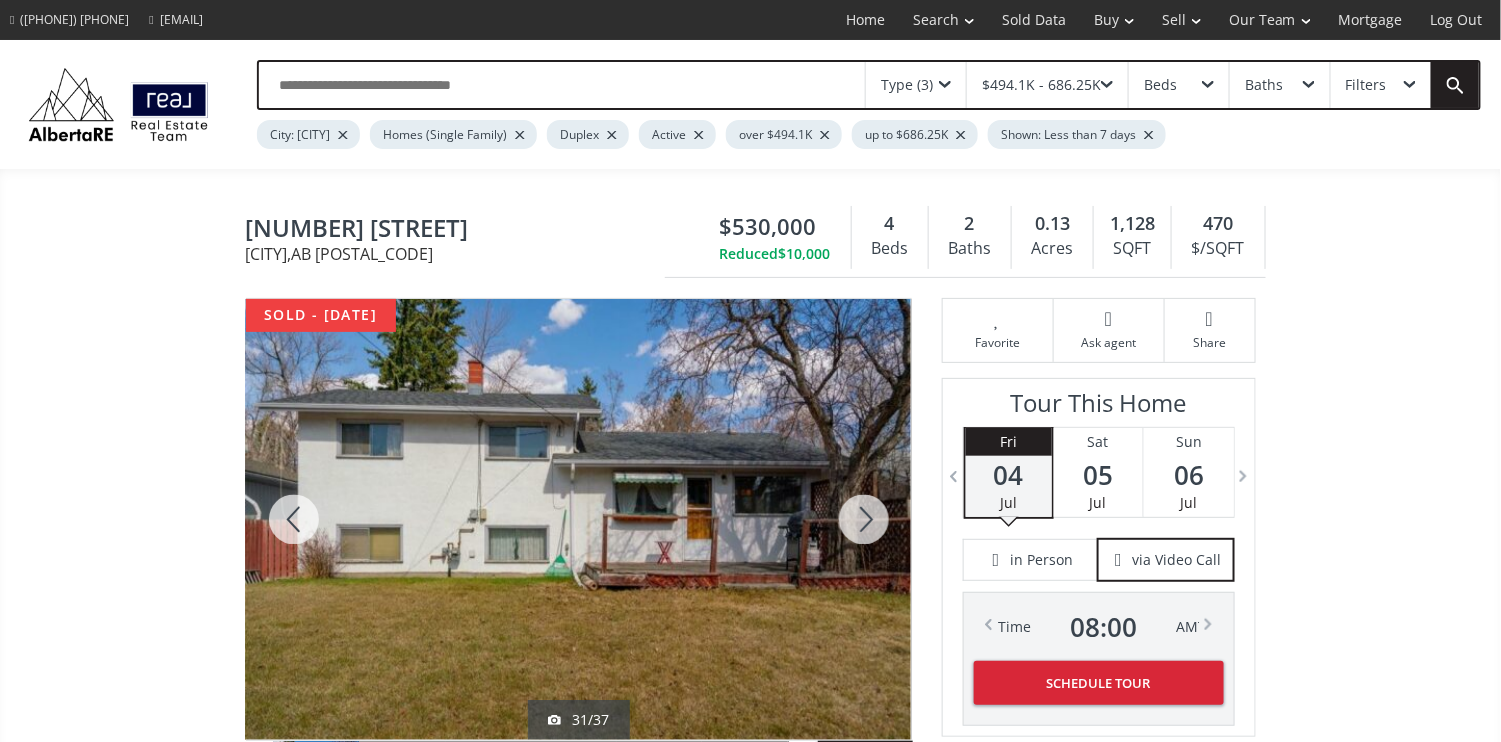 click at bounding box center (864, 519) 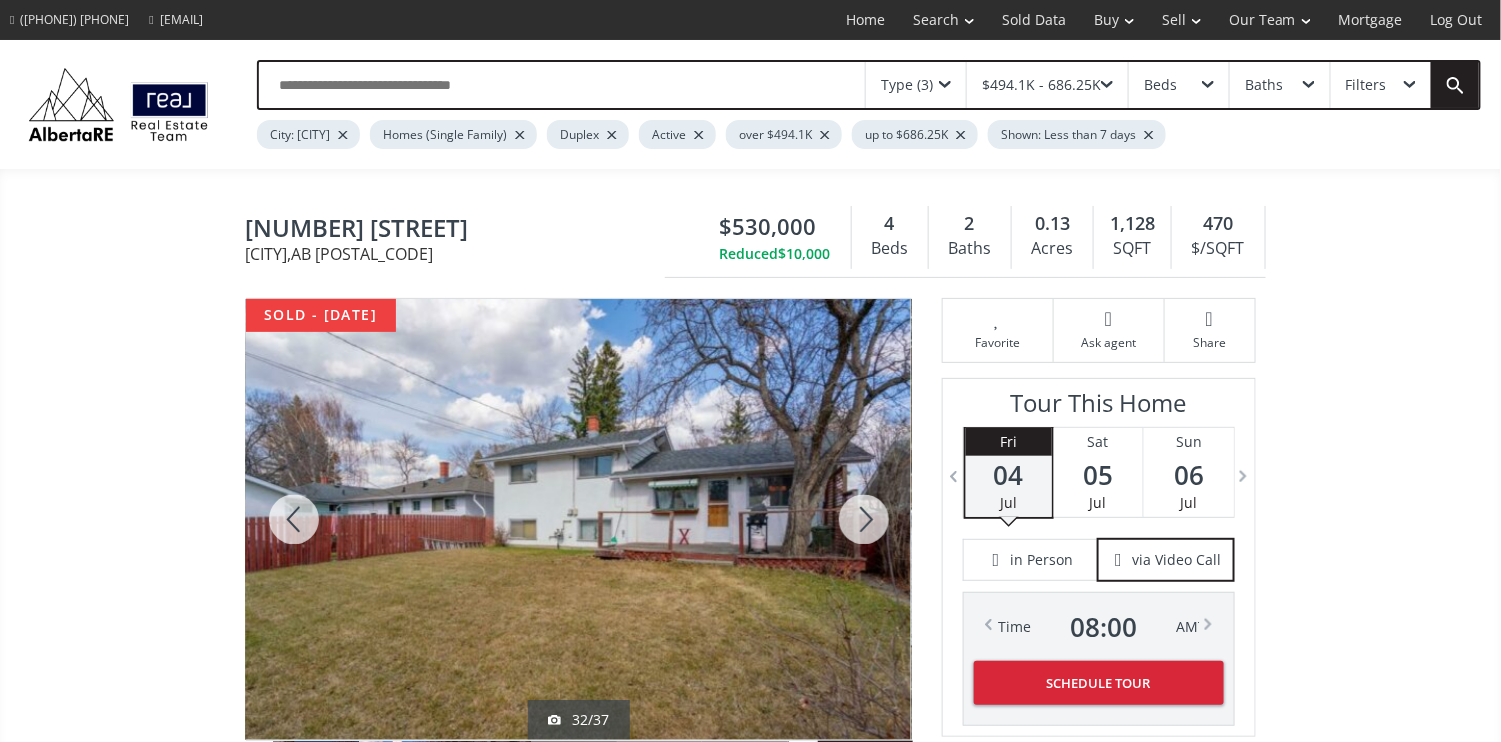 click at bounding box center (864, 519) 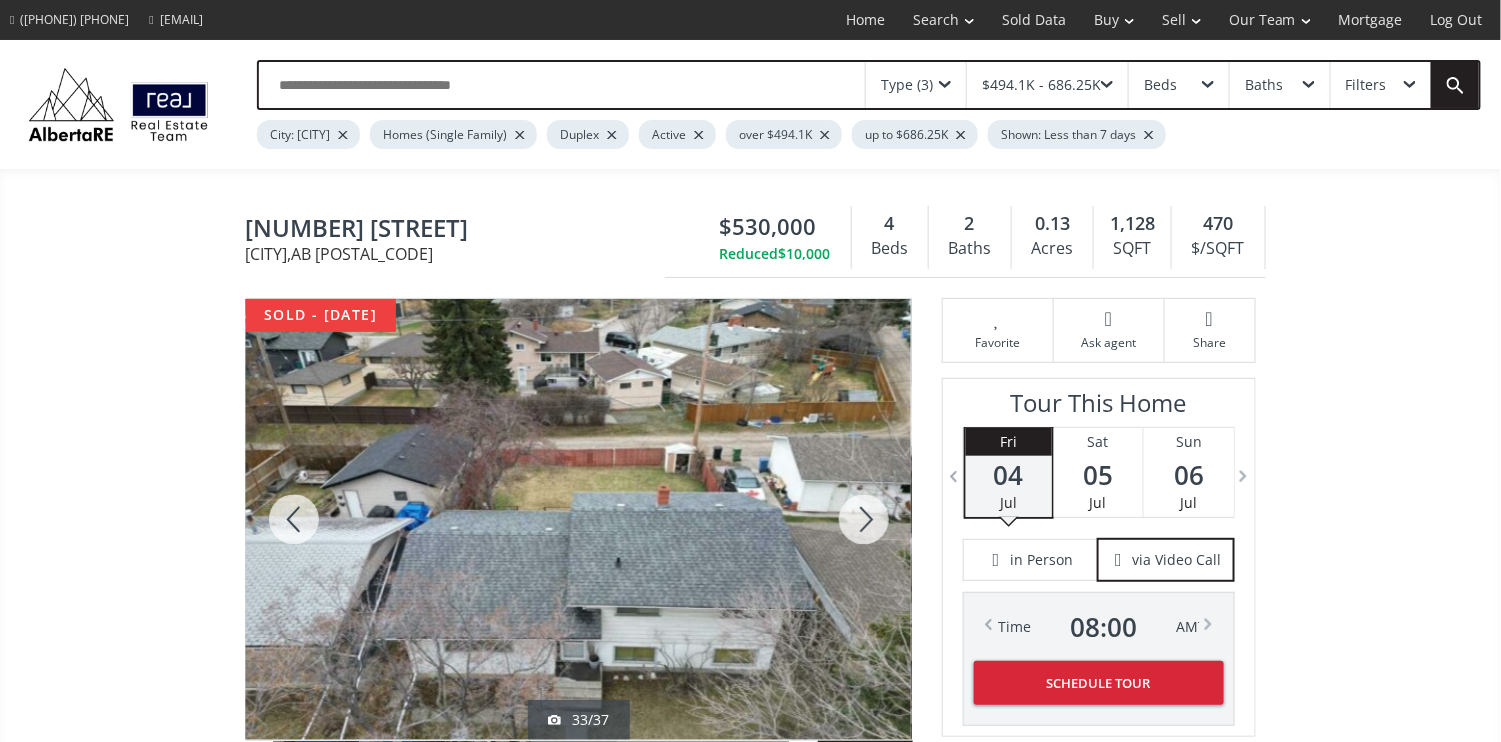 click at bounding box center [864, 519] 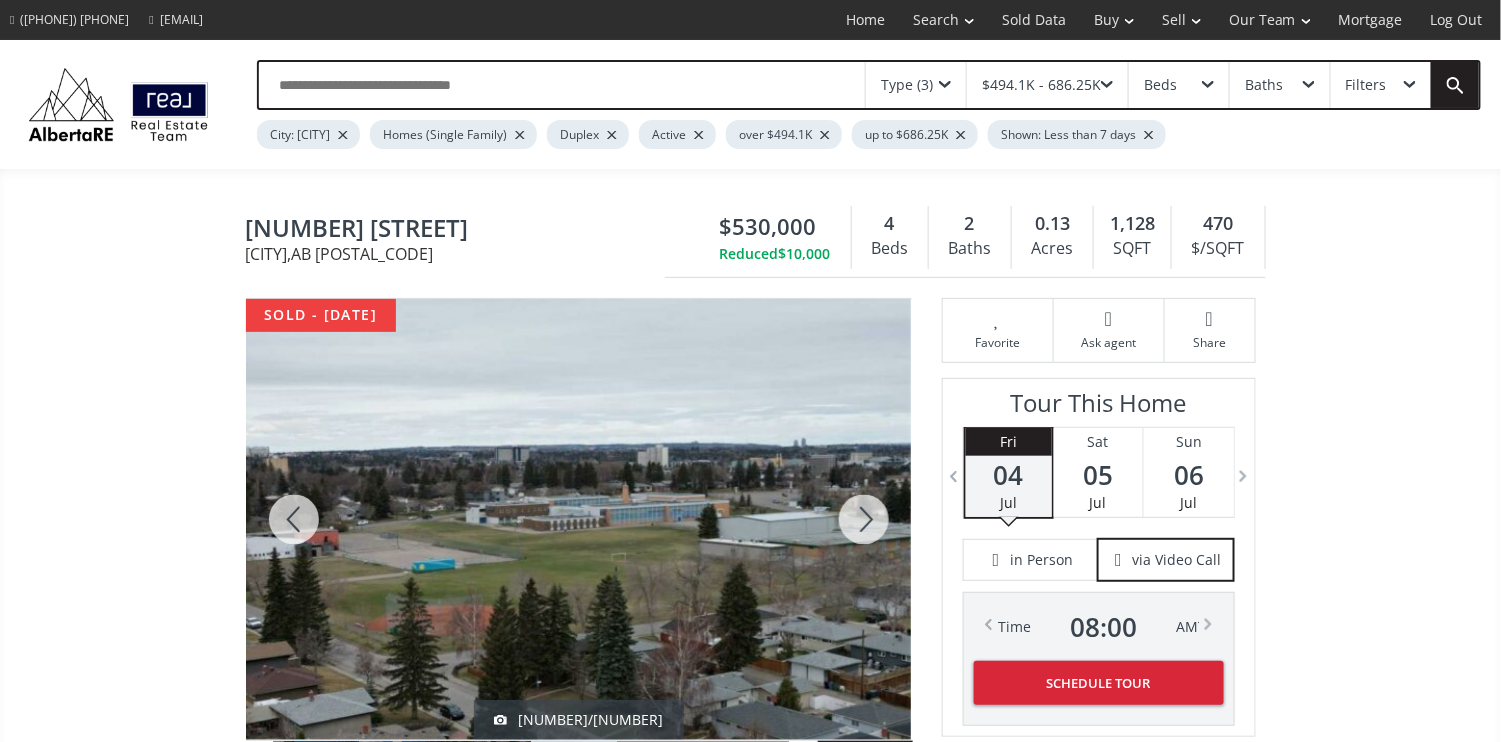 click at bounding box center (864, 519) 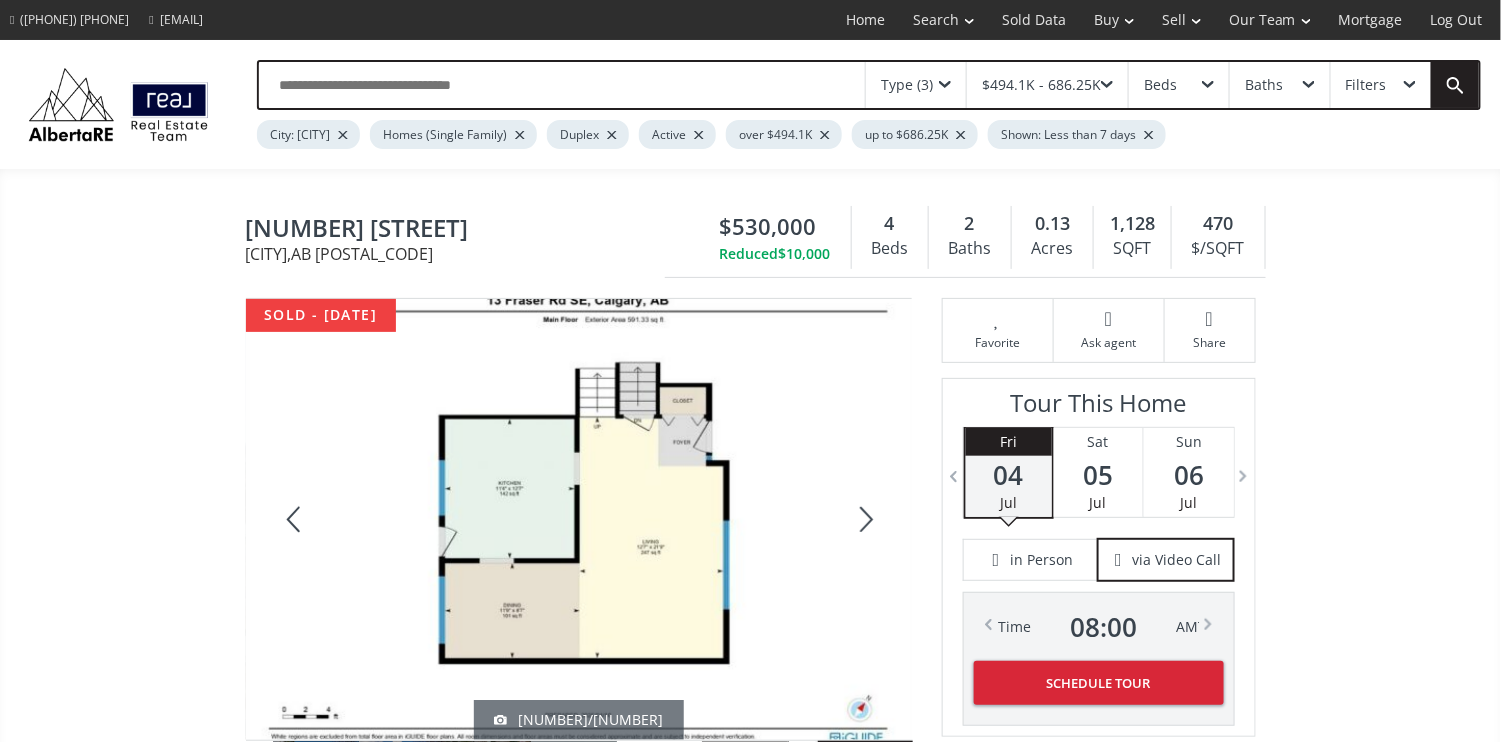 click at bounding box center (864, 519) 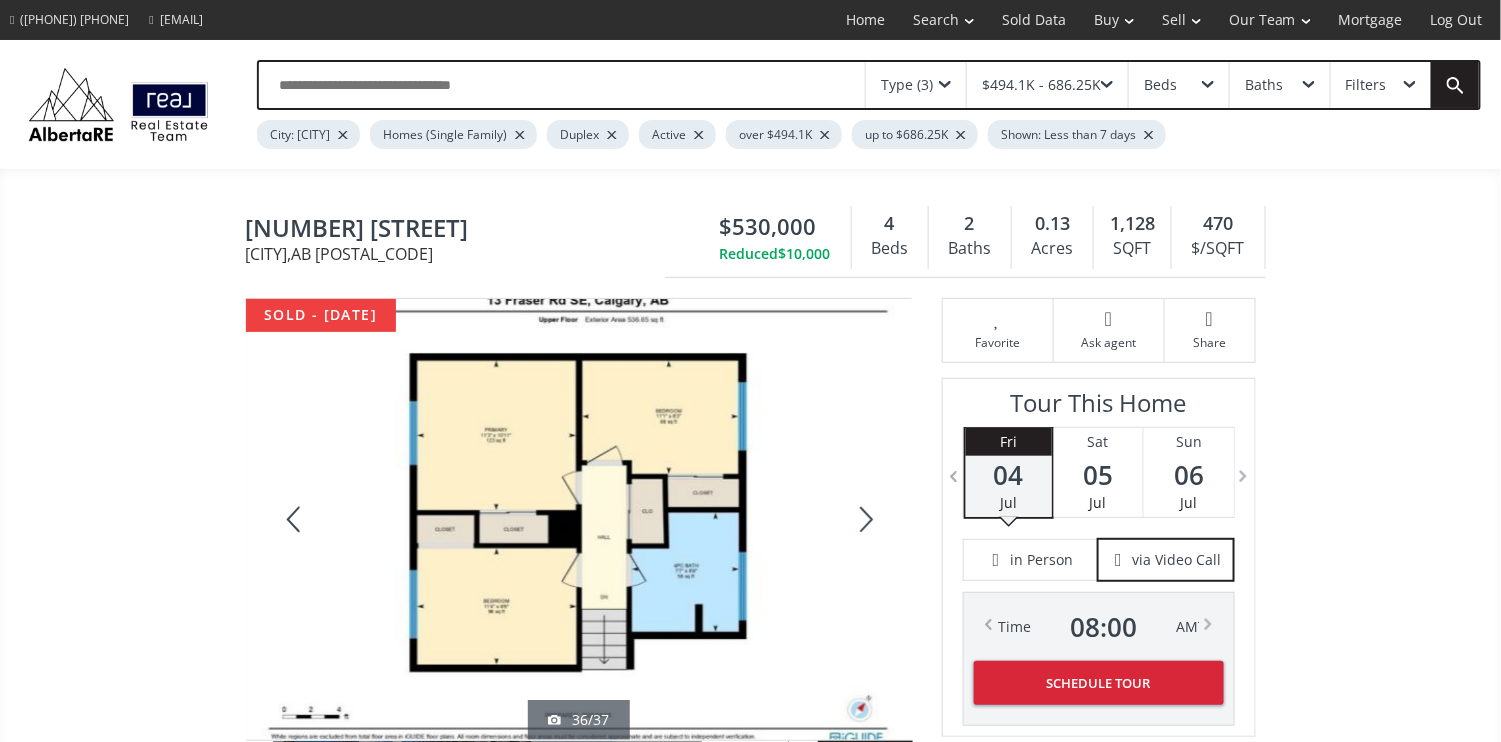 click at bounding box center (864, 519) 